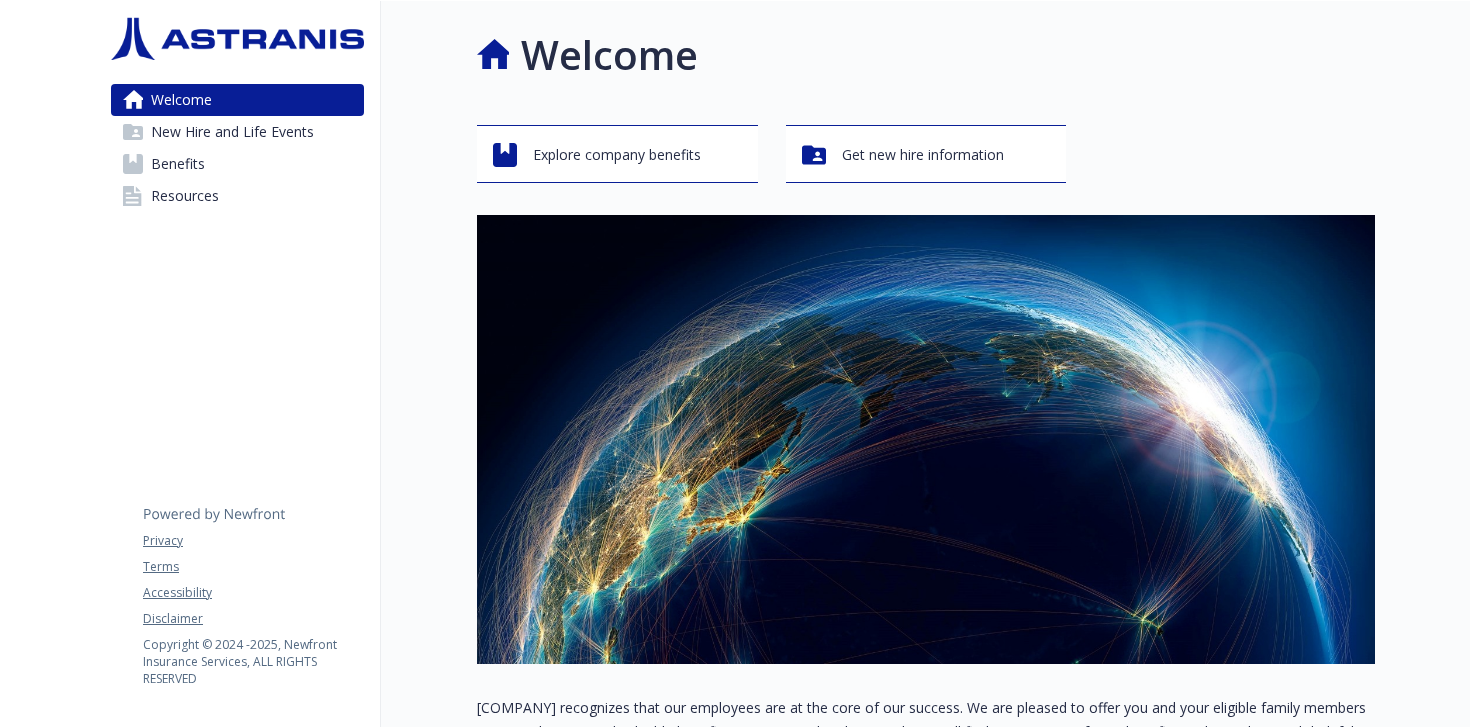 scroll, scrollTop: 0, scrollLeft: 0, axis: both 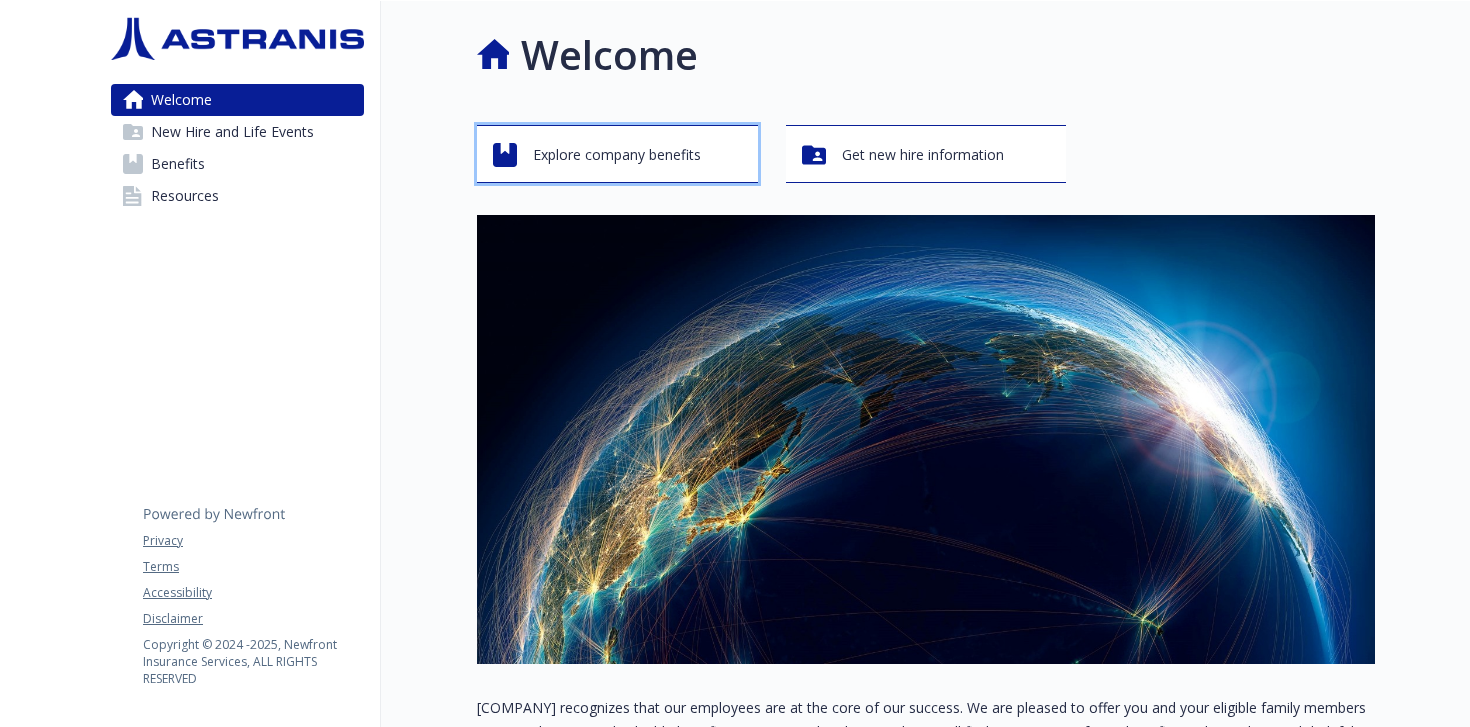 click on "Explore company benefits" at bounding box center (617, 155) 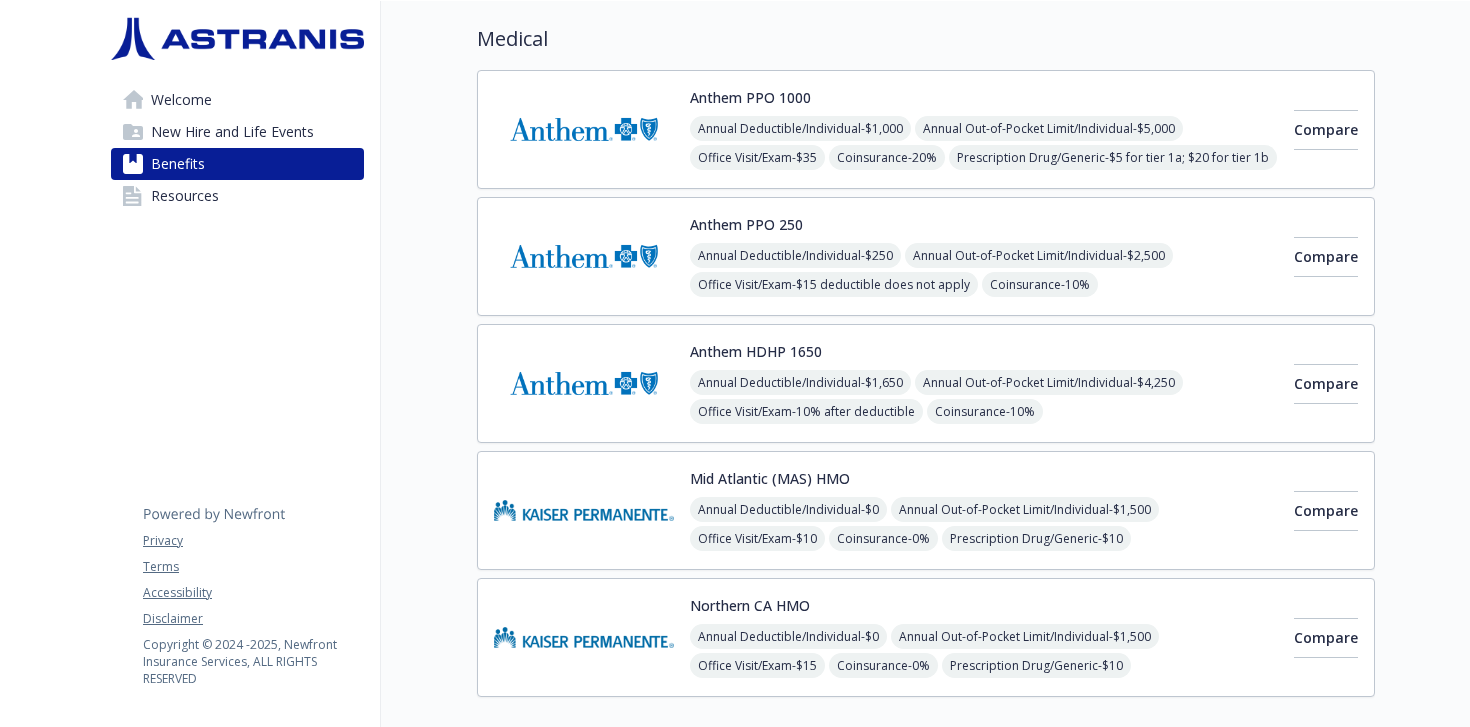 scroll, scrollTop: 147, scrollLeft: 0, axis: vertical 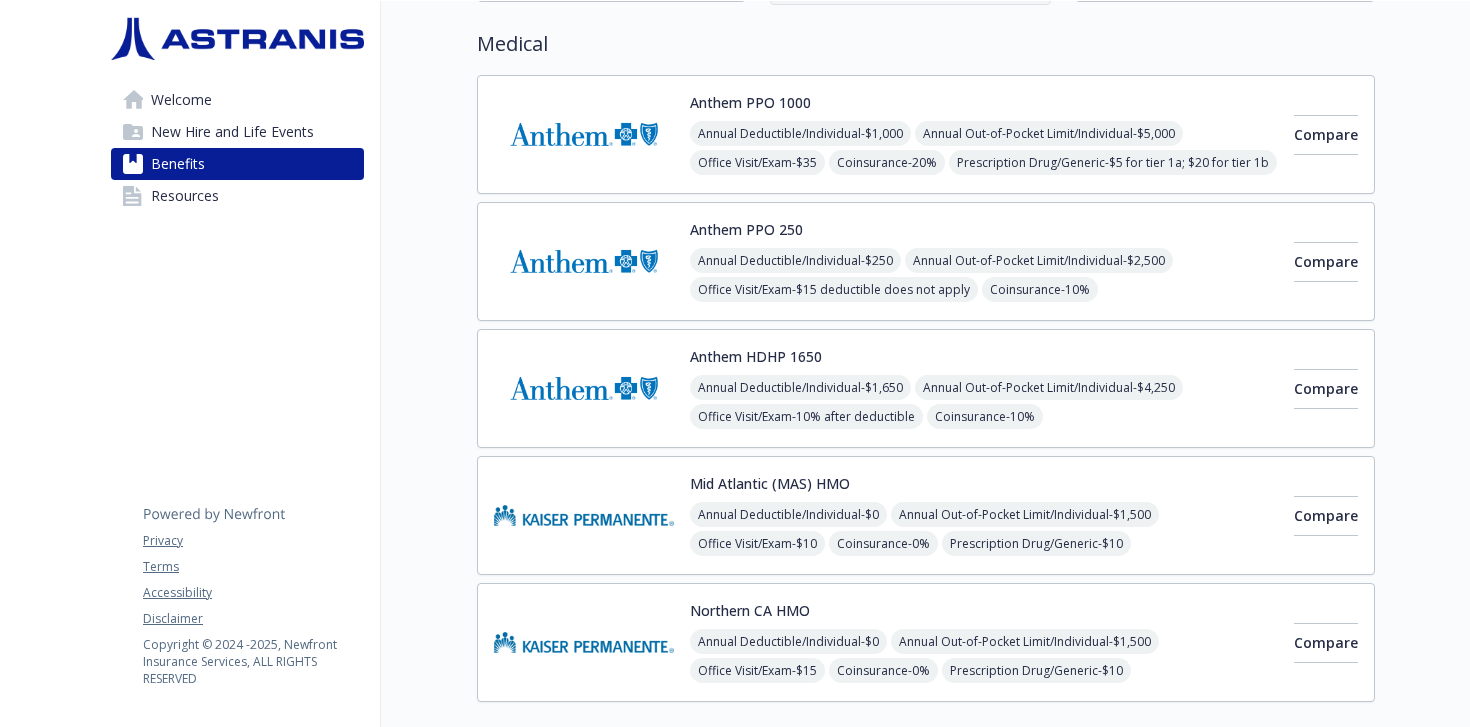 click at bounding box center (584, 134) 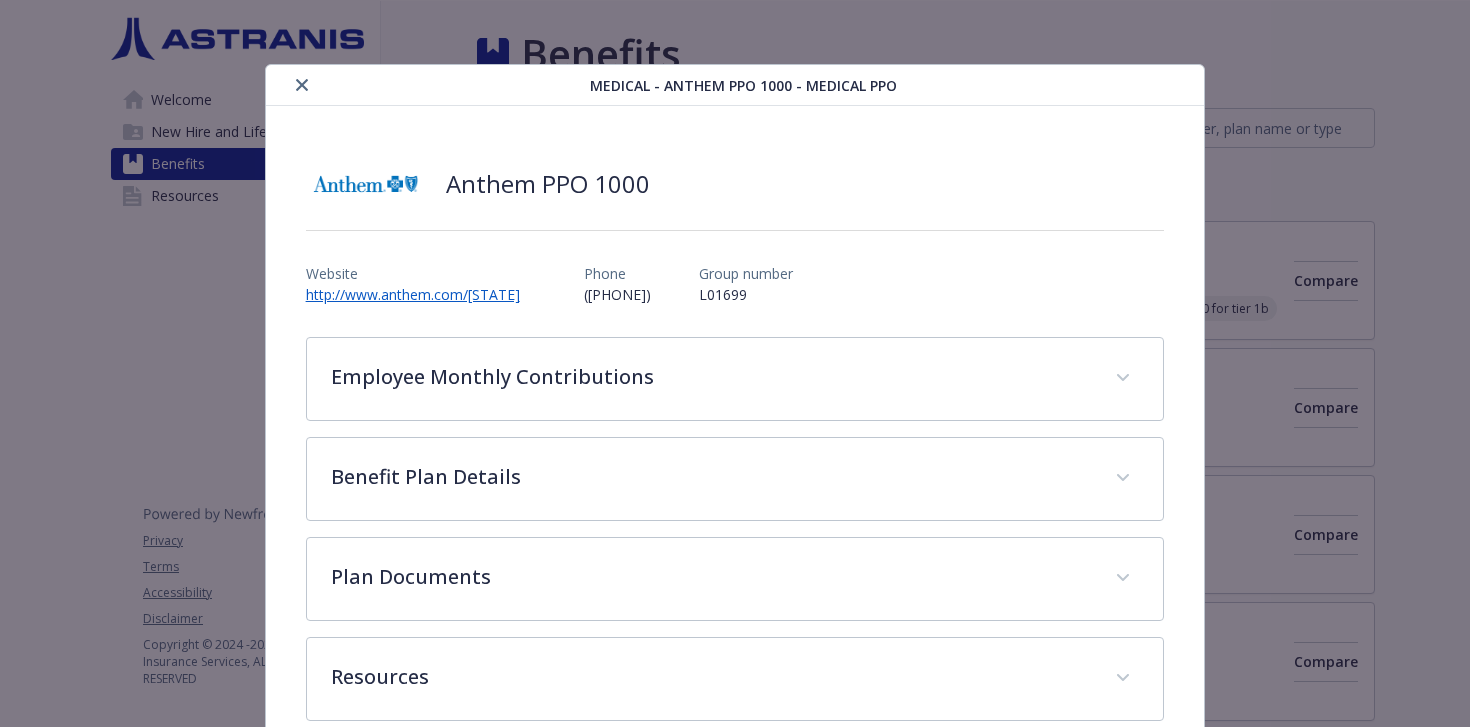 scroll, scrollTop: 147, scrollLeft: 0, axis: vertical 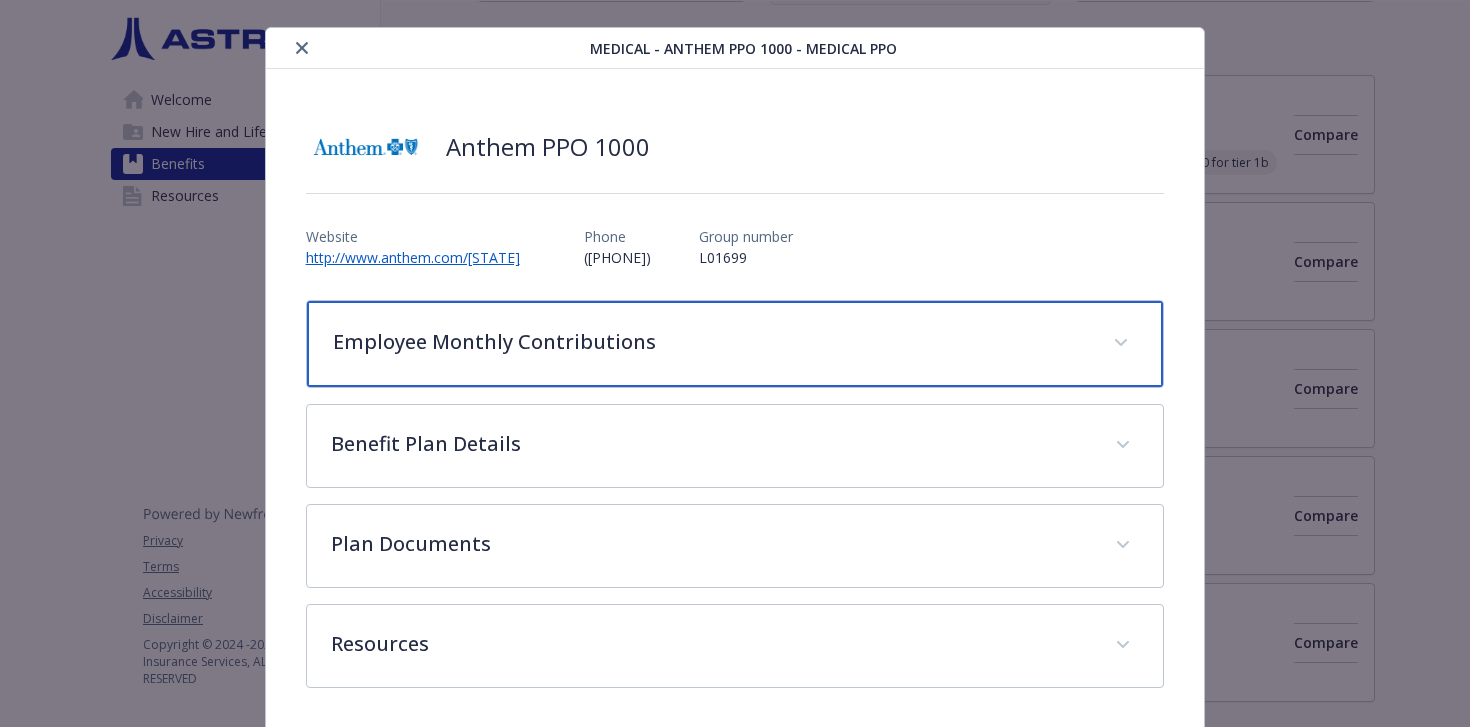 click on "Employee Monthly Contributions" at bounding box center [711, 342] 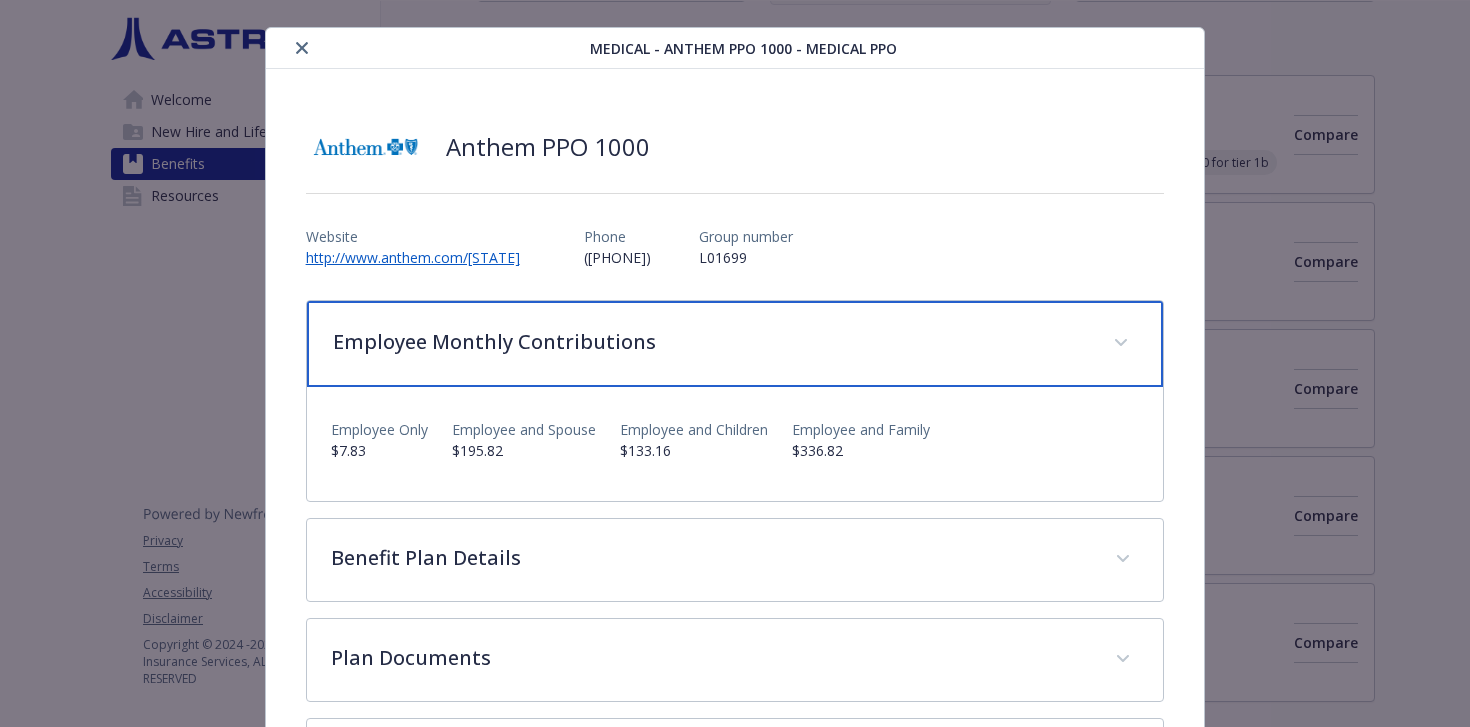 click on "Employee Monthly Contributions" at bounding box center (711, 342) 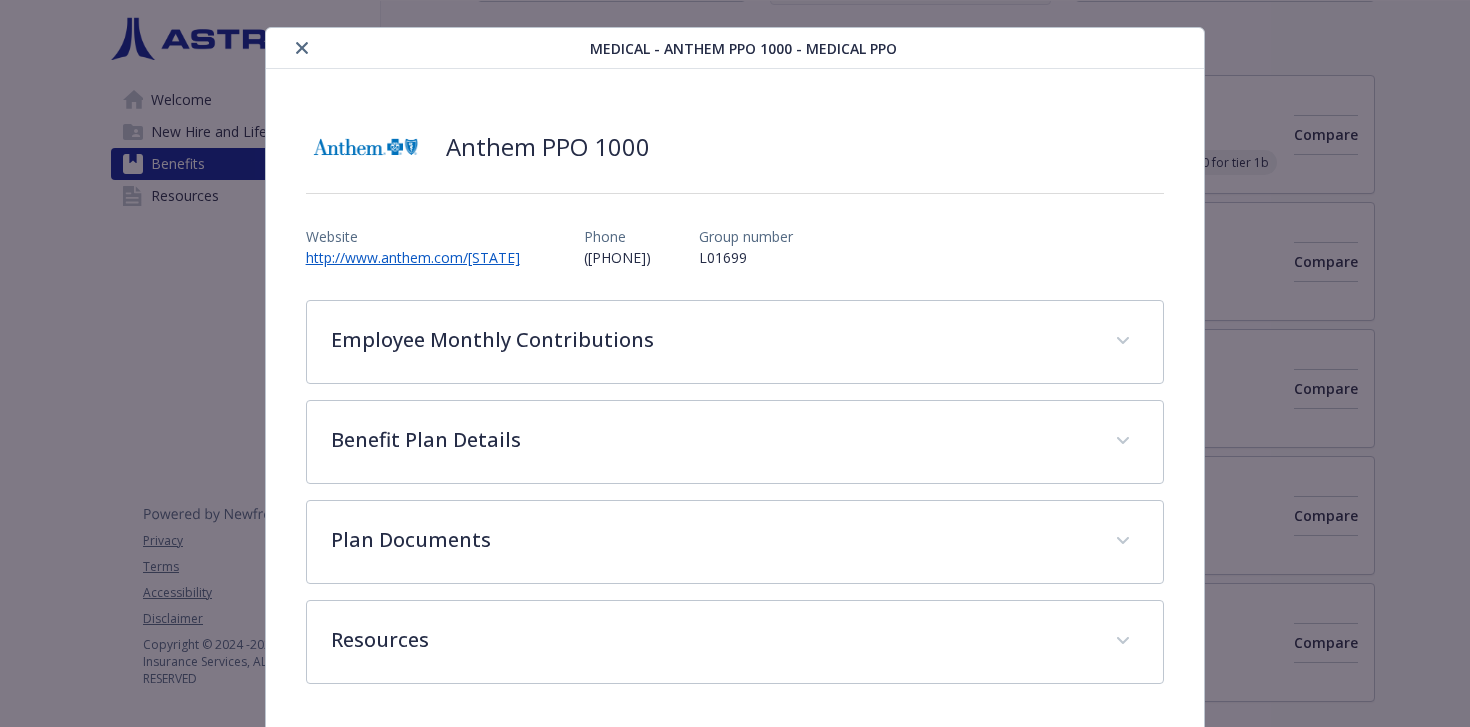 click 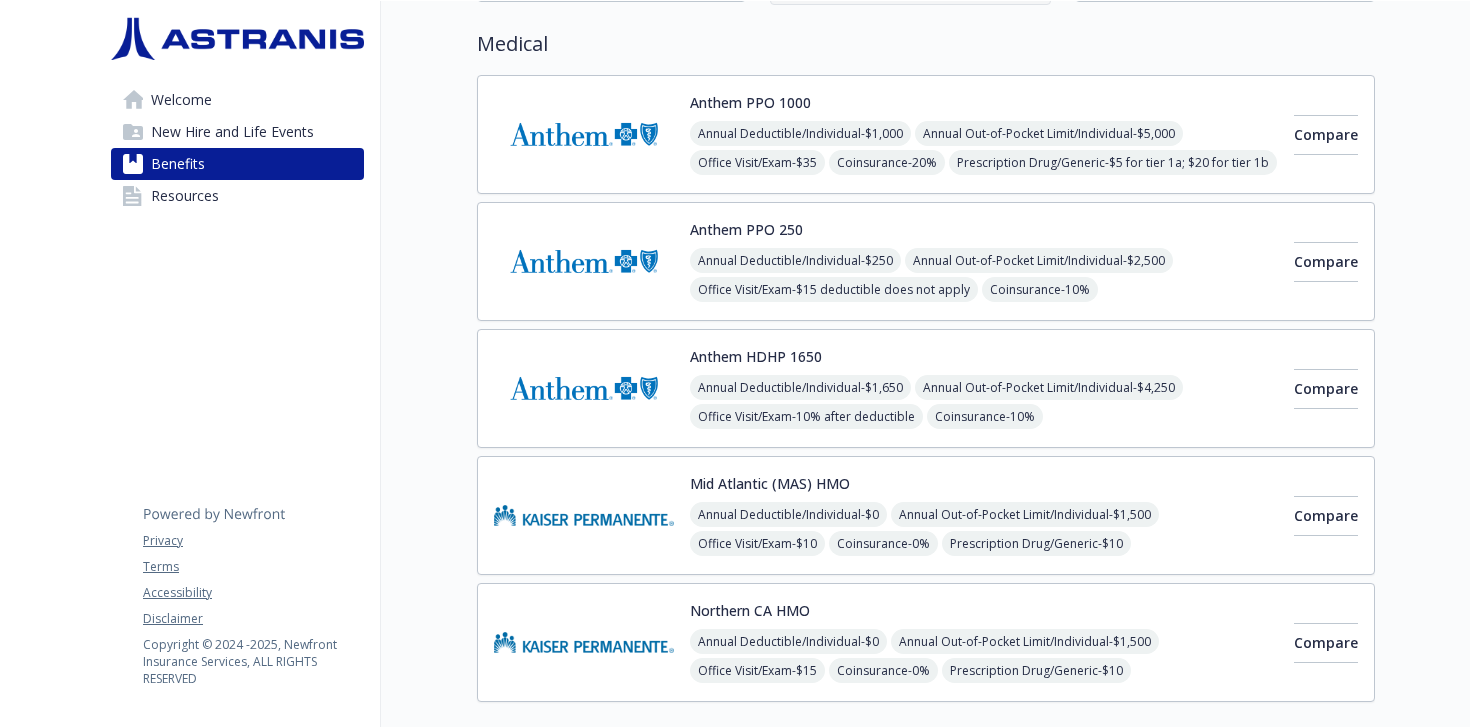 click at bounding box center [584, 261] 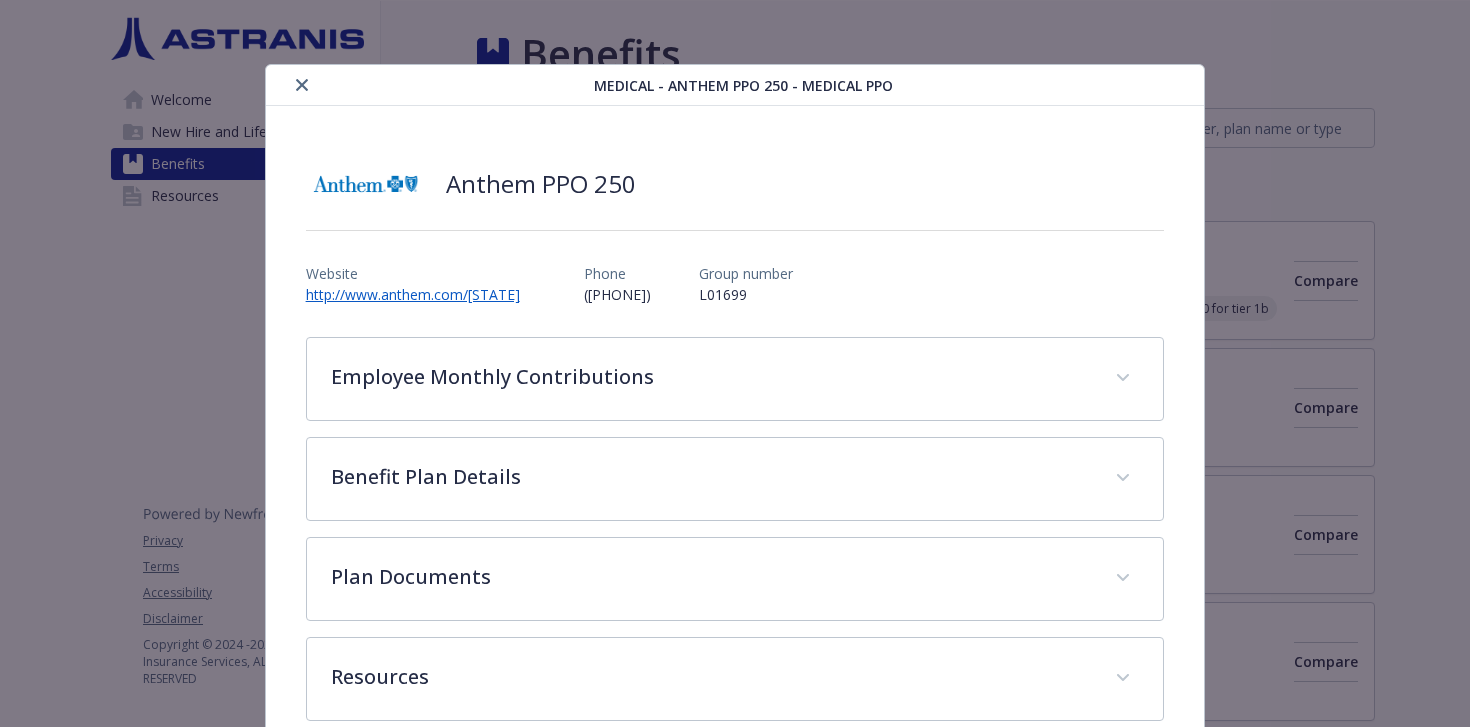 scroll, scrollTop: 147, scrollLeft: 0, axis: vertical 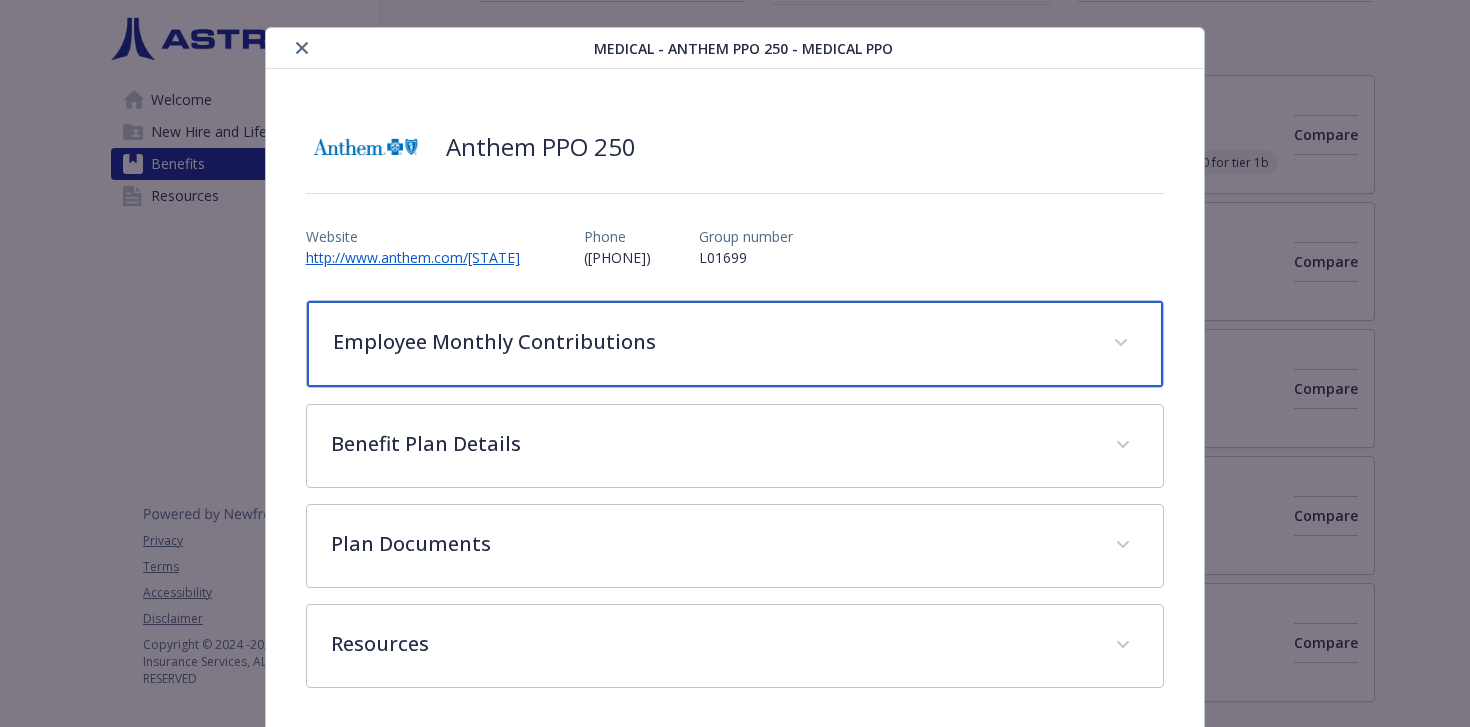 click on "Employee Monthly Contributions" at bounding box center (735, 344) 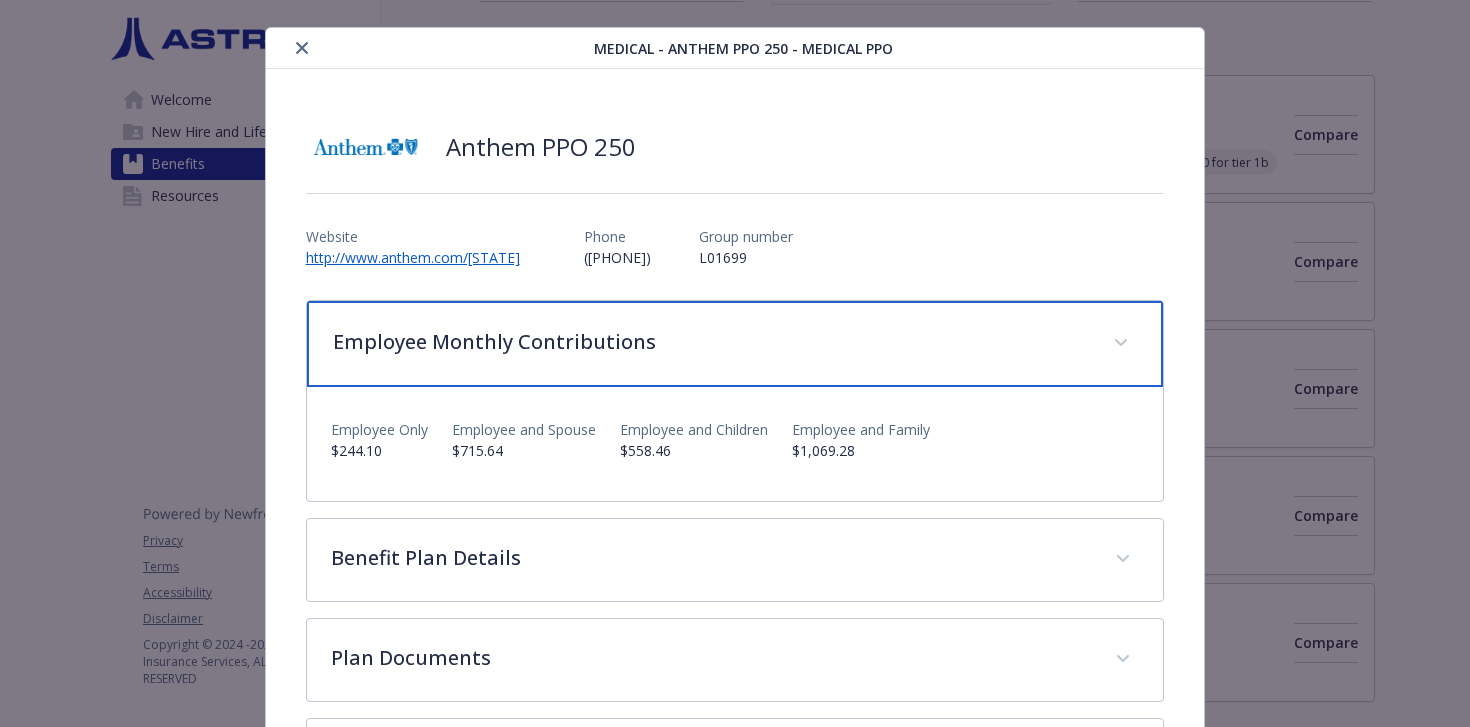 click on "Employee Monthly Contributions" at bounding box center [735, 344] 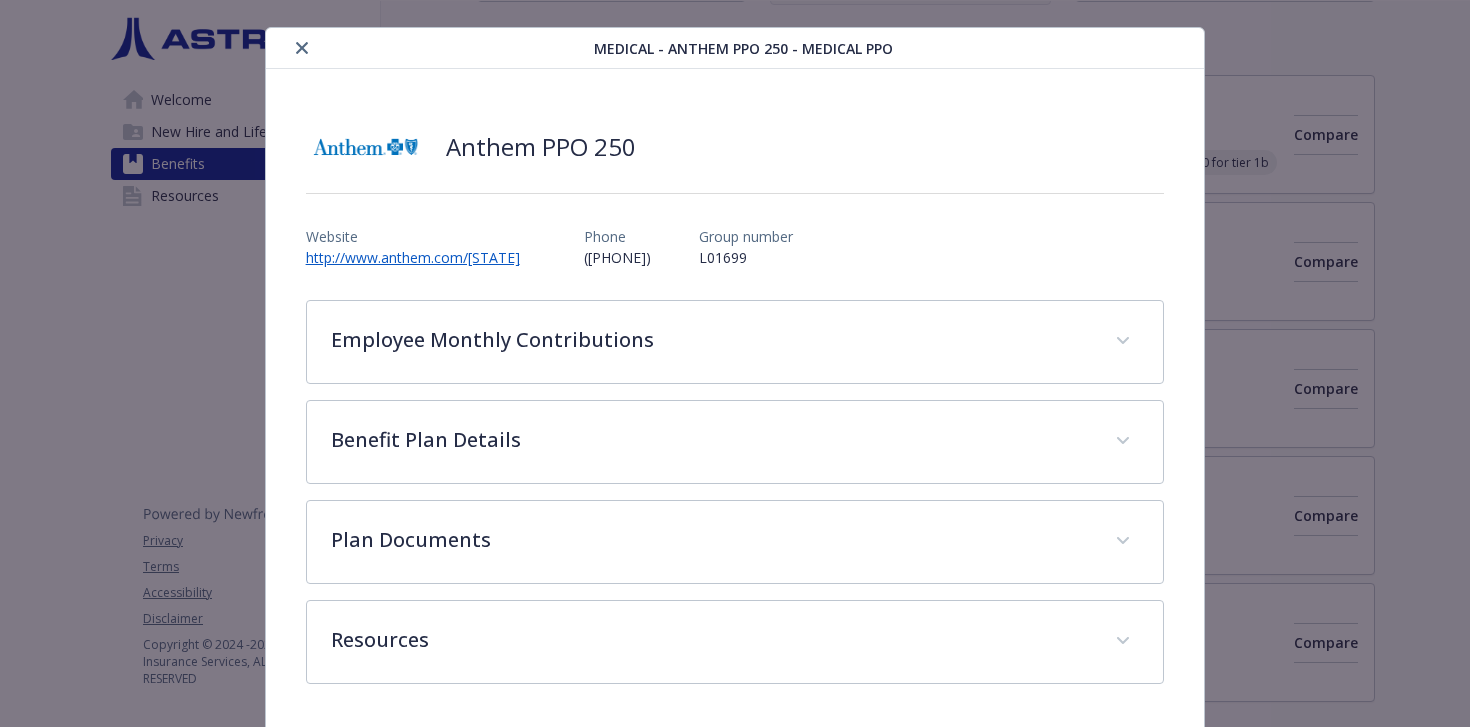 click 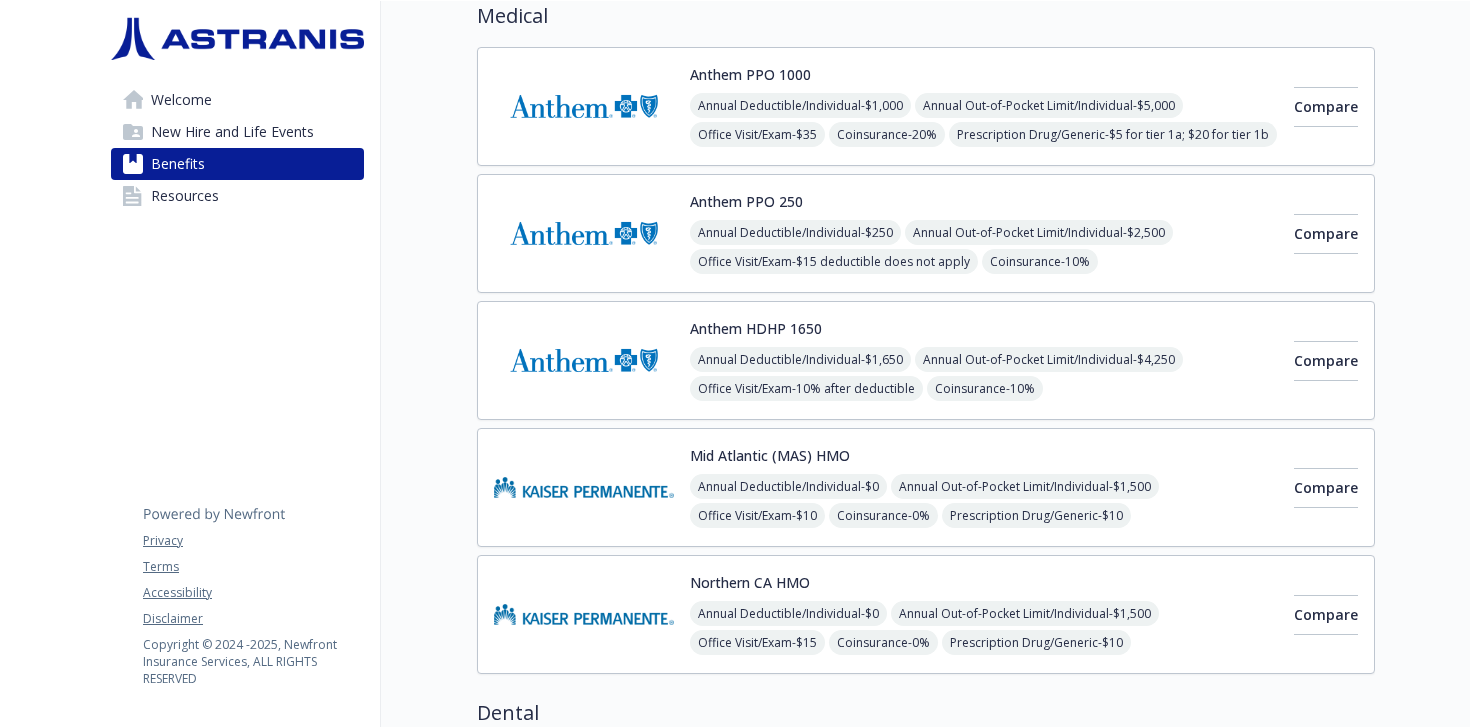 scroll, scrollTop: 179, scrollLeft: 0, axis: vertical 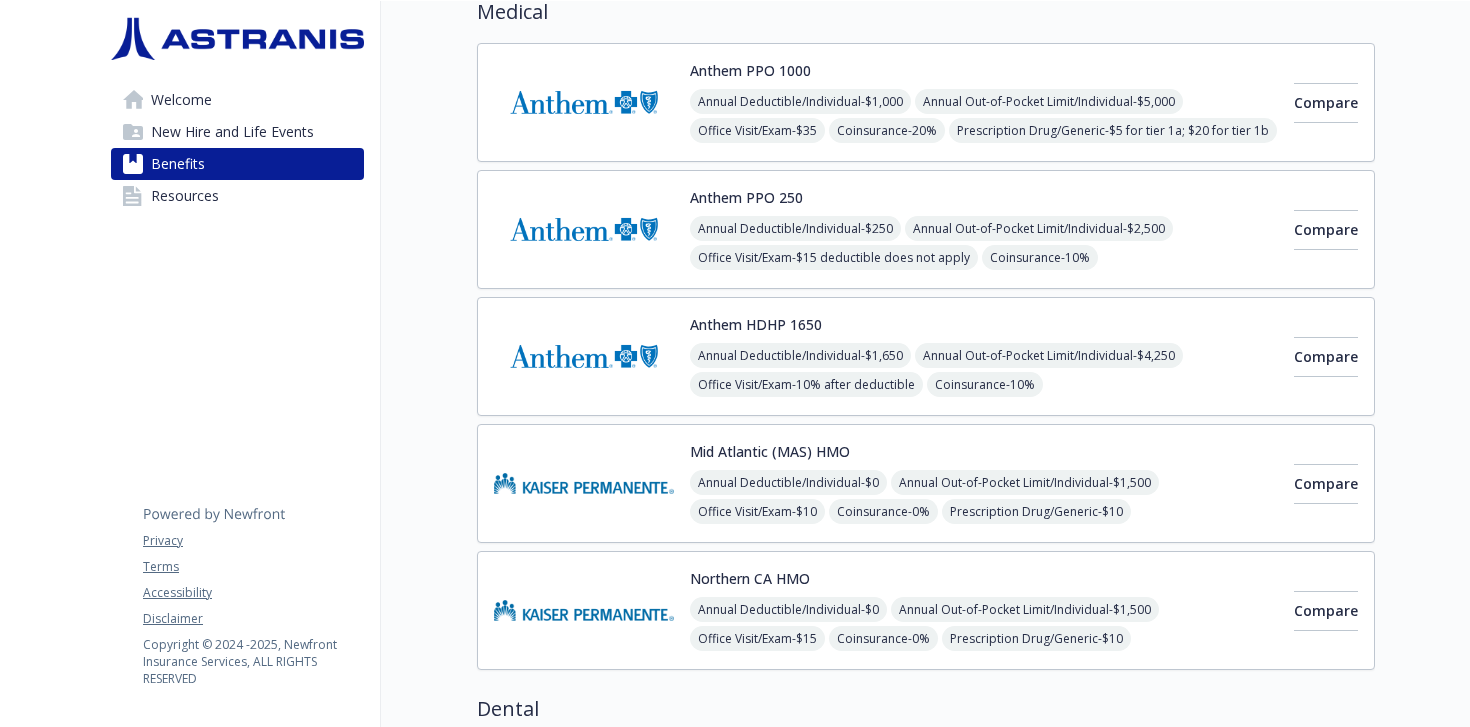 click at bounding box center [584, 356] 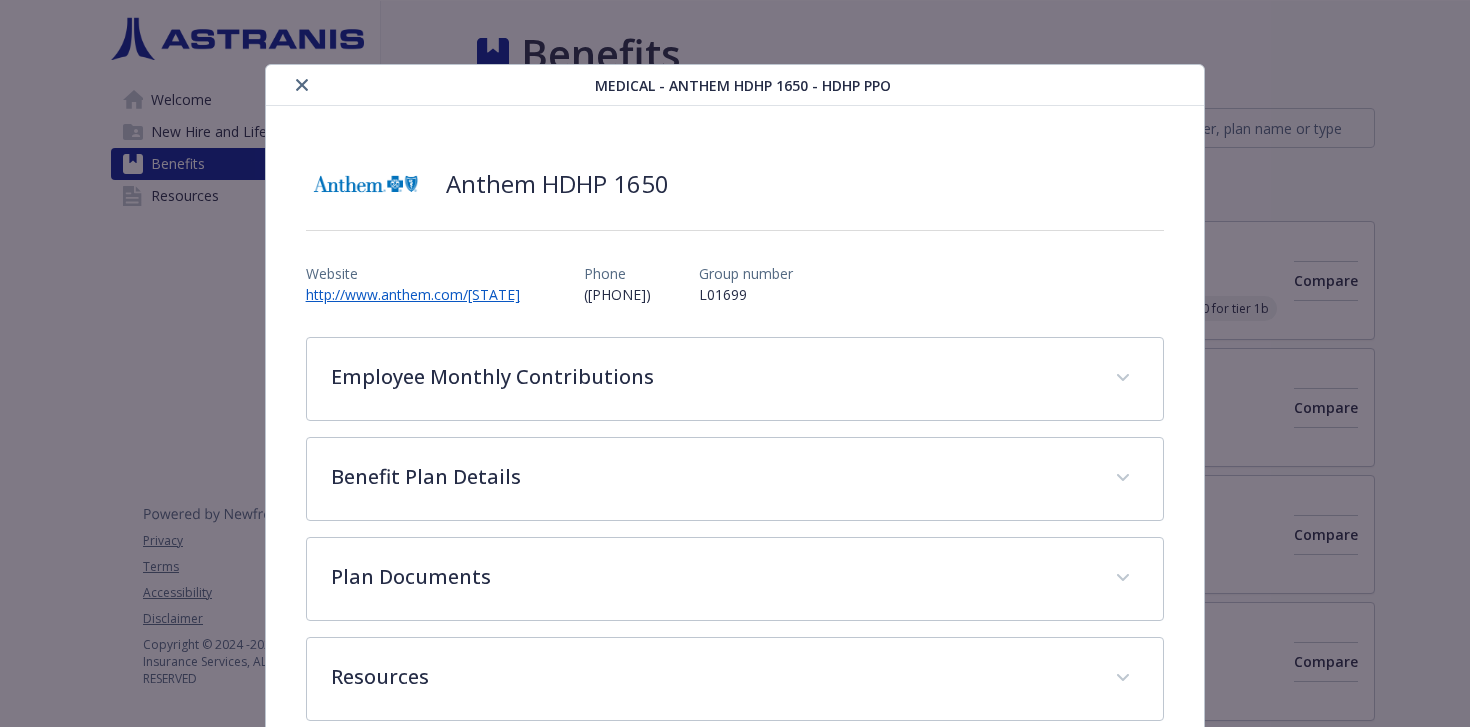 scroll, scrollTop: 179, scrollLeft: 0, axis: vertical 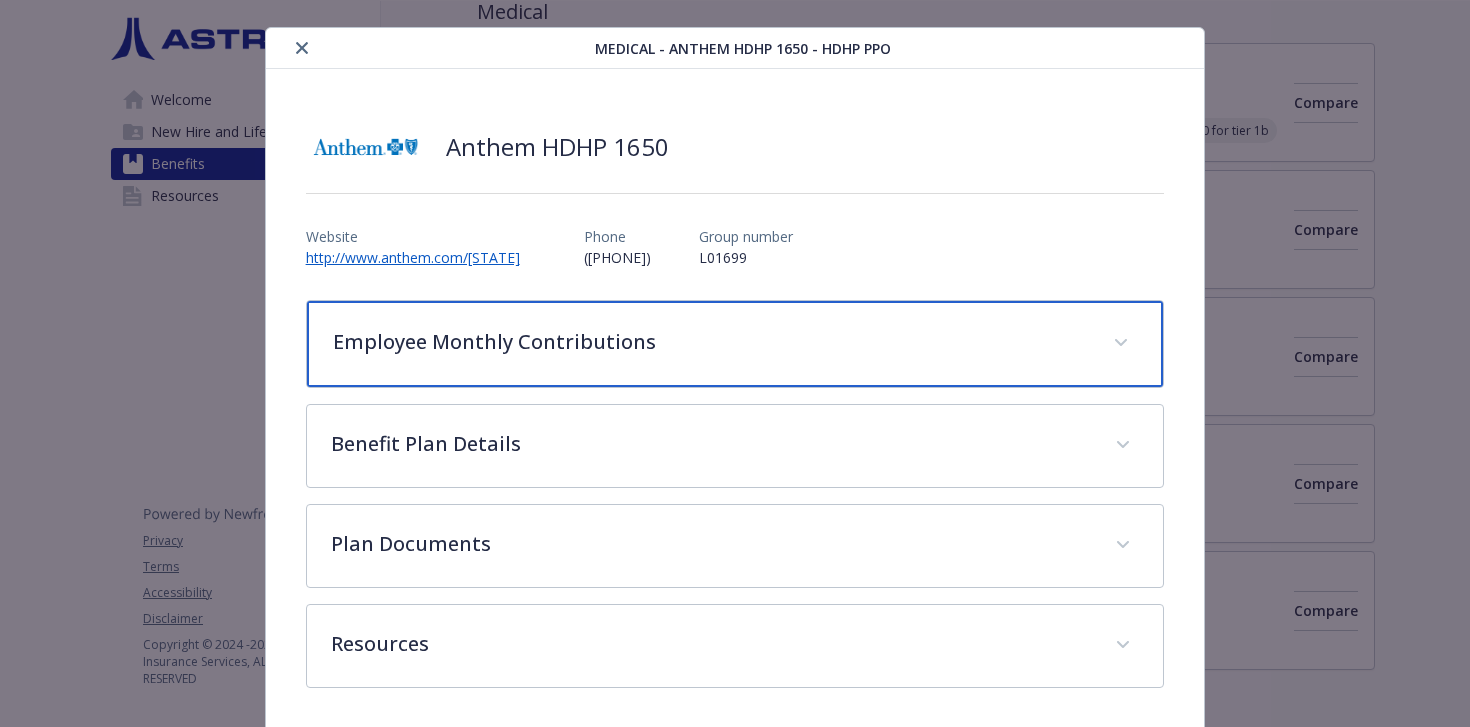 click on "Employee Monthly Contributions" at bounding box center [711, 342] 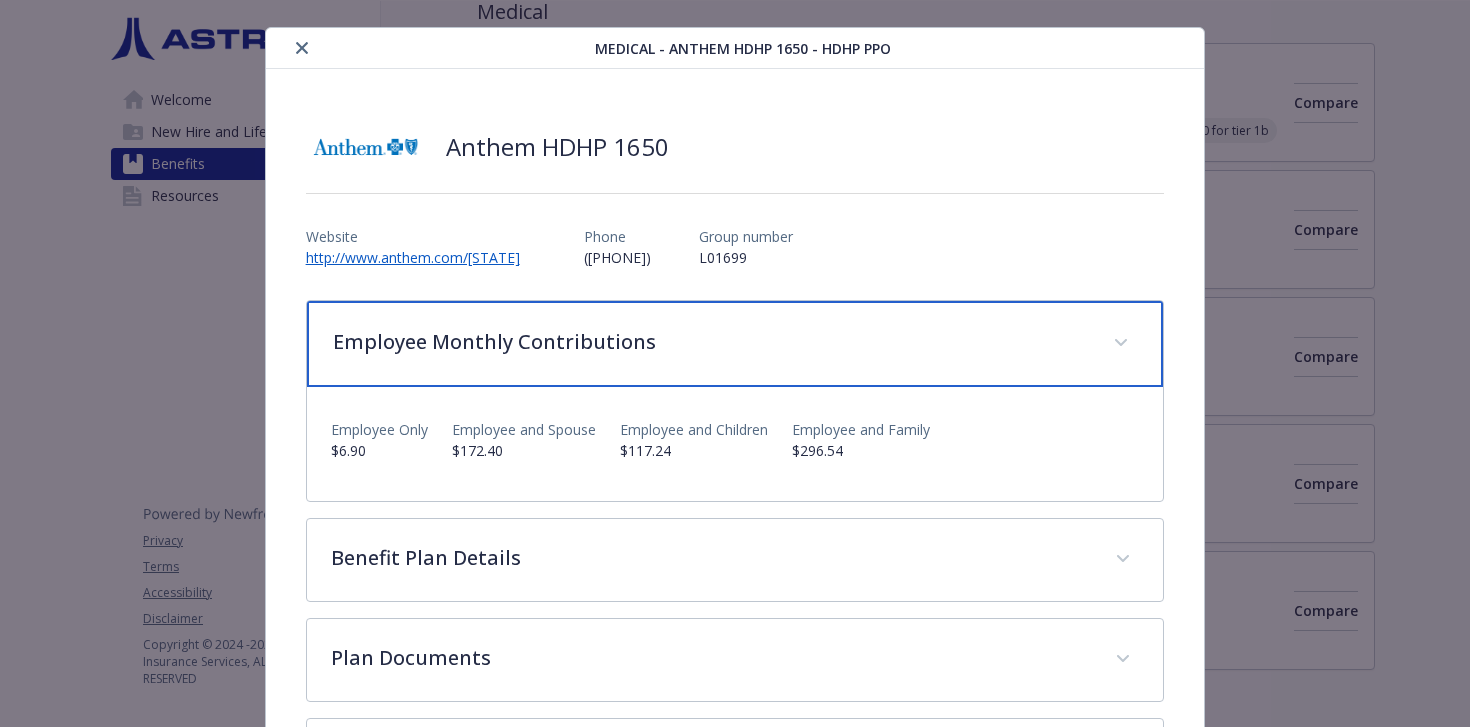 click on "Employee Monthly Contributions" at bounding box center (711, 342) 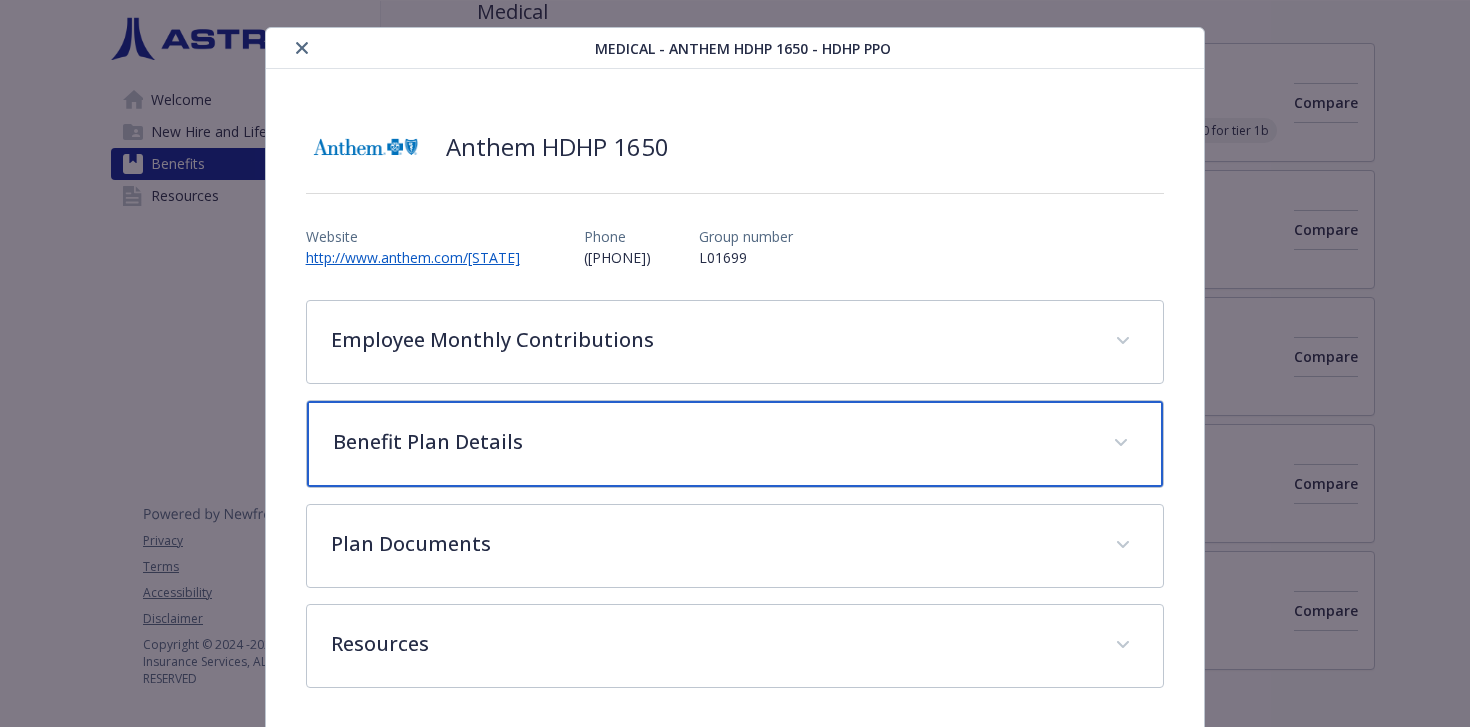 click on "Benefit Plan Details" at bounding box center [711, 442] 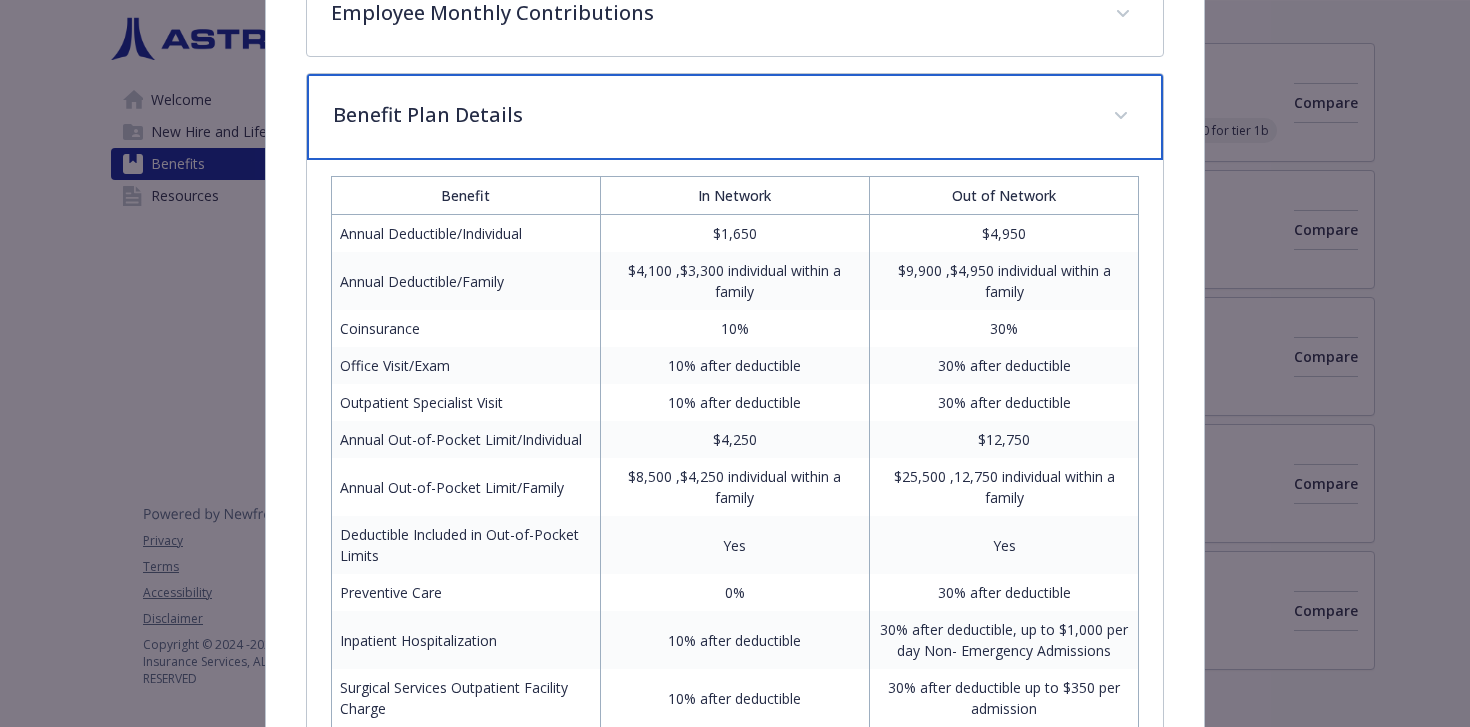 scroll, scrollTop: 0, scrollLeft: 0, axis: both 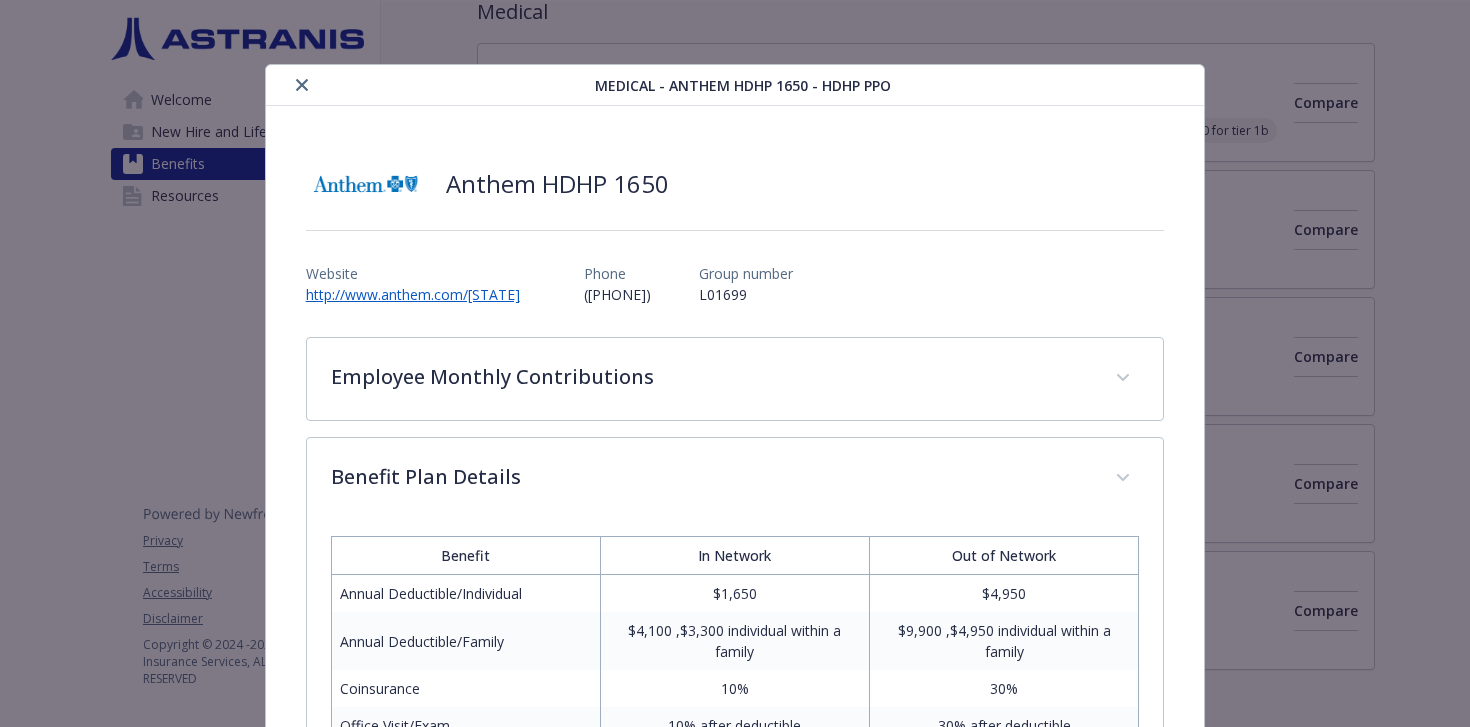 click at bounding box center (302, 85) 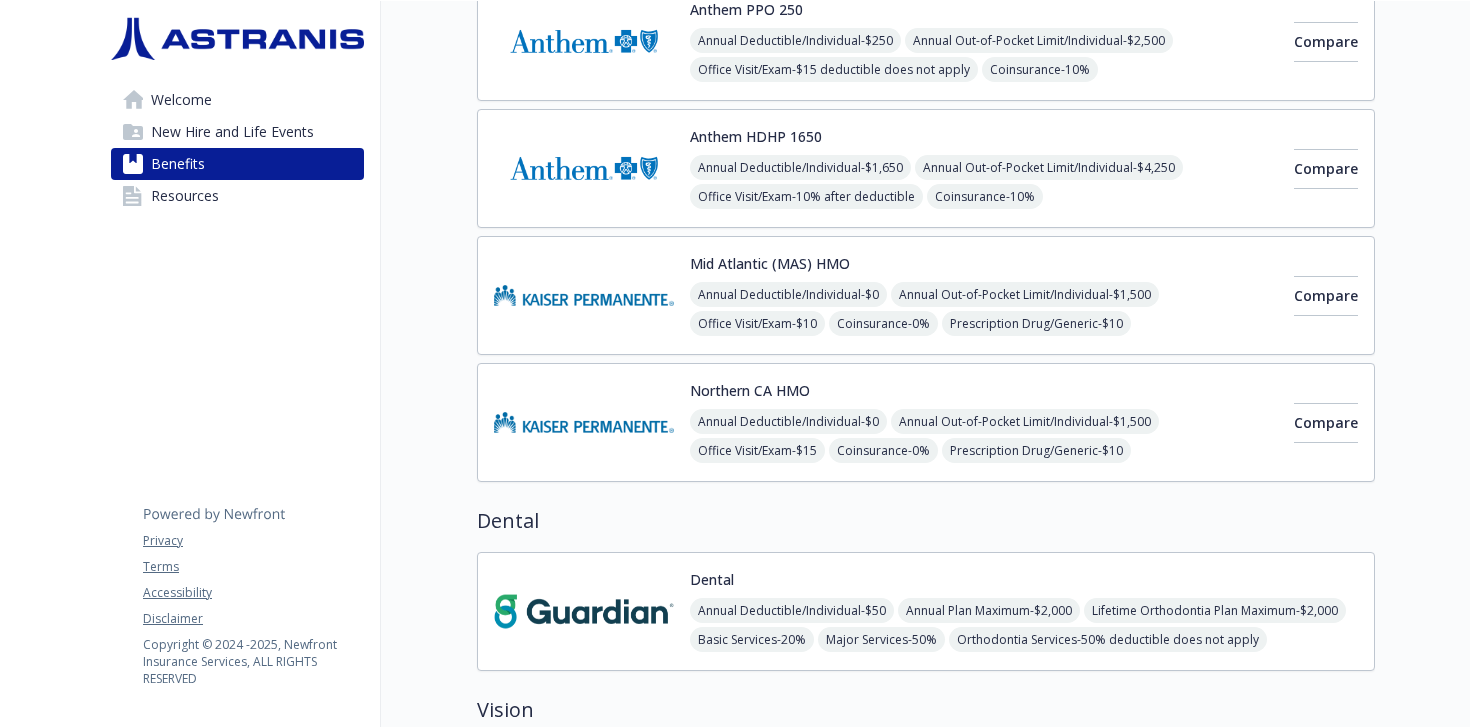 scroll, scrollTop: 369, scrollLeft: 0, axis: vertical 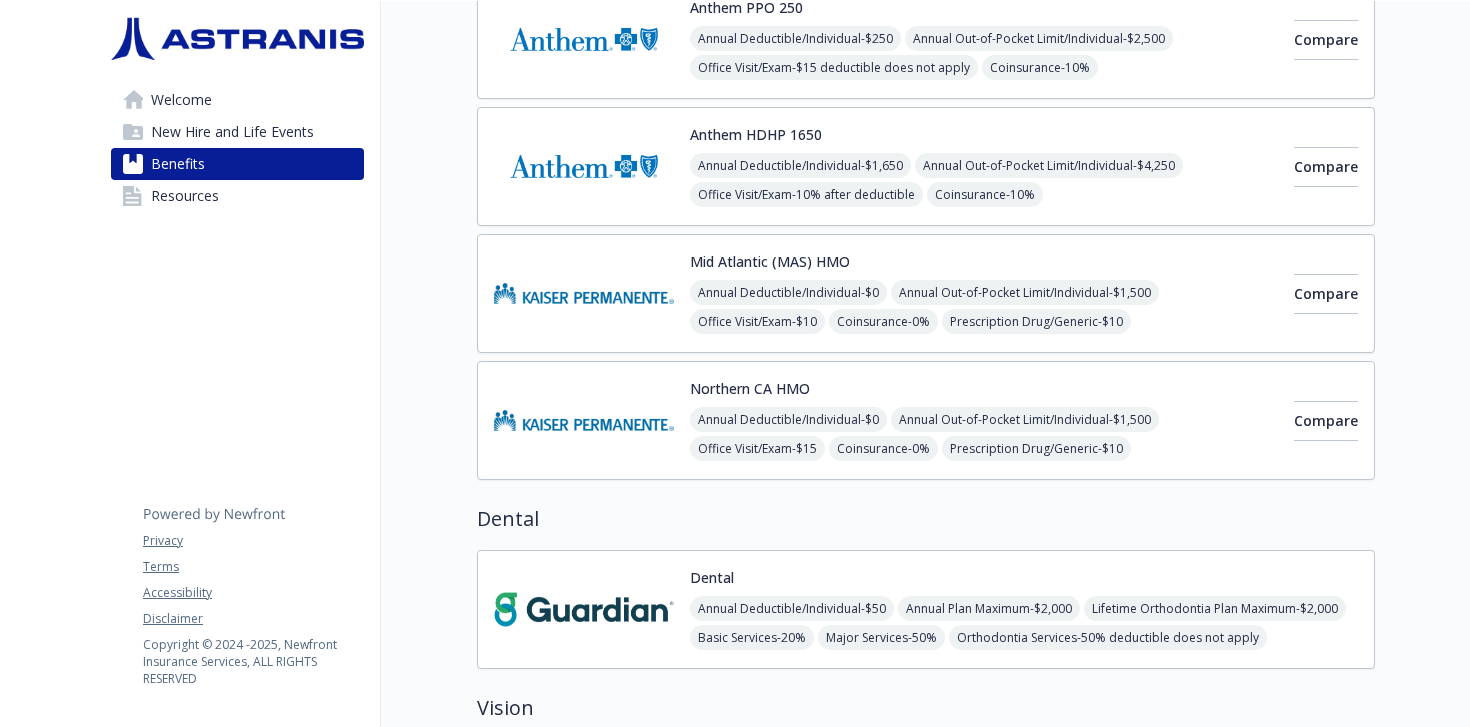 click on "Welcome" at bounding box center [181, 100] 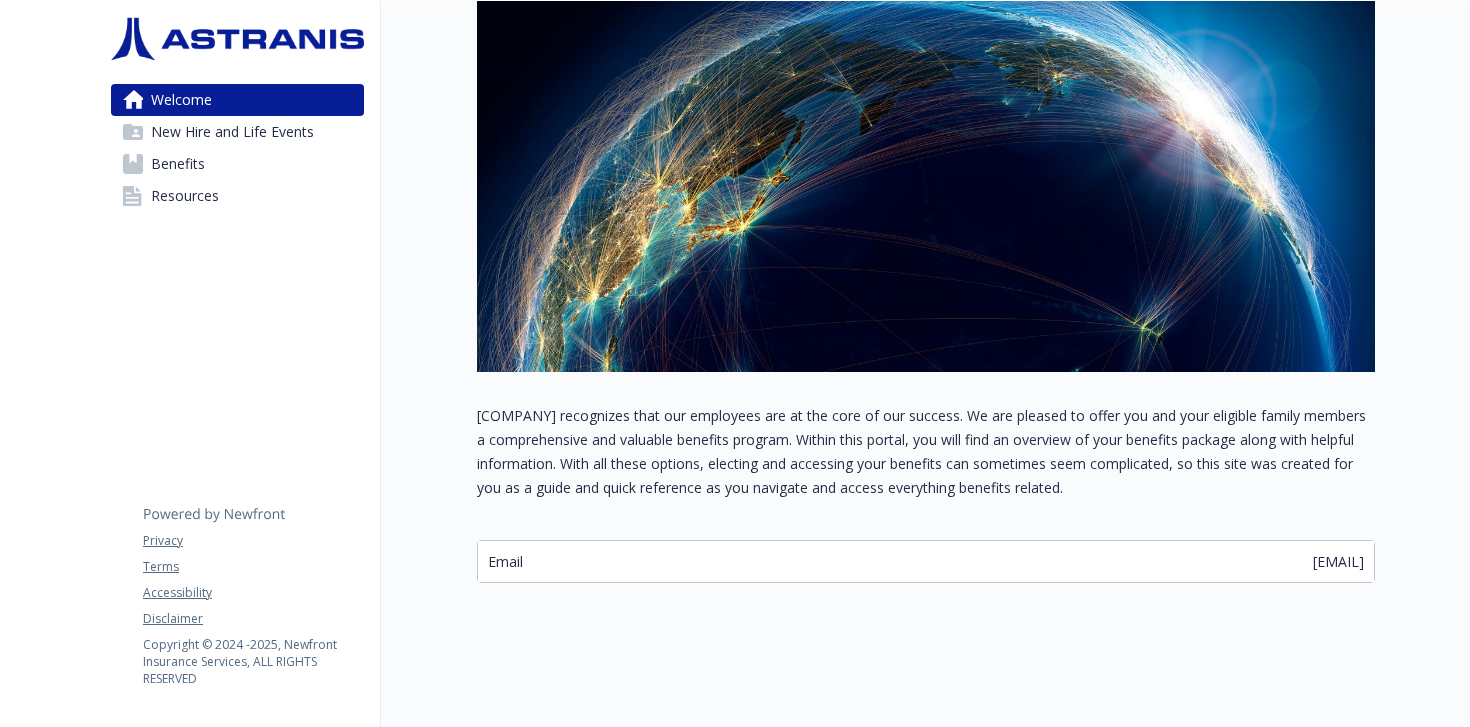 click on "New Hire and Life Events" at bounding box center [232, 132] 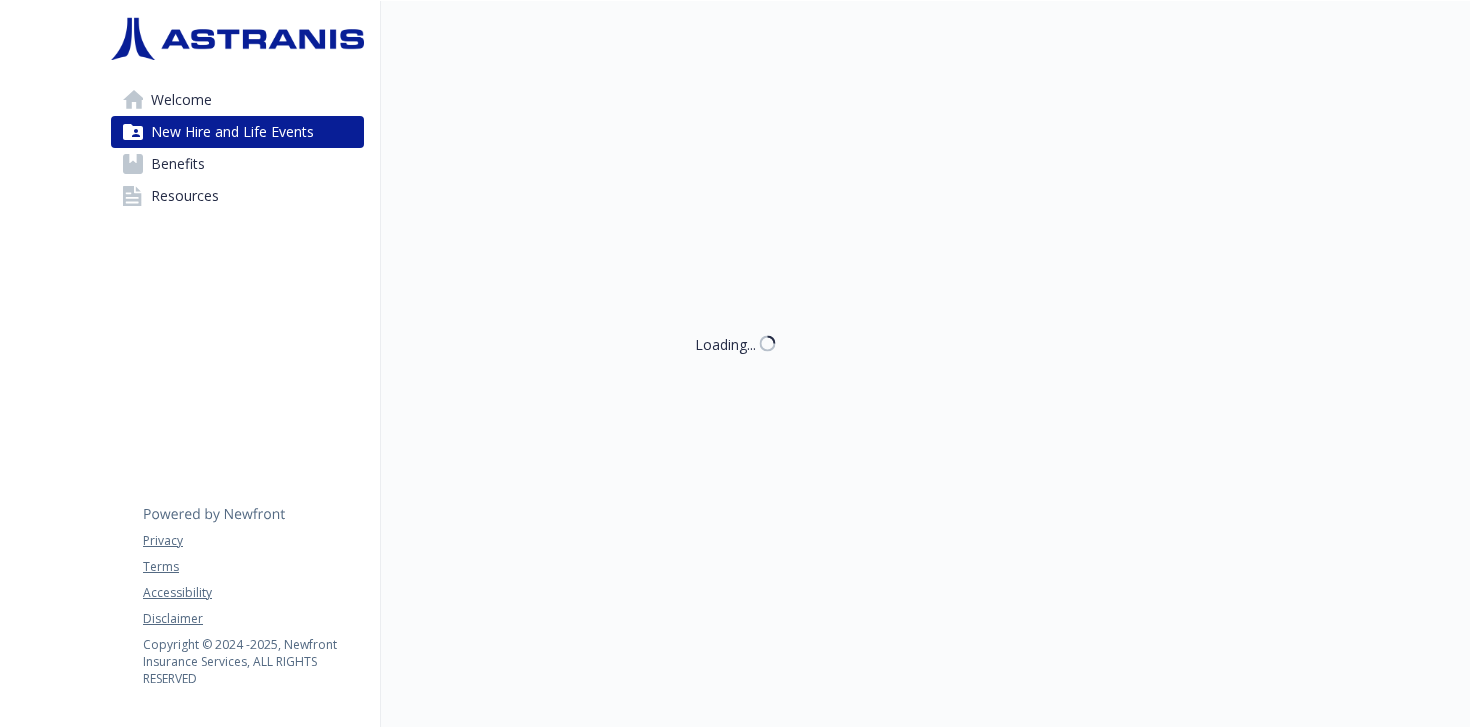 scroll, scrollTop: 1, scrollLeft: 0, axis: vertical 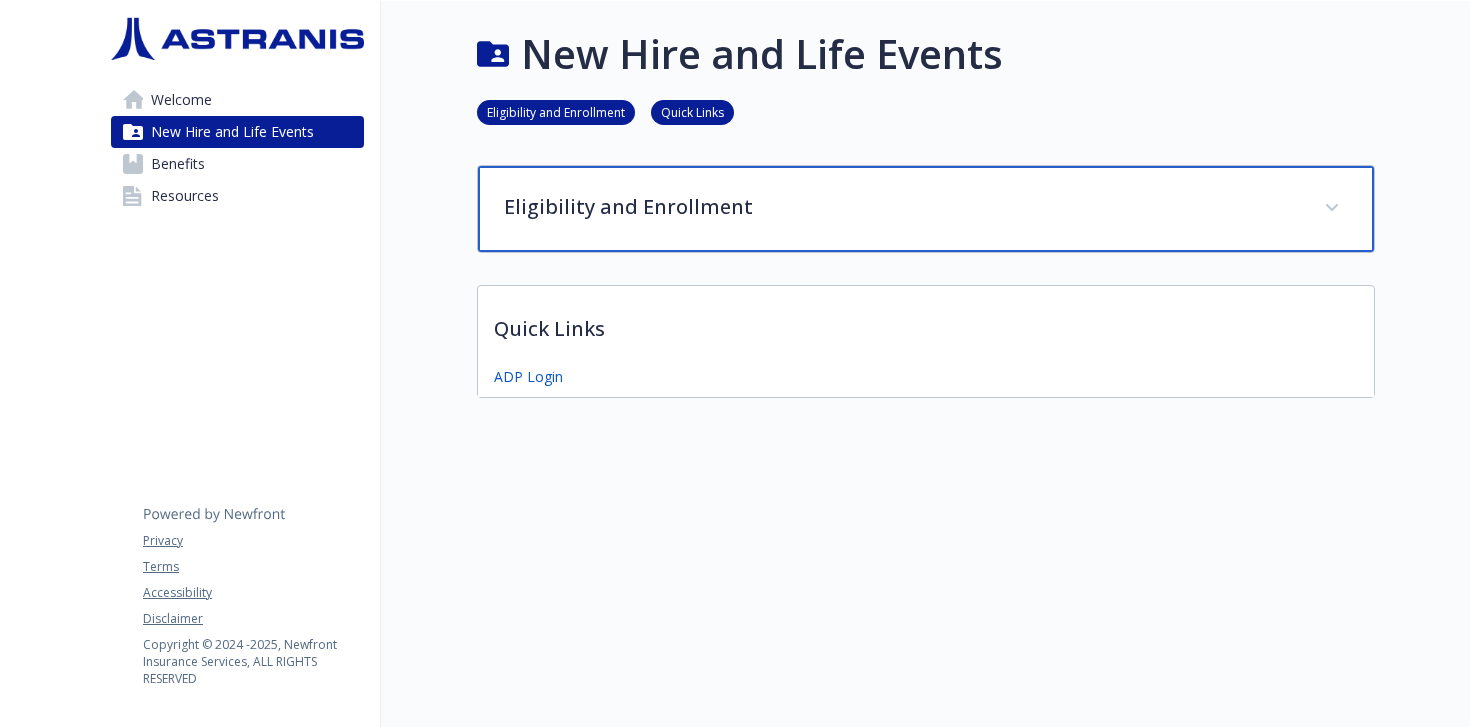 click on "Eligibility and Enrollment" at bounding box center (902, 207) 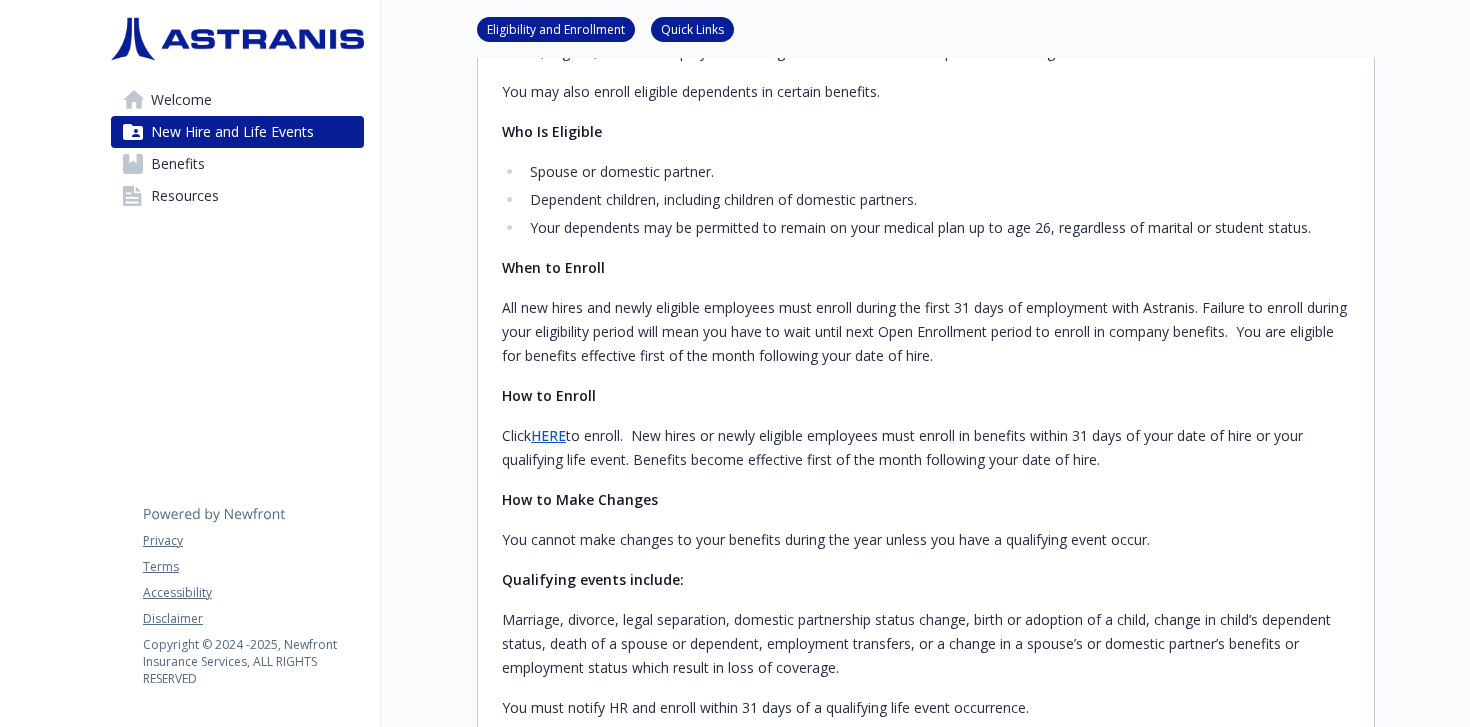 scroll, scrollTop: 244, scrollLeft: 0, axis: vertical 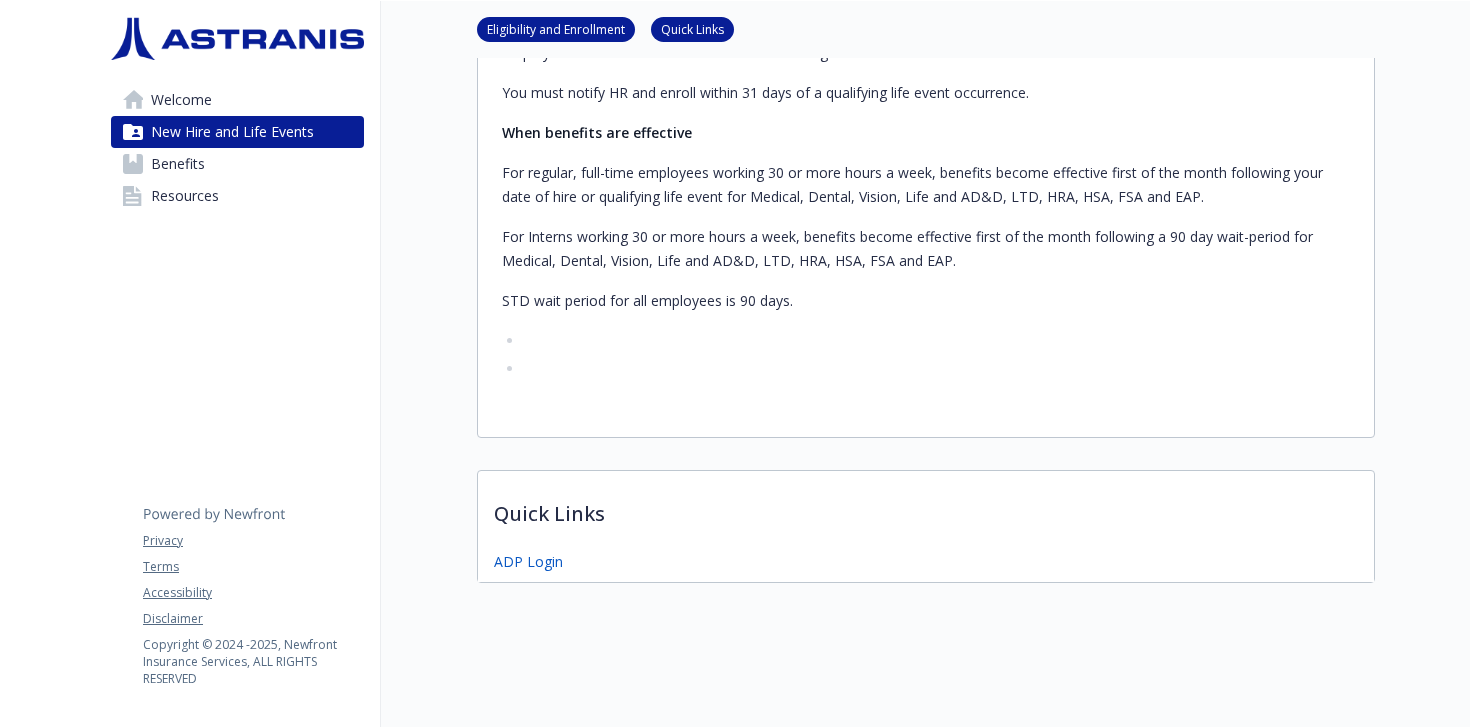 click on "Benefits" at bounding box center (237, 164) 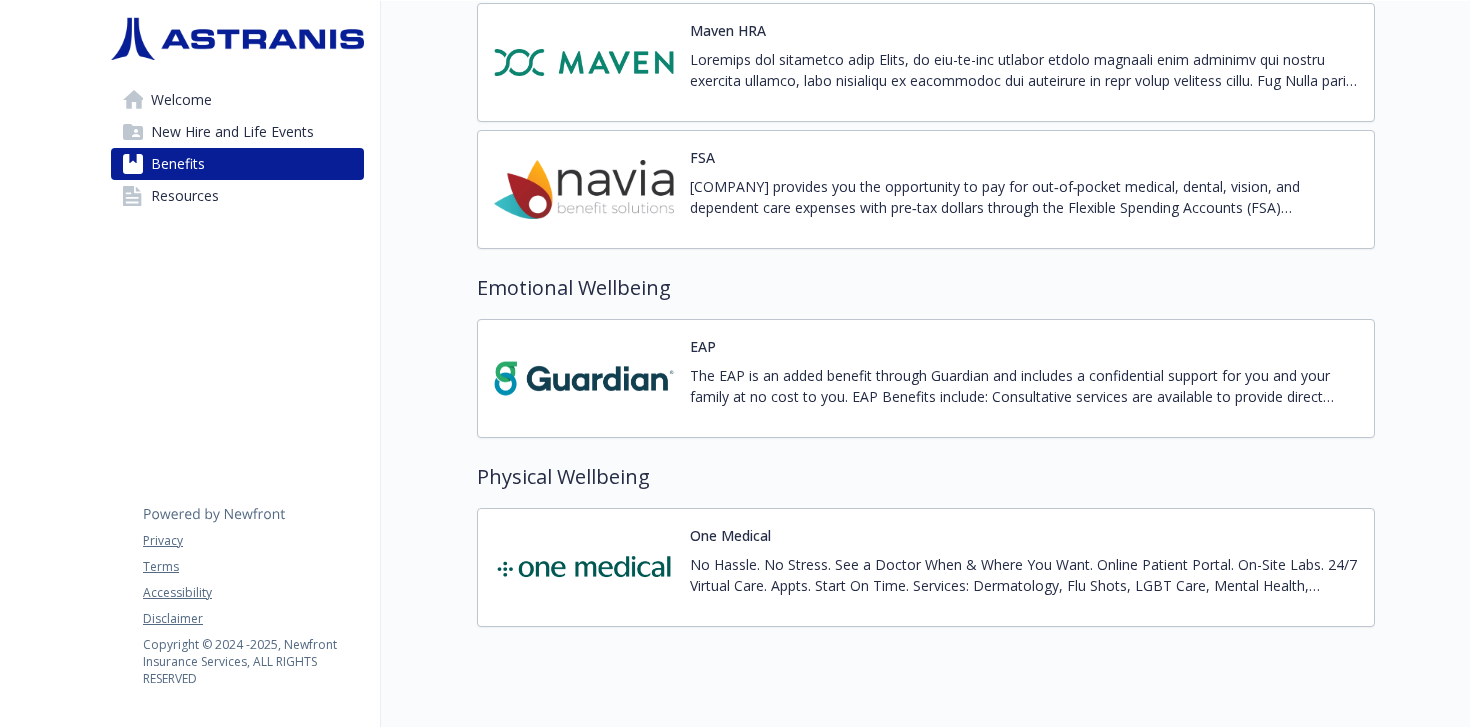 scroll, scrollTop: 1970, scrollLeft: 0, axis: vertical 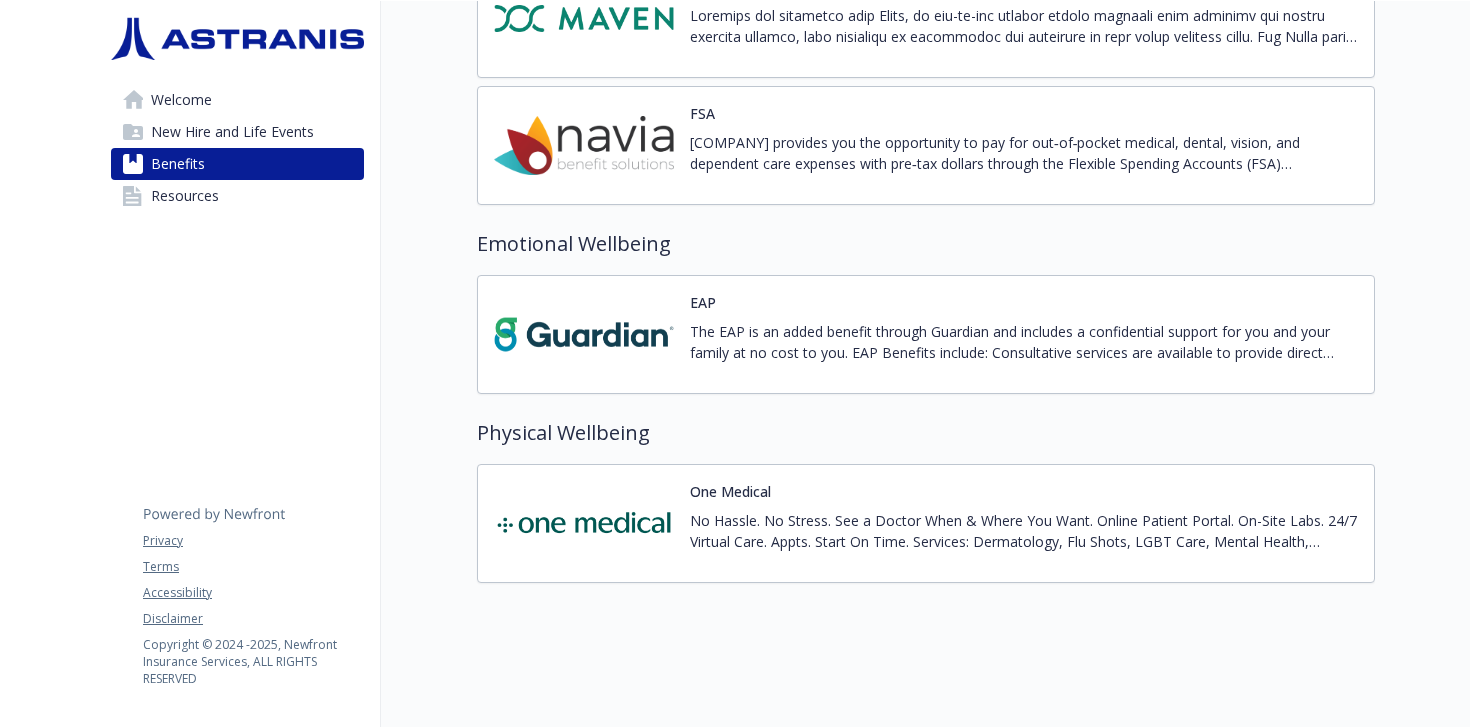 click on "Resources" at bounding box center (185, 196) 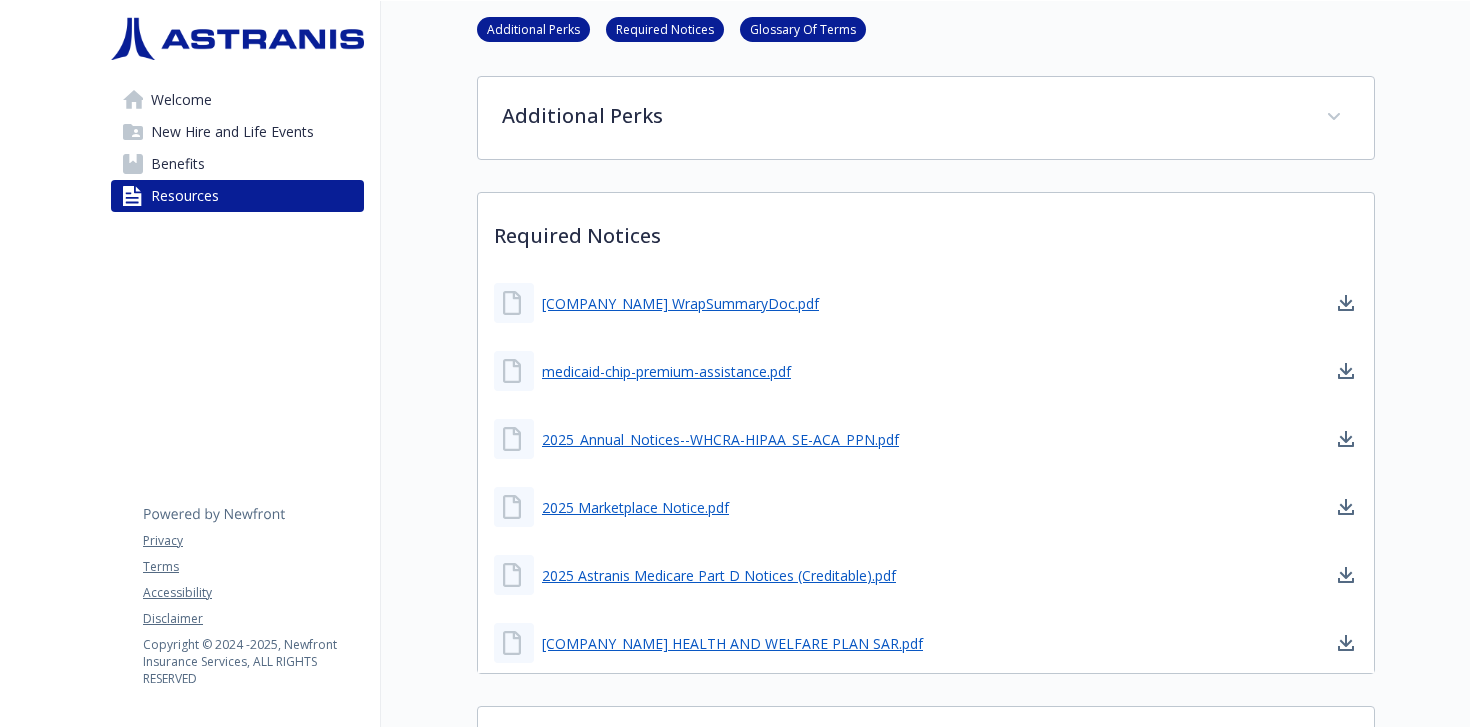 scroll, scrollTop: 93, scrollLeft: 0, axis: vertical 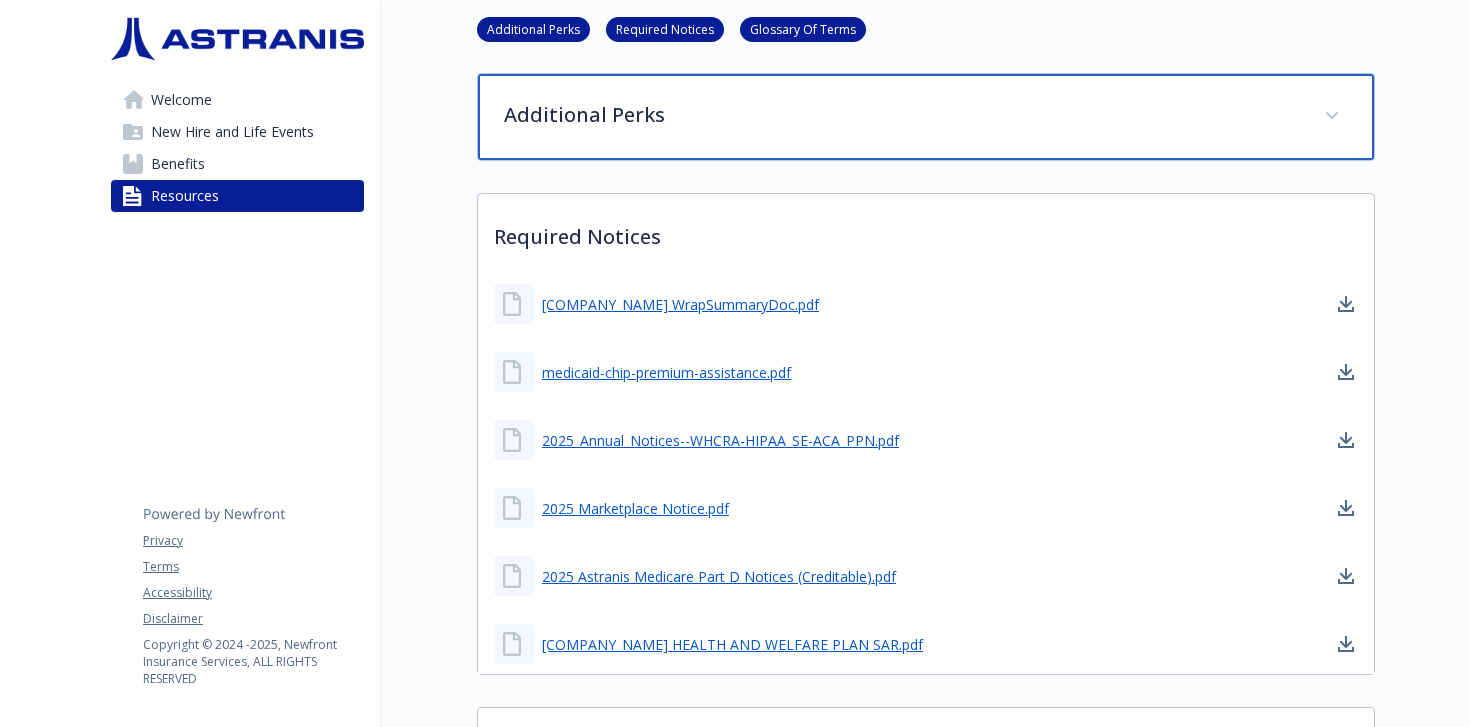 click on "Additional Perks" at bounding box center [902, 115] 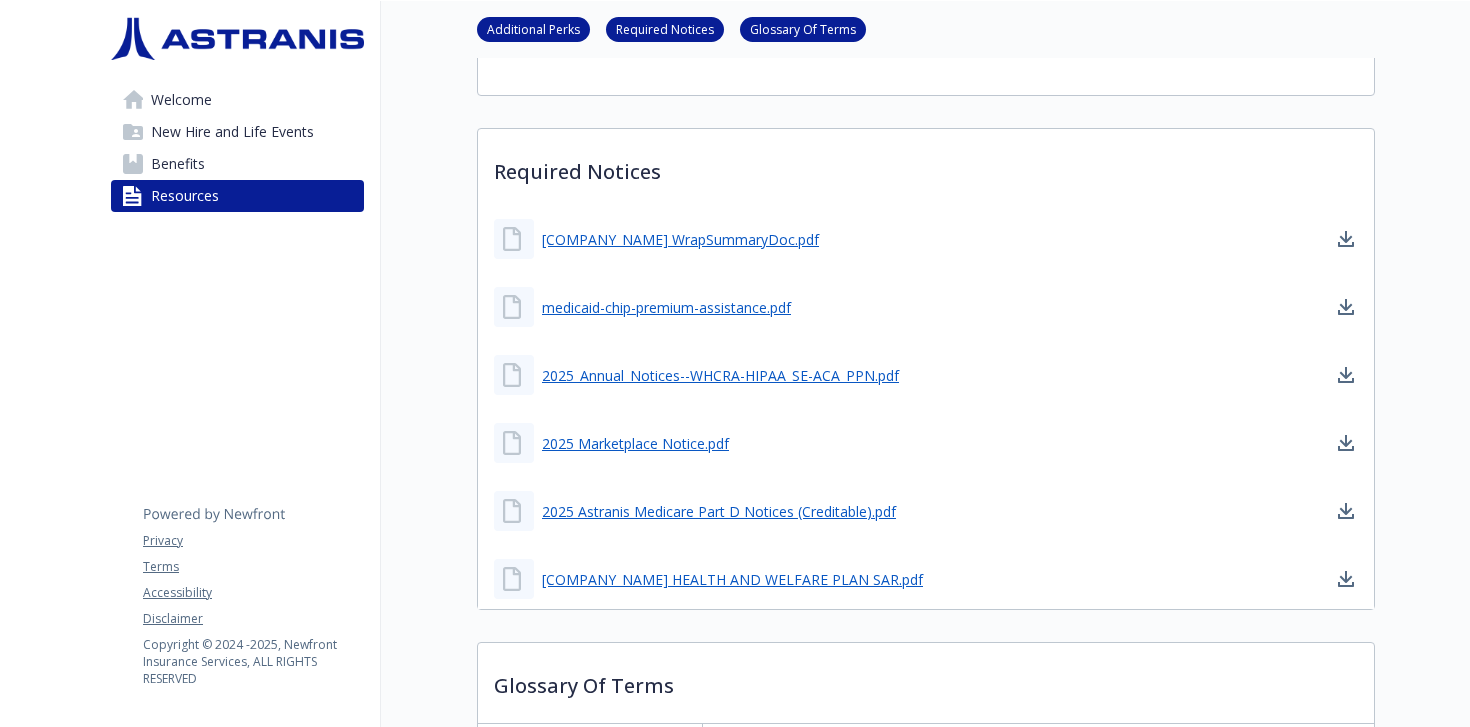 scroll, scrollTop: 619, scrollLeft: 0, axis: vertical 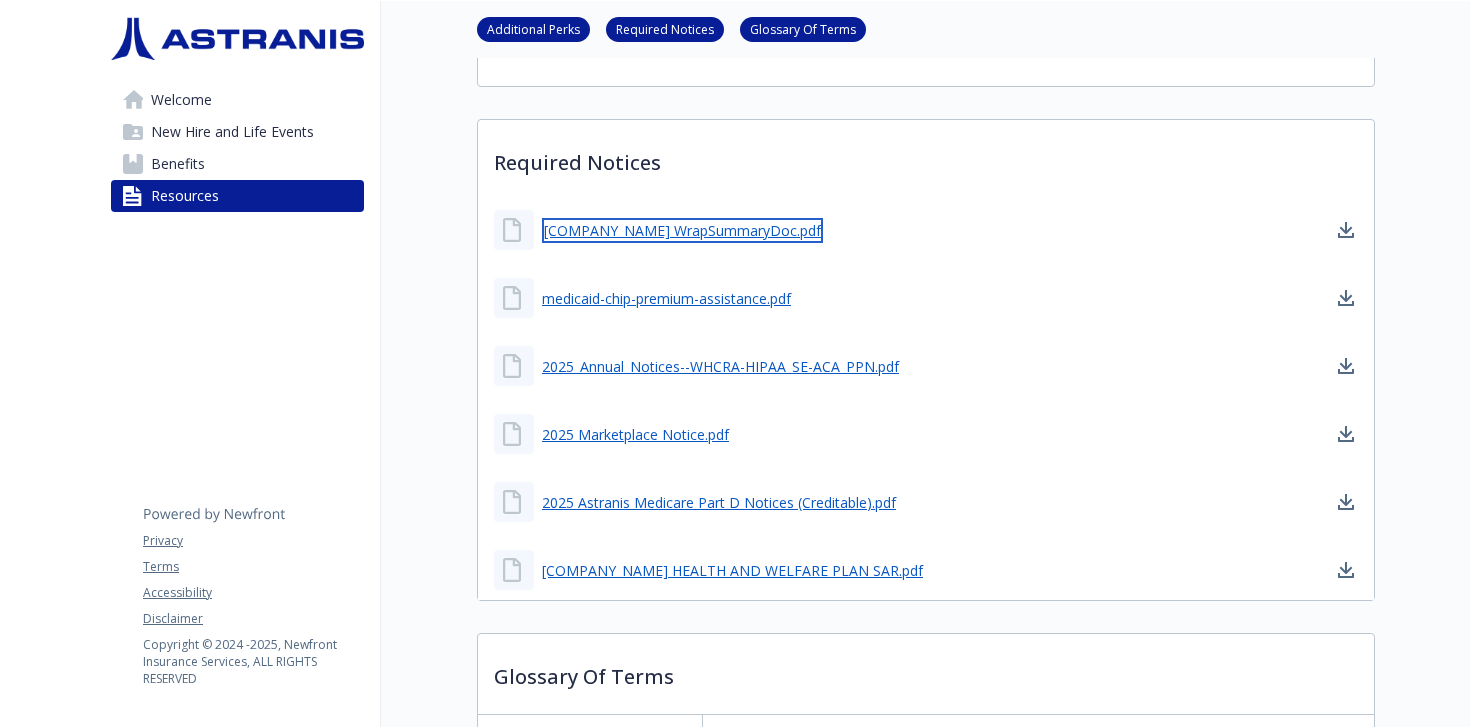 click on "[COMPANY_NAME] WrapSummaryDoc.pdf" at bounding box center [682, 230] 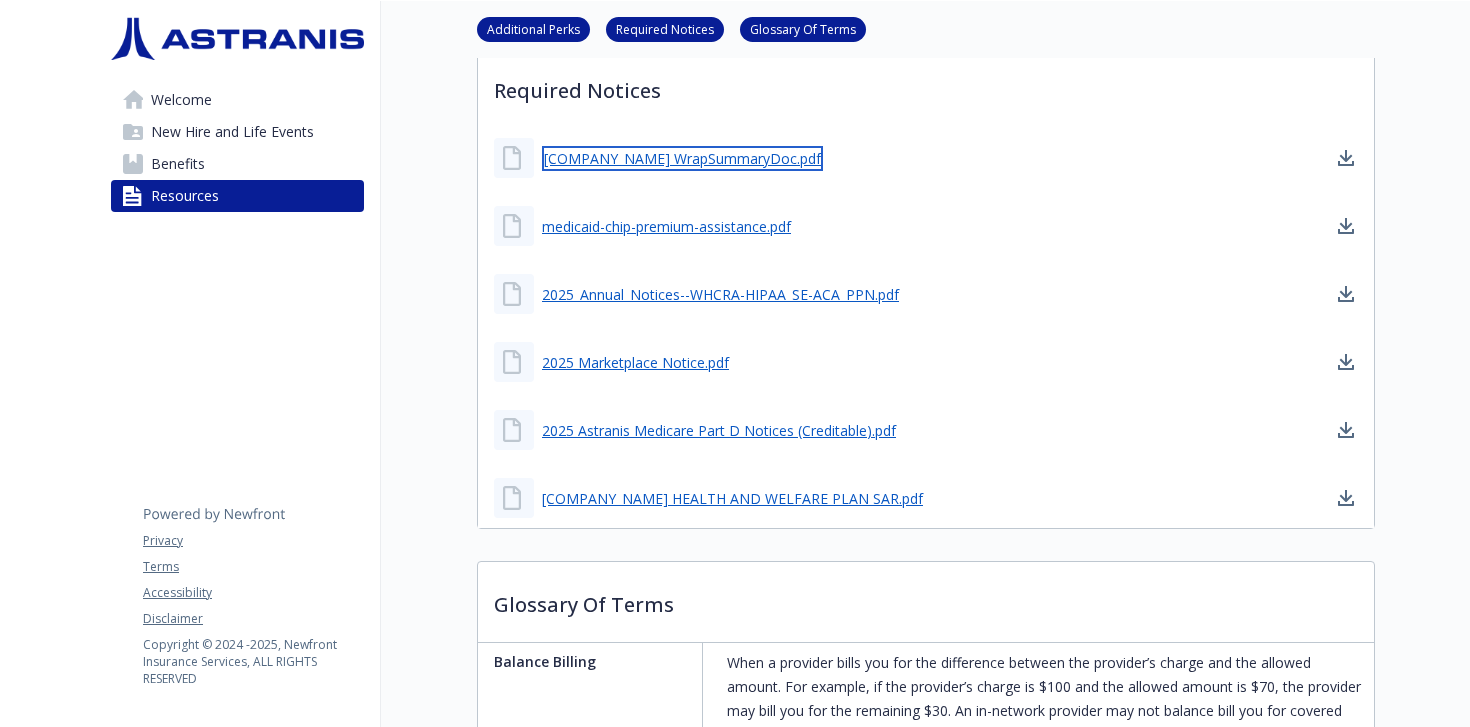 scroll, scrollTop: 692, scrollLeft: 0, axis: vertical 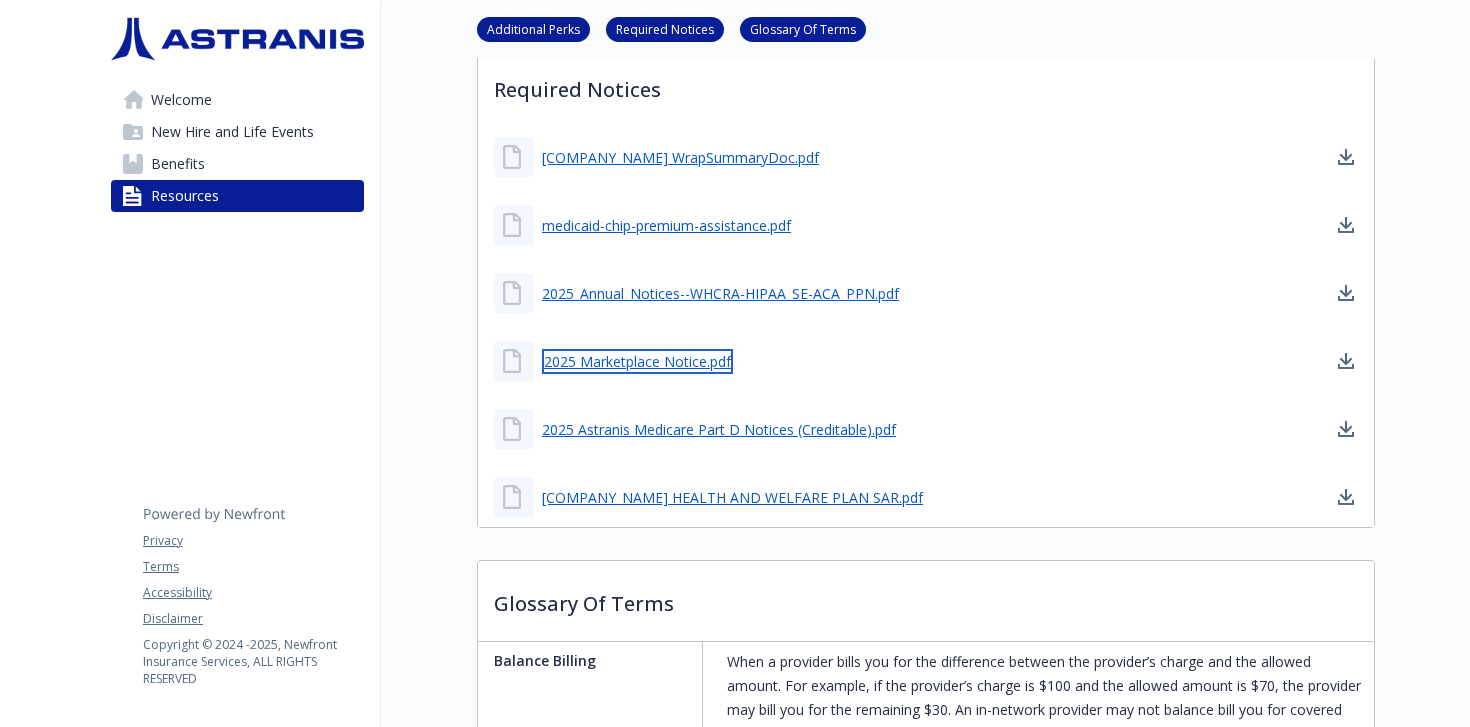 click on "2025 Marketplace Notice.pdf" at bounding box center (637, 361) 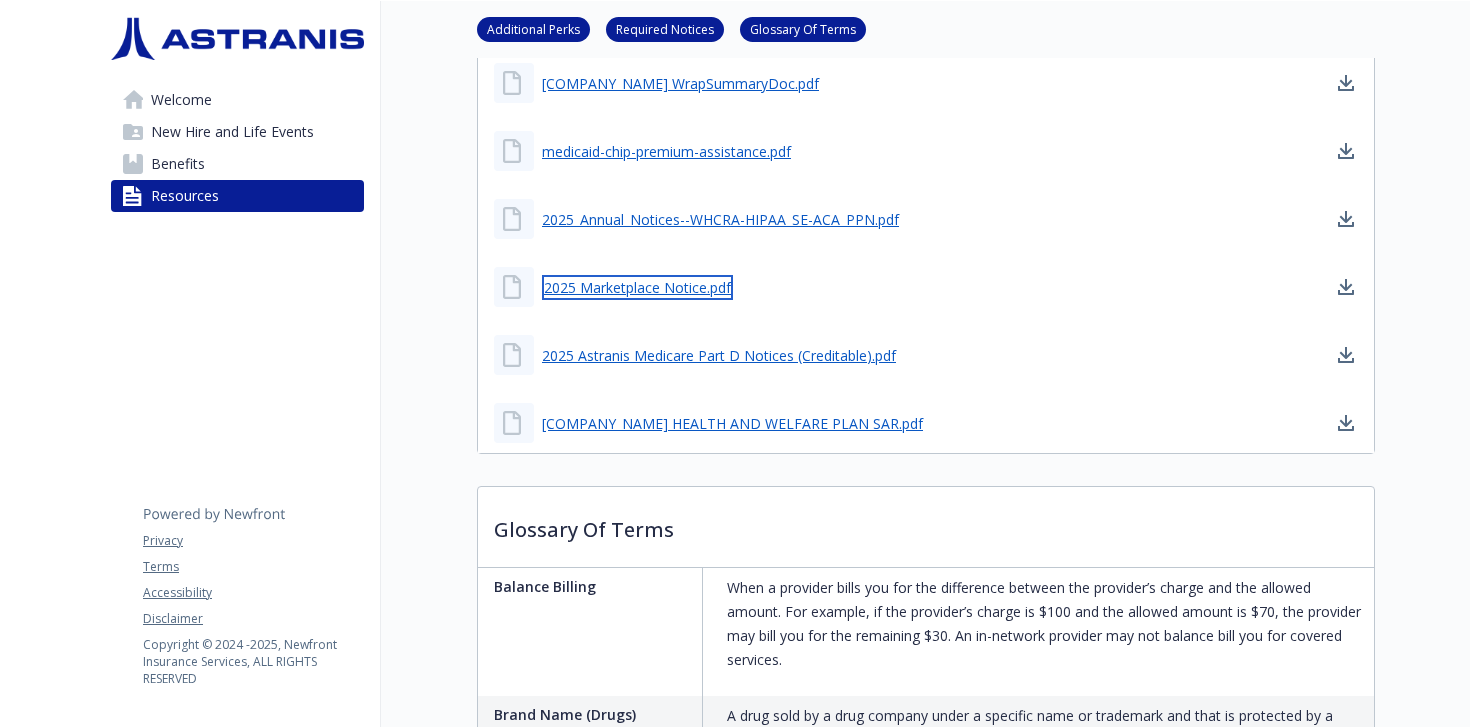scroll, scrollTop: 767, scrollLeft: 0, axis: vertical 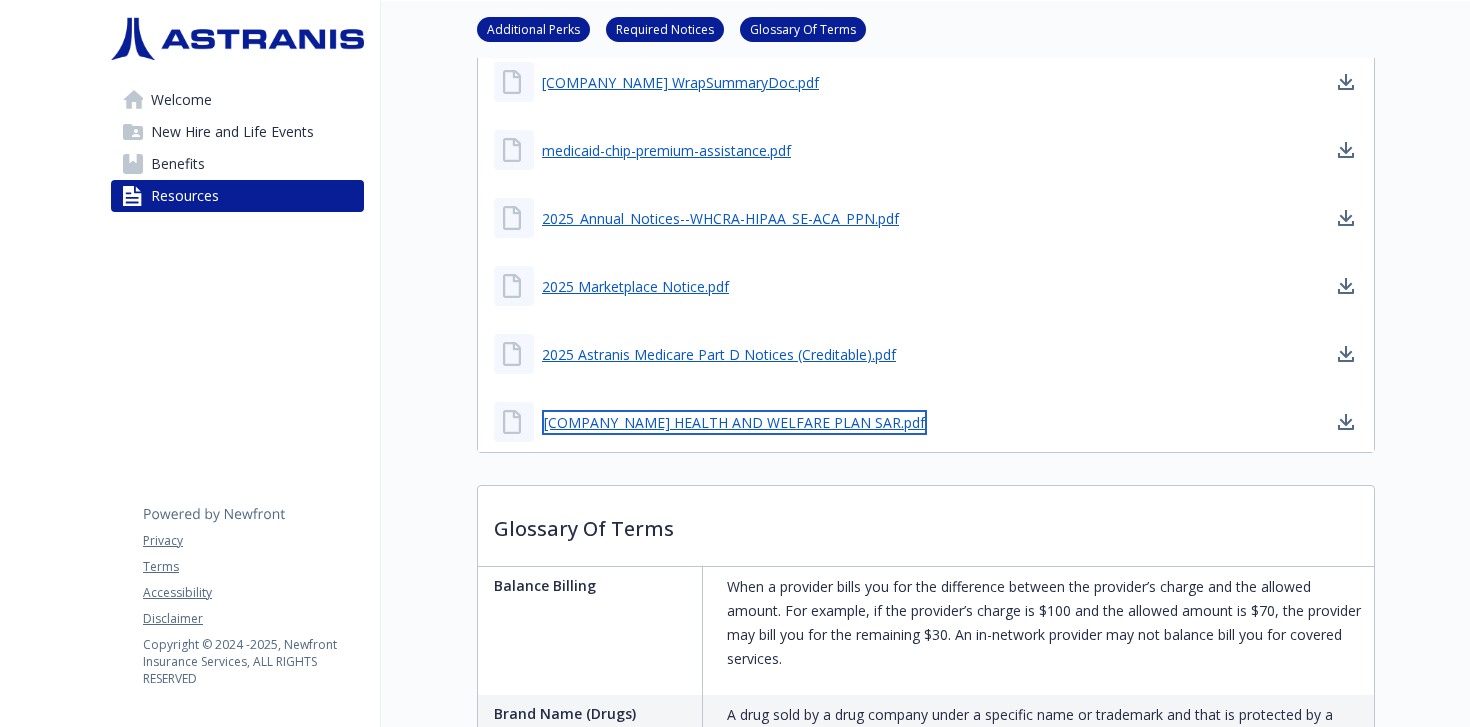 click on "[COMPANY_NAME] HEALTH AND WELFARE PLAN SAR.pdf" at bounding box center [734, 422] 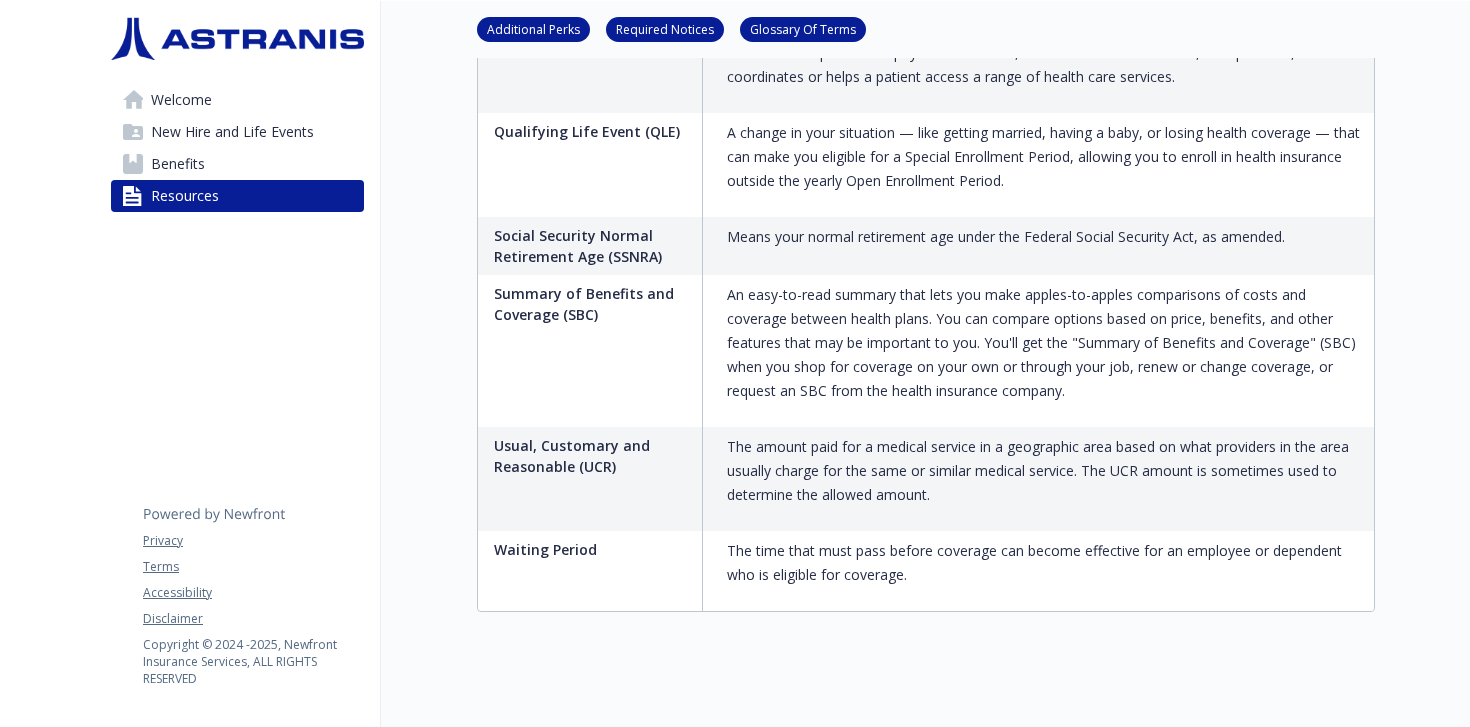 scroll, scrollTop: 3602, scrollLeft: 0, axis: vertical 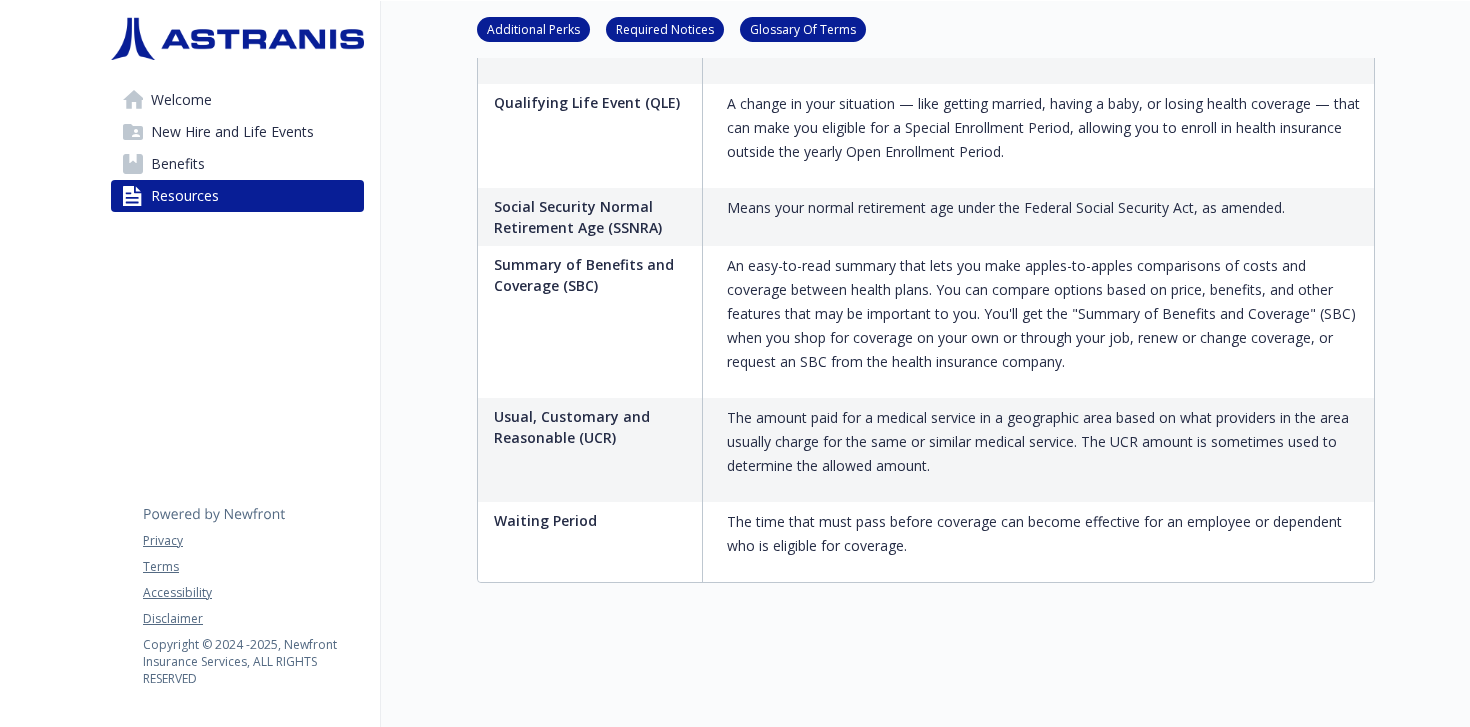 click on "Welcome" at bounding box center (237, 100) 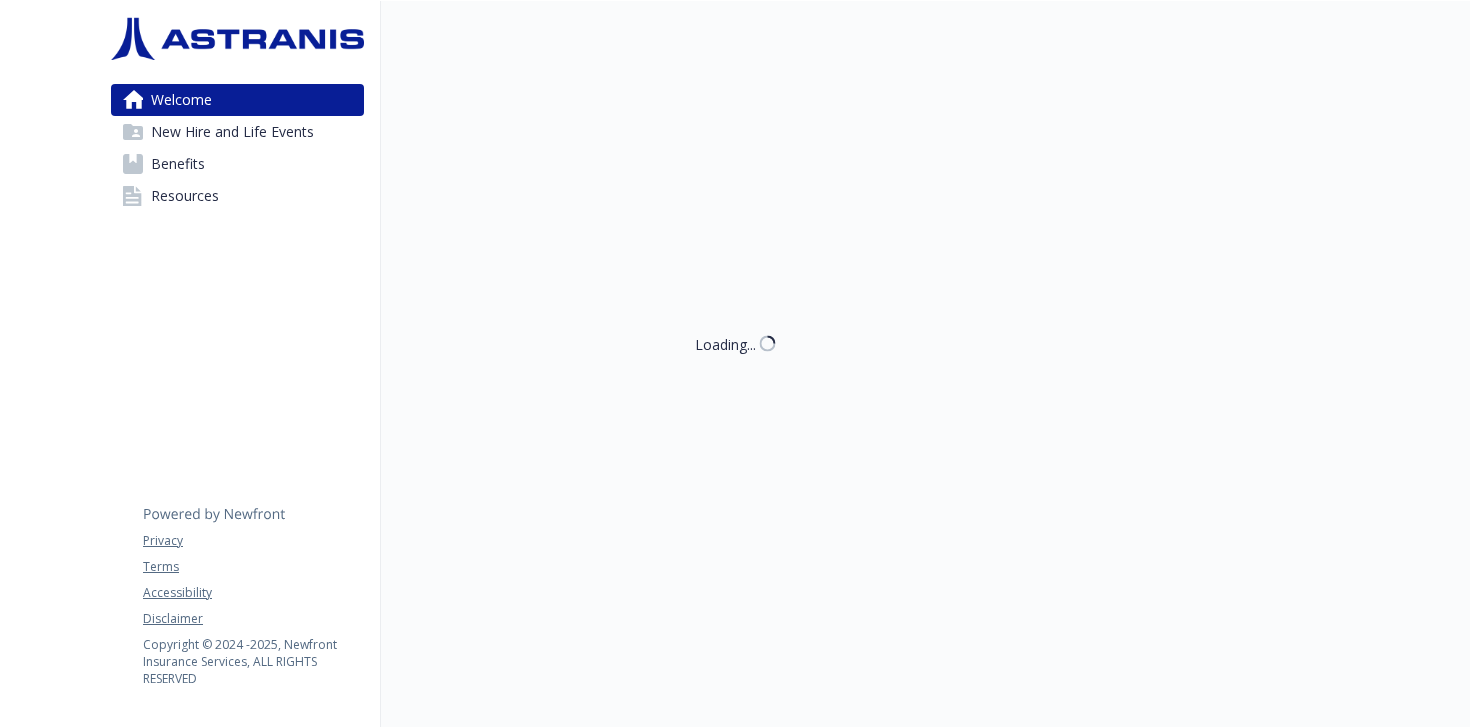 scroll, scrollTop: 292, scrollLeft: 0, axis: vertical 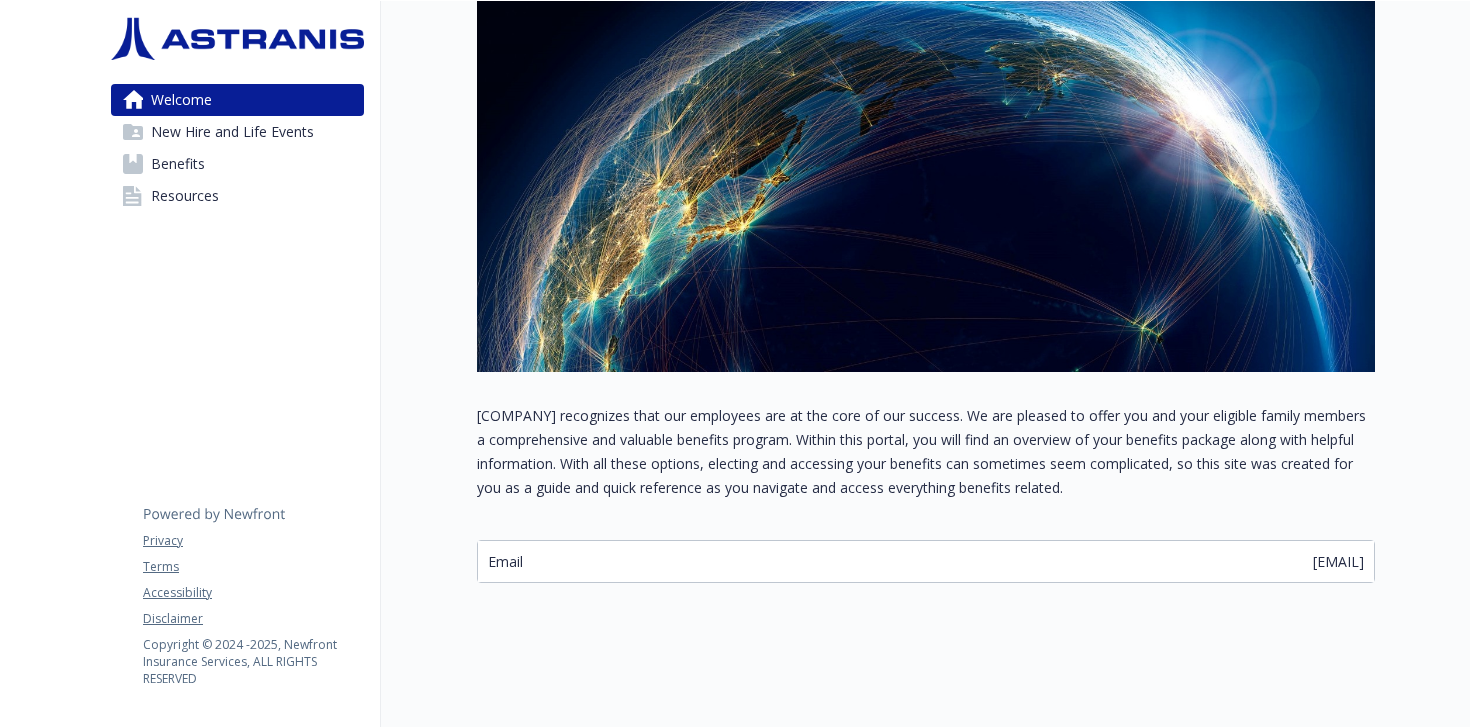 click on "New Hire and Life Events" at bounding box center [232, 132] 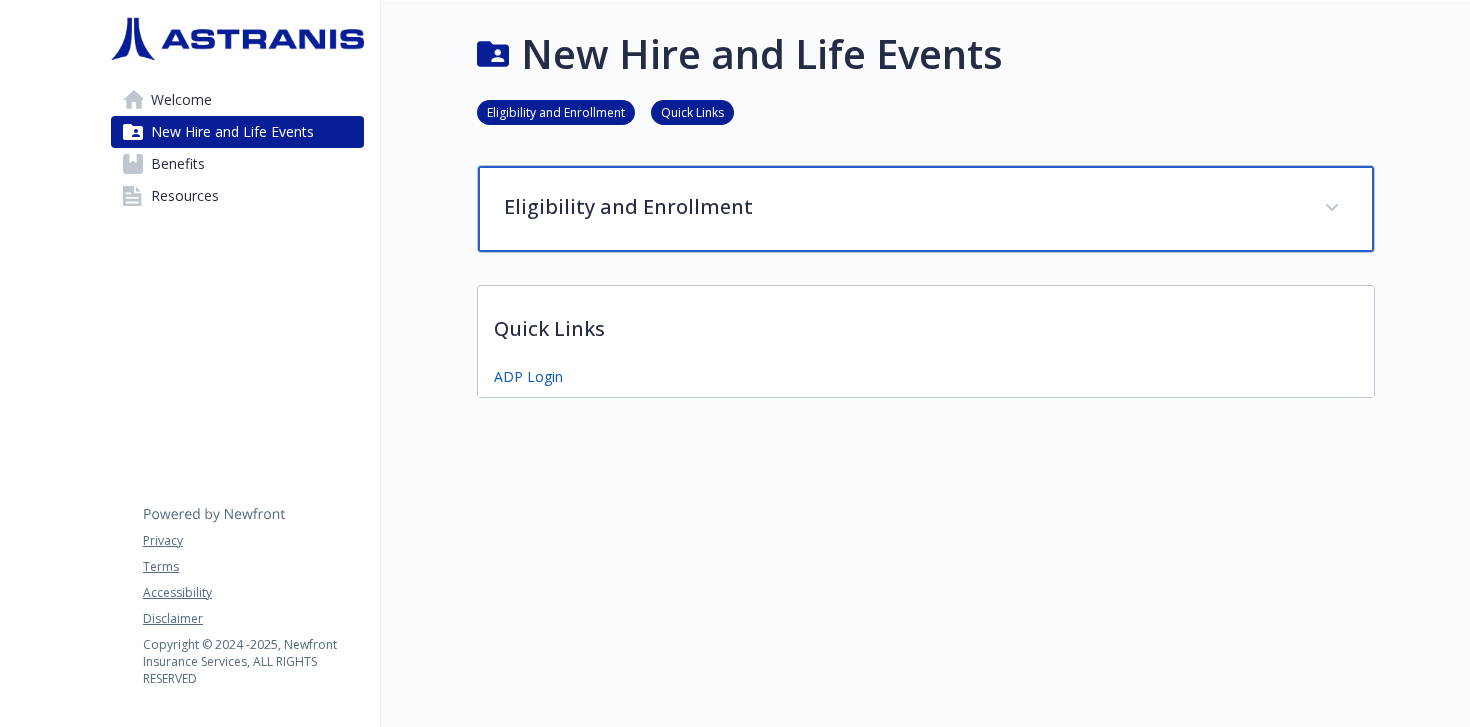 click on "Eligibility and Enrollment" at bounding box center [926, 209] 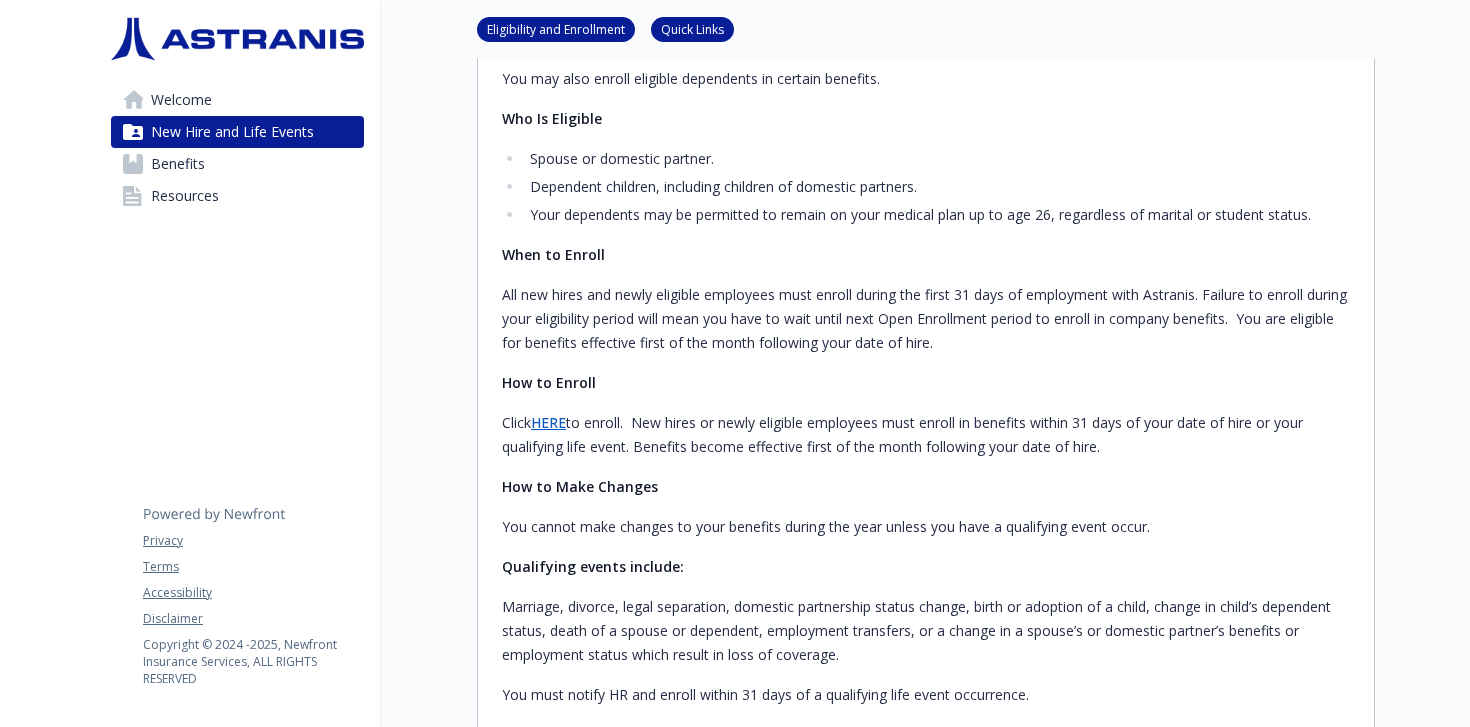 scroll, scrollTop: 250, scrollLeft: 0, axis: vertical 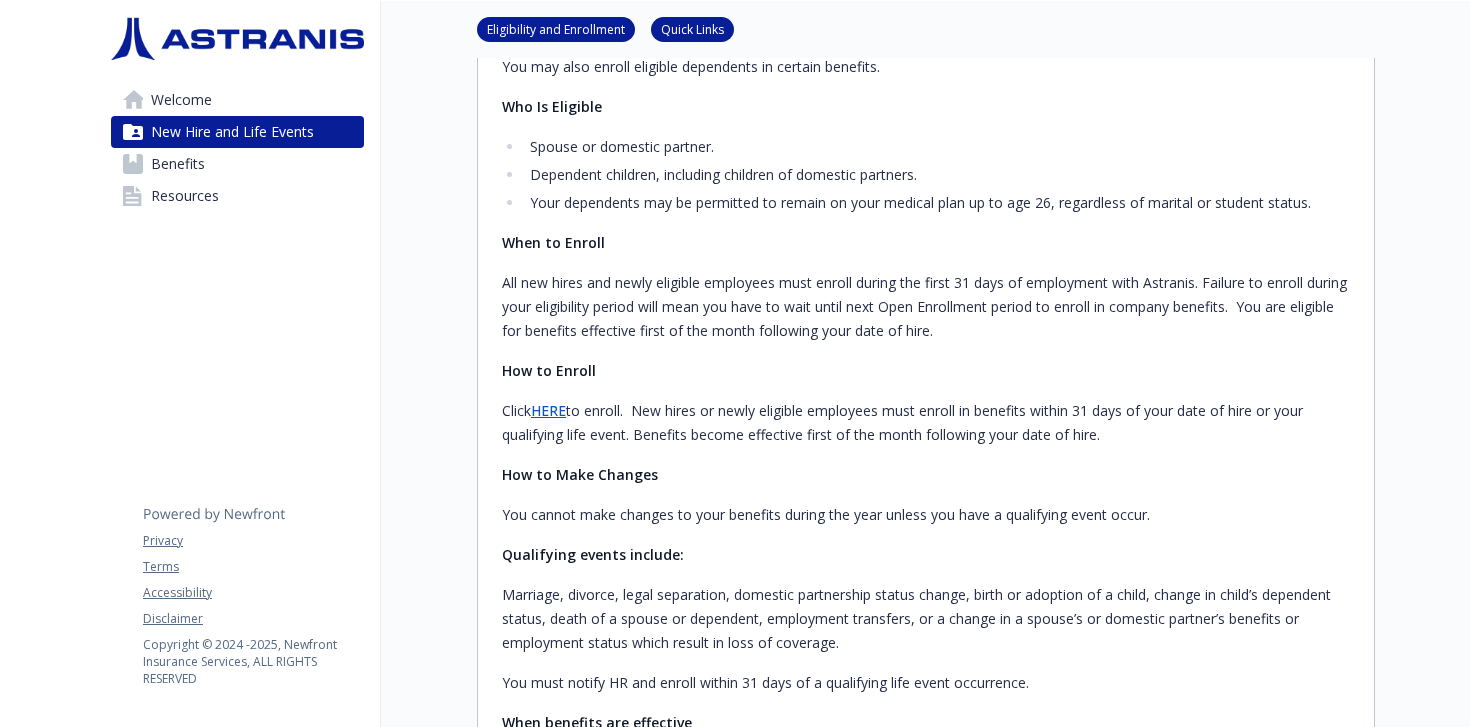 click on "Benefits" at bounding box center (237, 164) 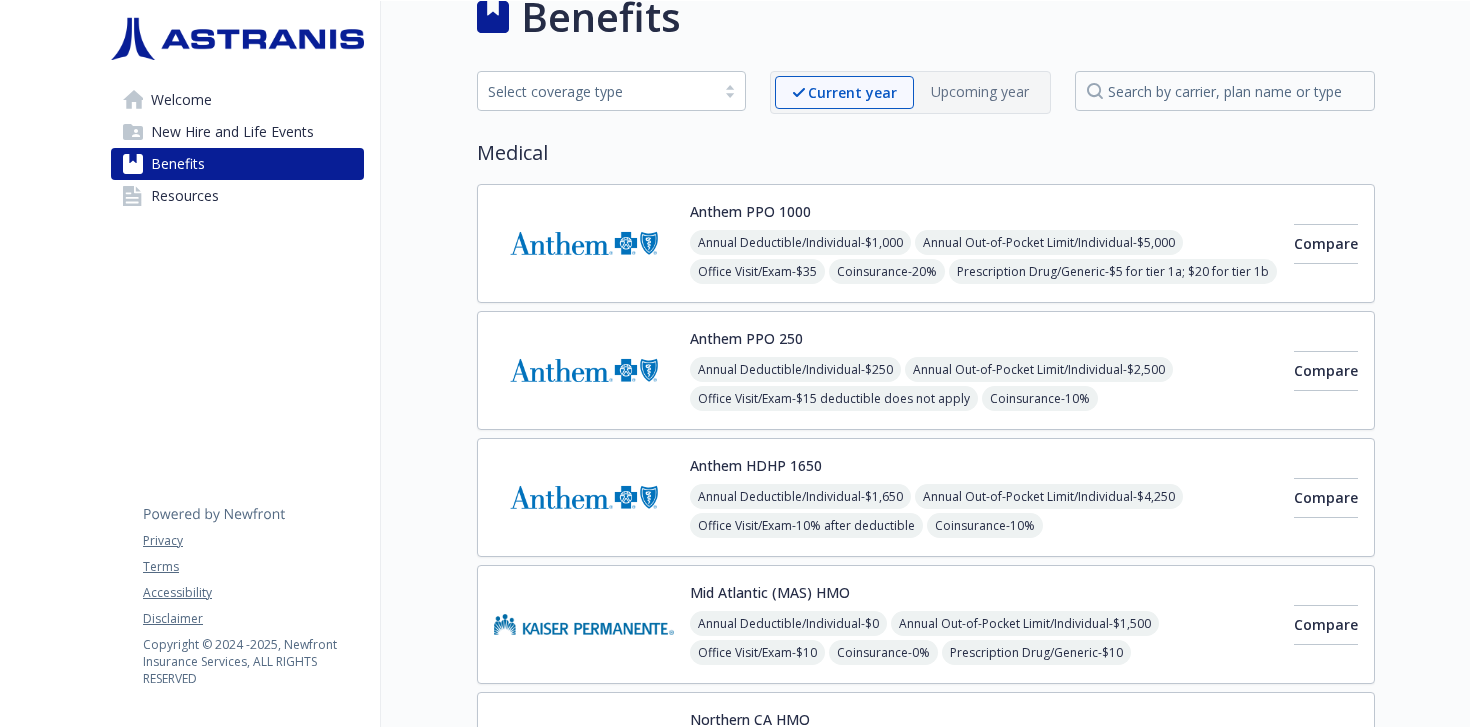 scroll, scrollTop: 37, scrollLeft: 0, axis: vertical 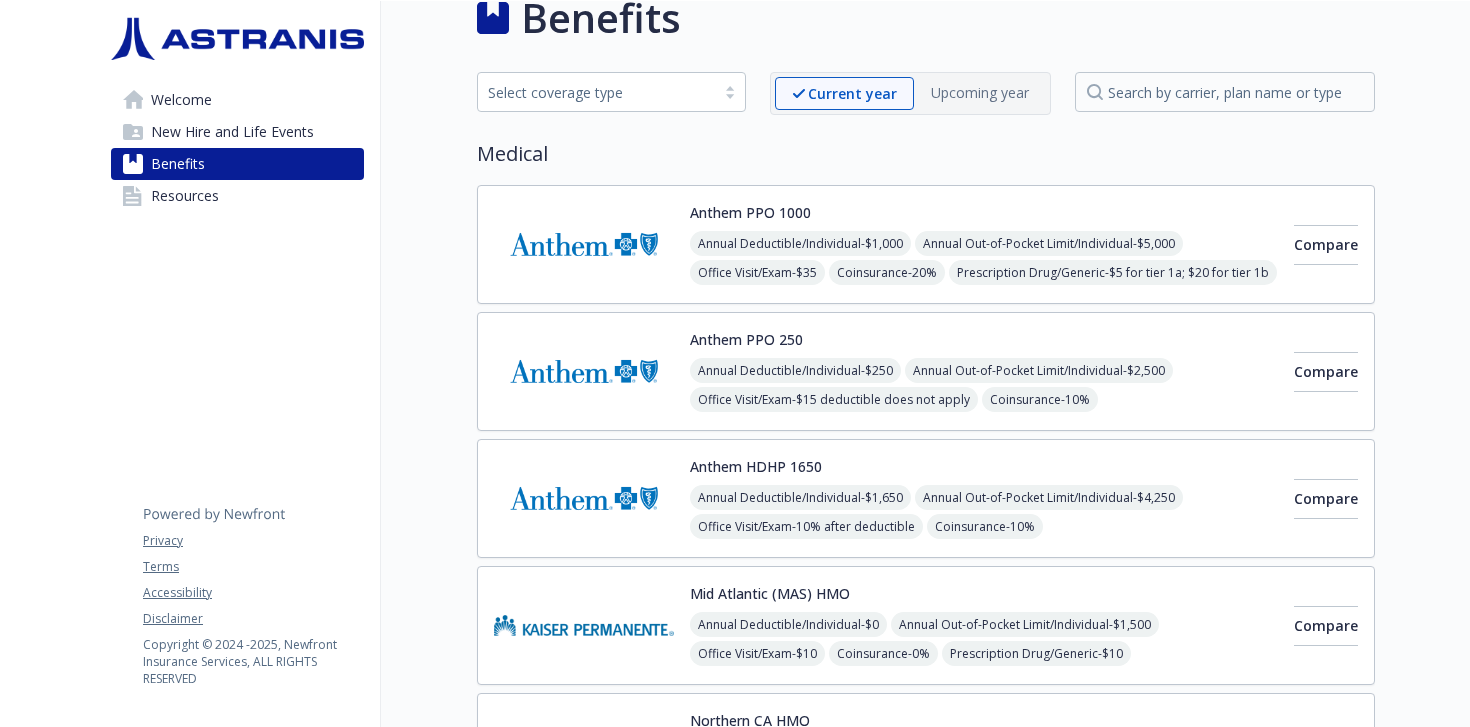 click at bounding box center (584, 244) 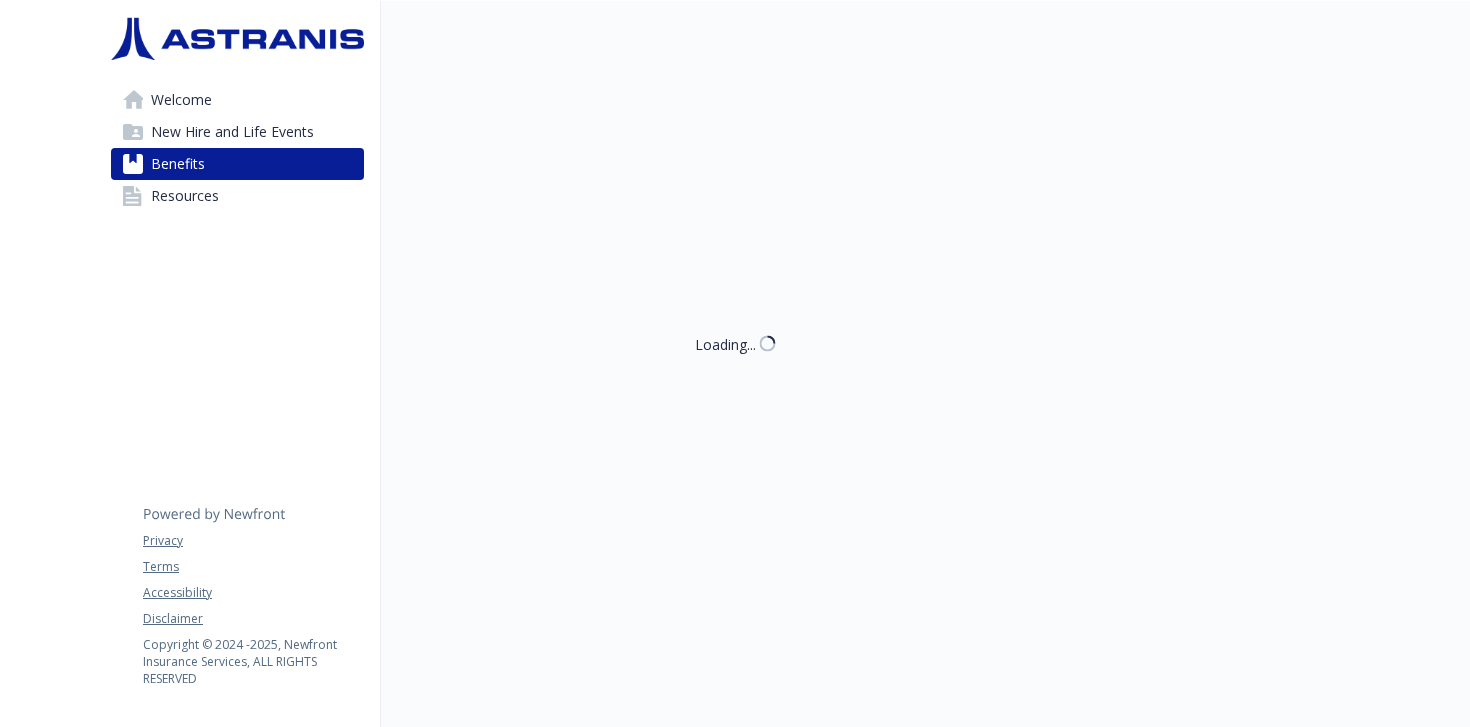 scroll, scrollTop: 37, scrollLeft: 0, axis: vertical 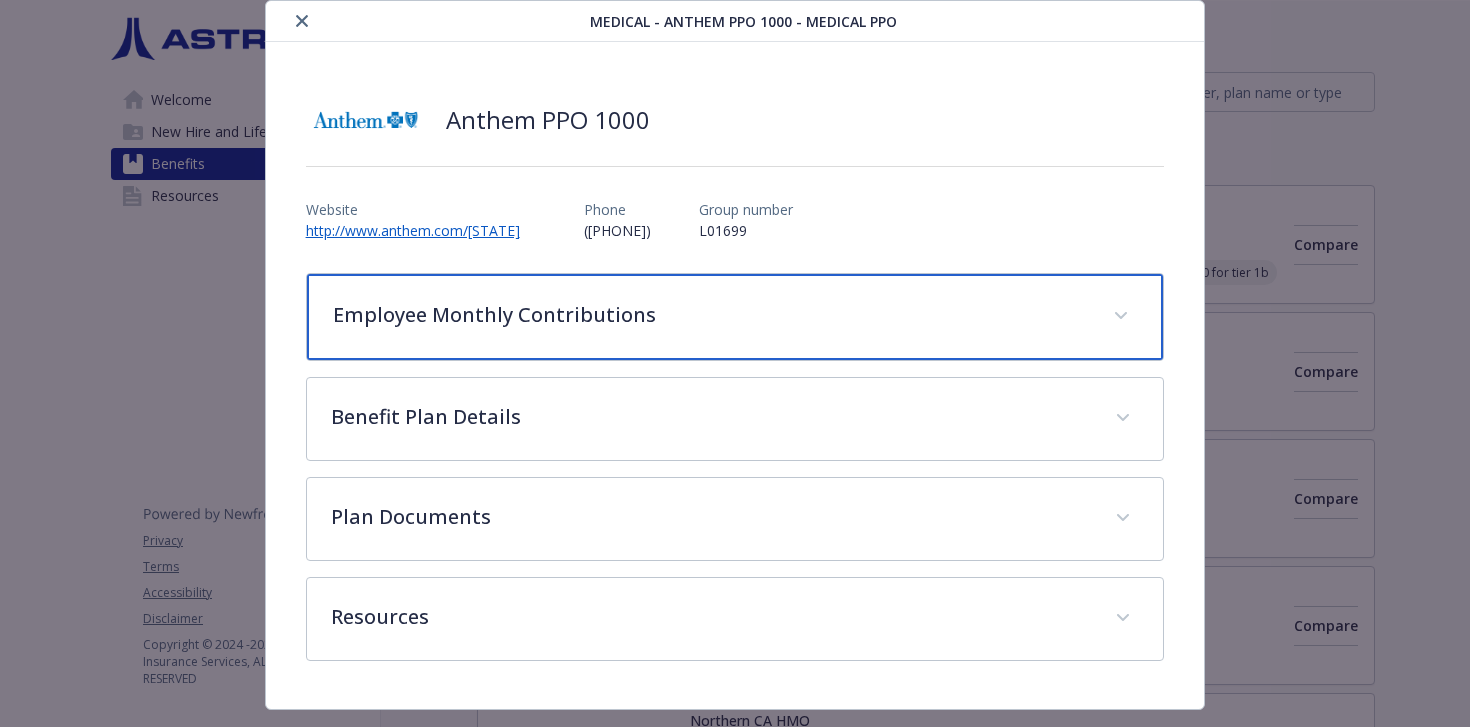 click on "Employee Monthly Contributions" at bounding box center [711, 315] 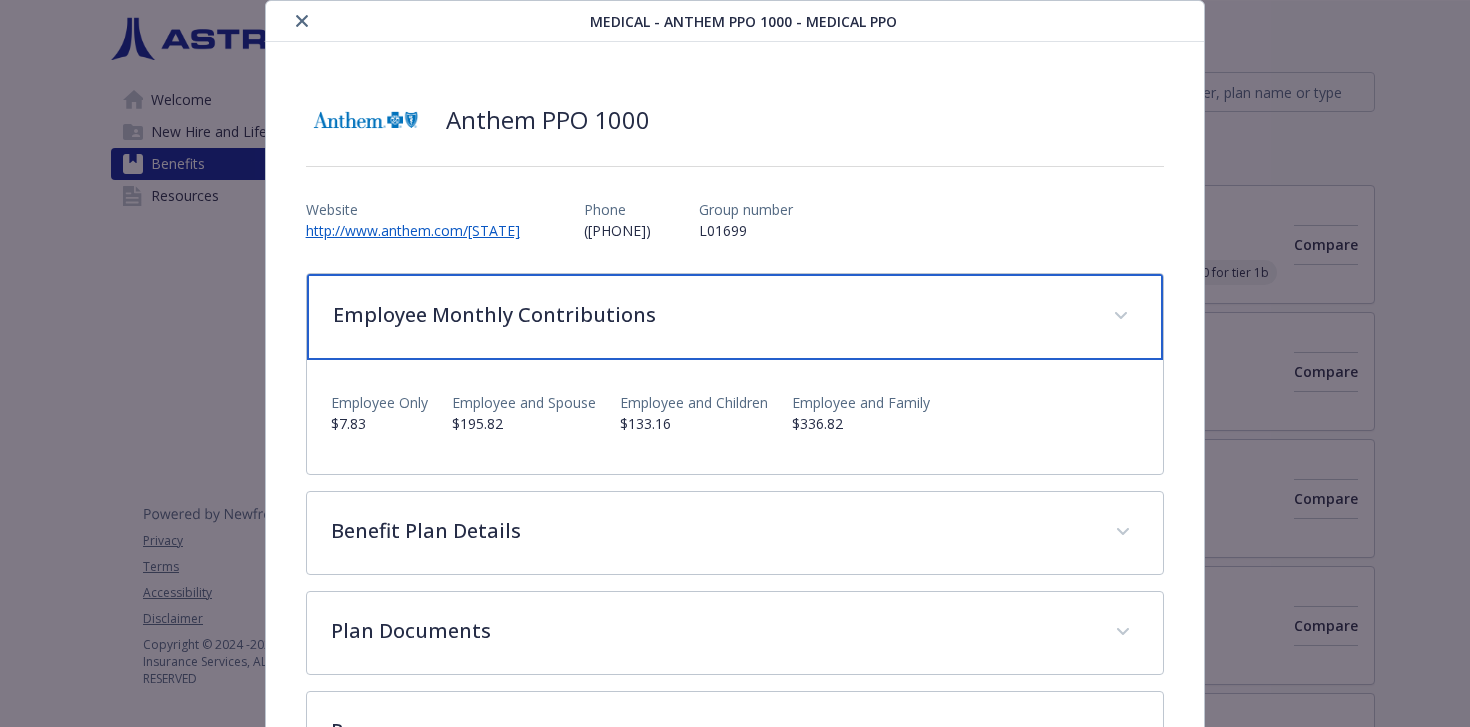 click on "Employee Monthly Contributions" at bounding box center (711, 315) 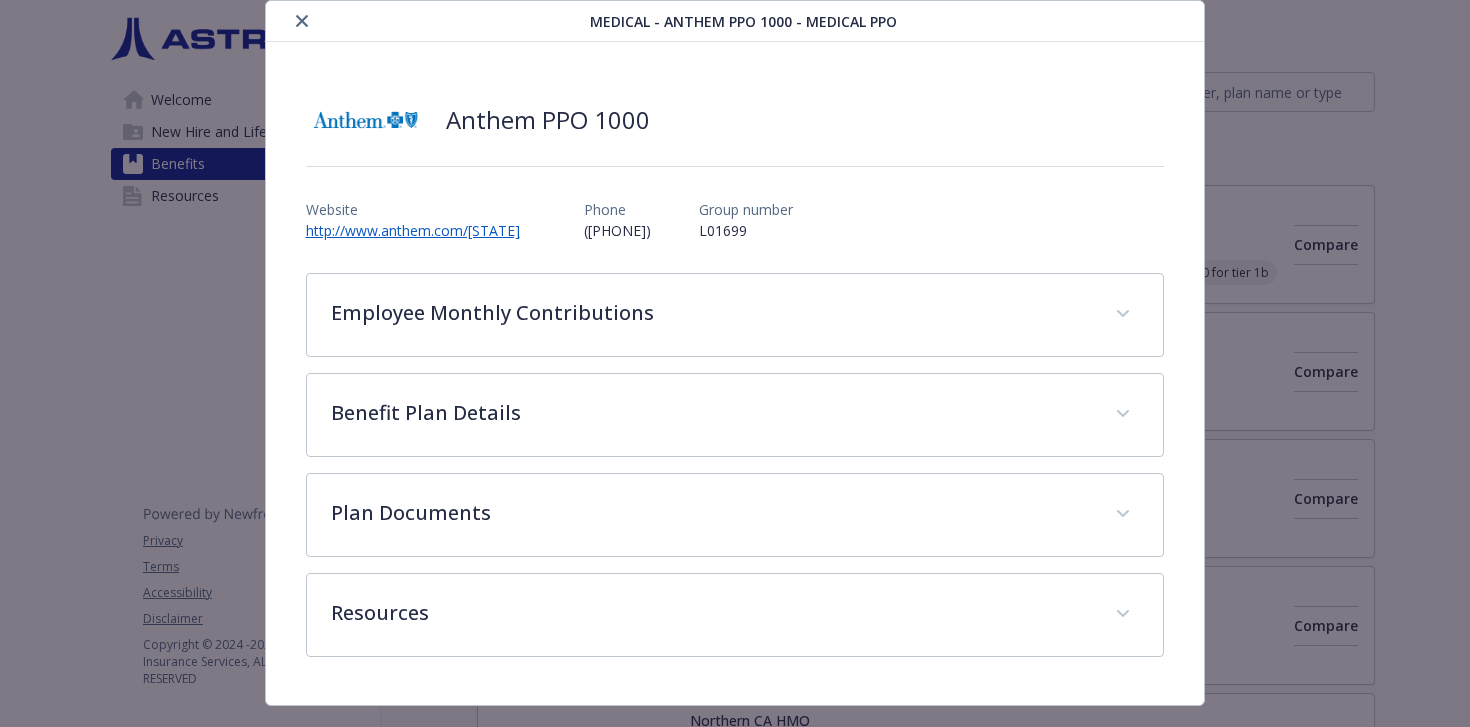 click 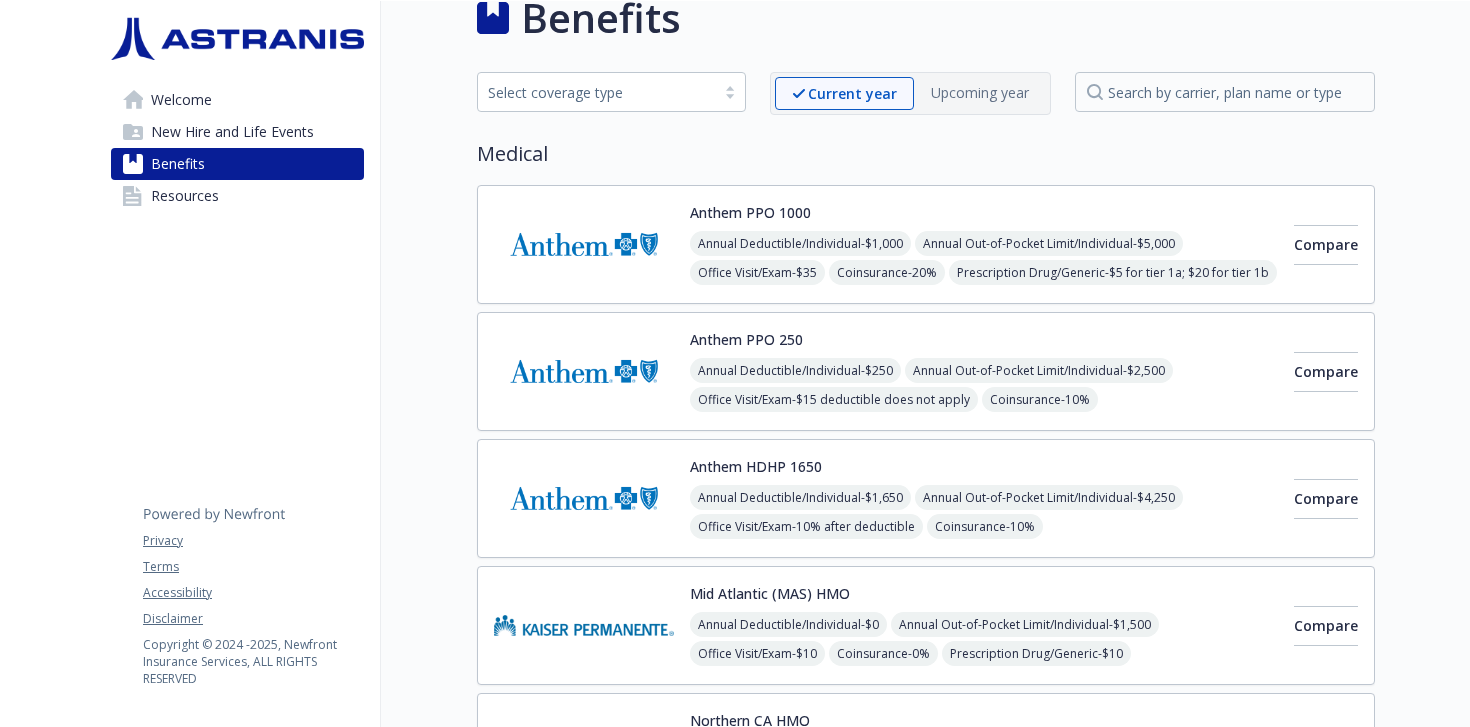 click on "Annual Deductible/Individual  -  $1,000 Annual Out-of-Pocket Limit/Individual  -  $5,000 Office Visit/Exam  -  $35 Coinsurance  -  20% Prescription Drug/Generic  -  $5 for tier 1a; $20 for tier 1b Prescription Drug/Brand Formulary  -  $30 Prescription Drug/Brand Non-Formulary  -  $50 Prescription Drug/Specialty  -  30% up to $250" at bounding box center (984, 287) 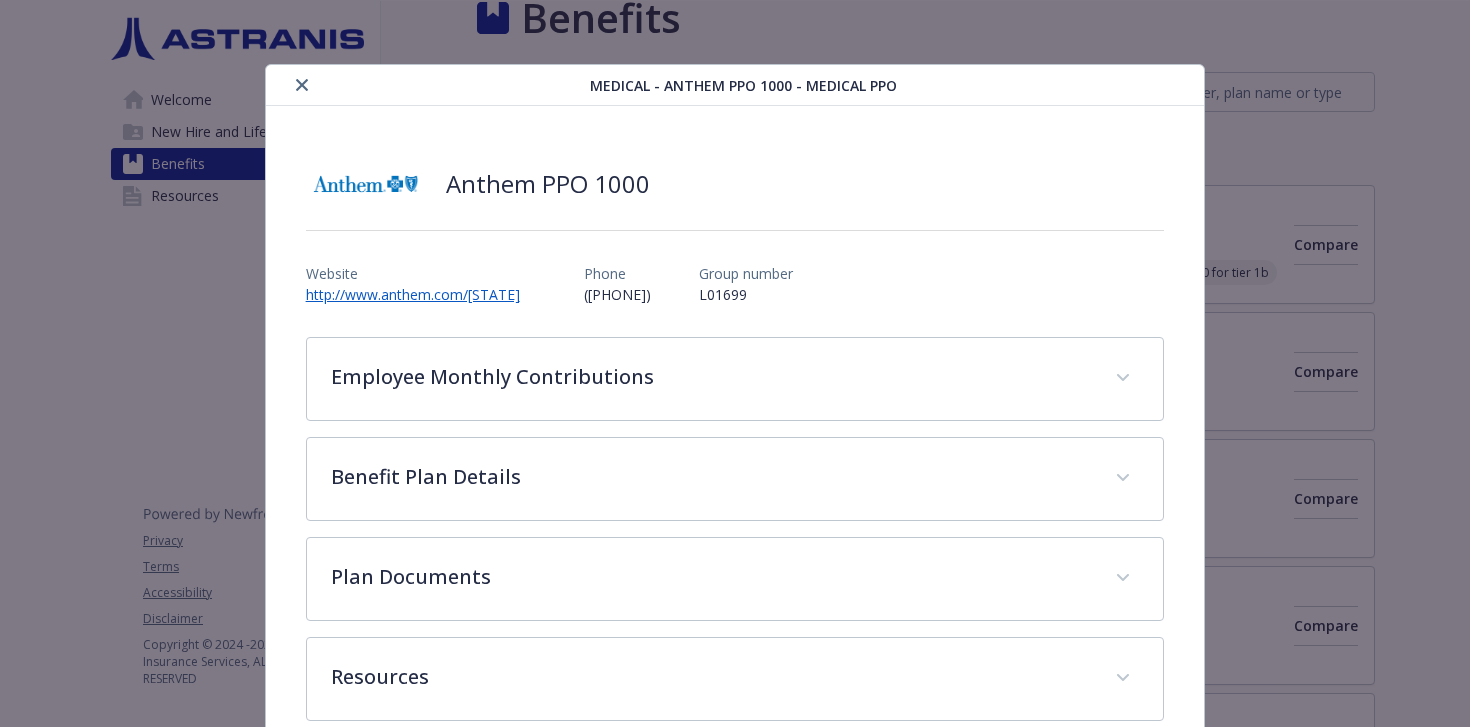 scroll, scrollTop: 37, scrollLeft: 0, axis: vertical 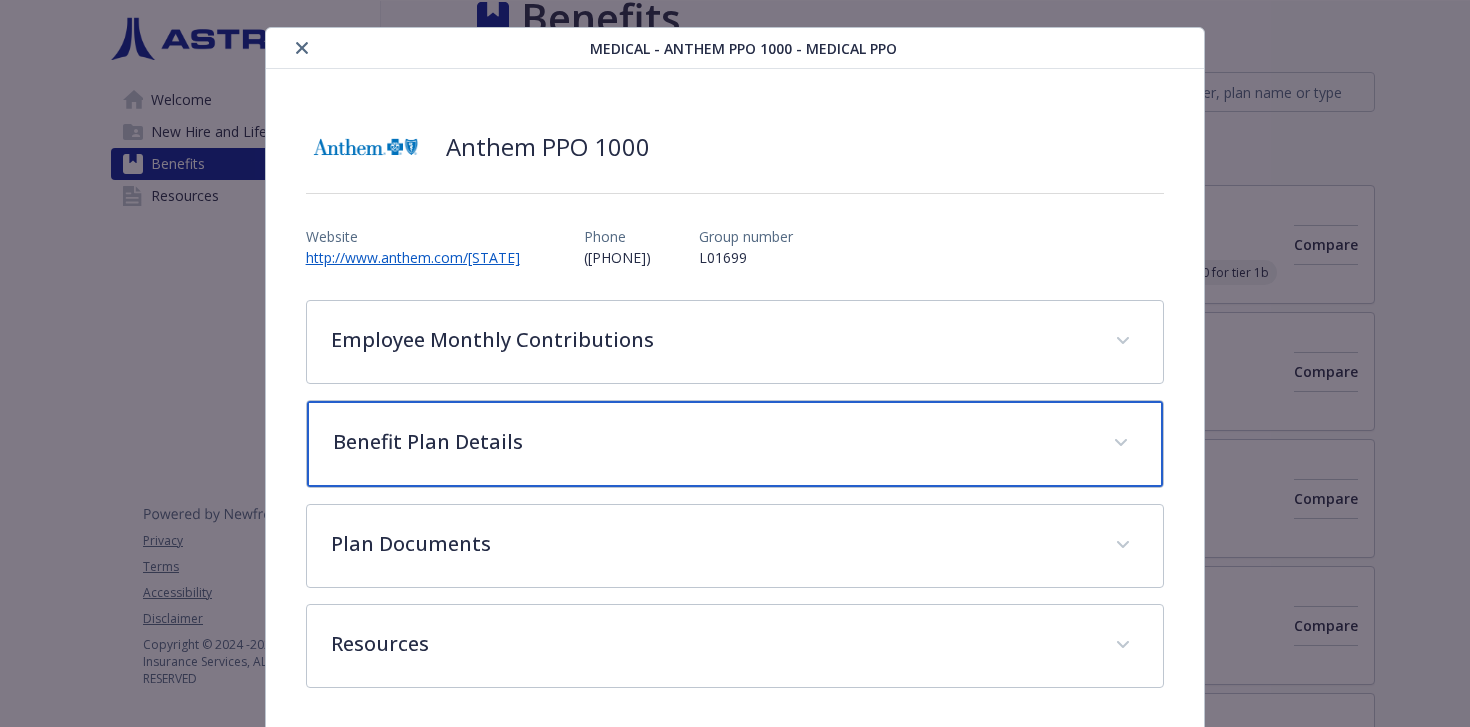click on "Benefit Plan Details" at bounding box center (711, 442) 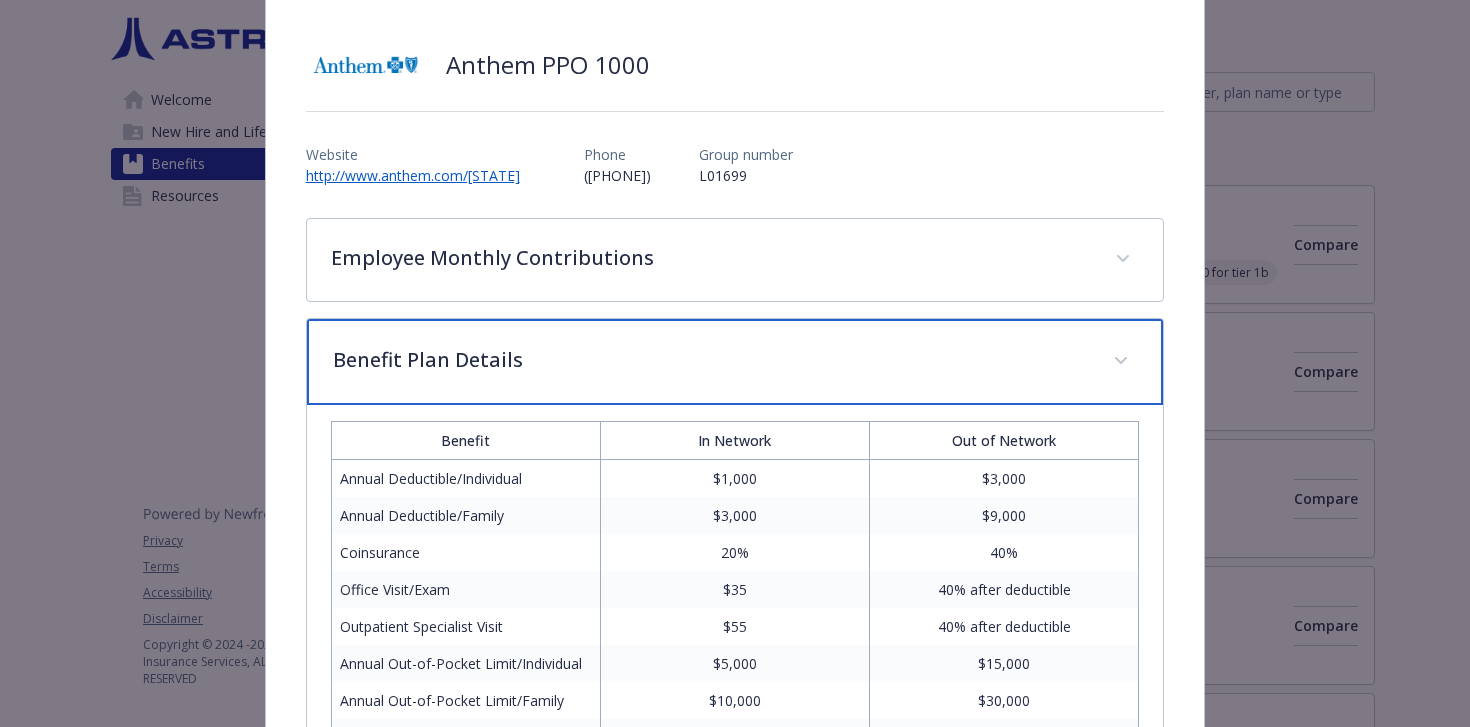 scroll, scrollTop: 120, scrollLeft: 0, axis: vertical 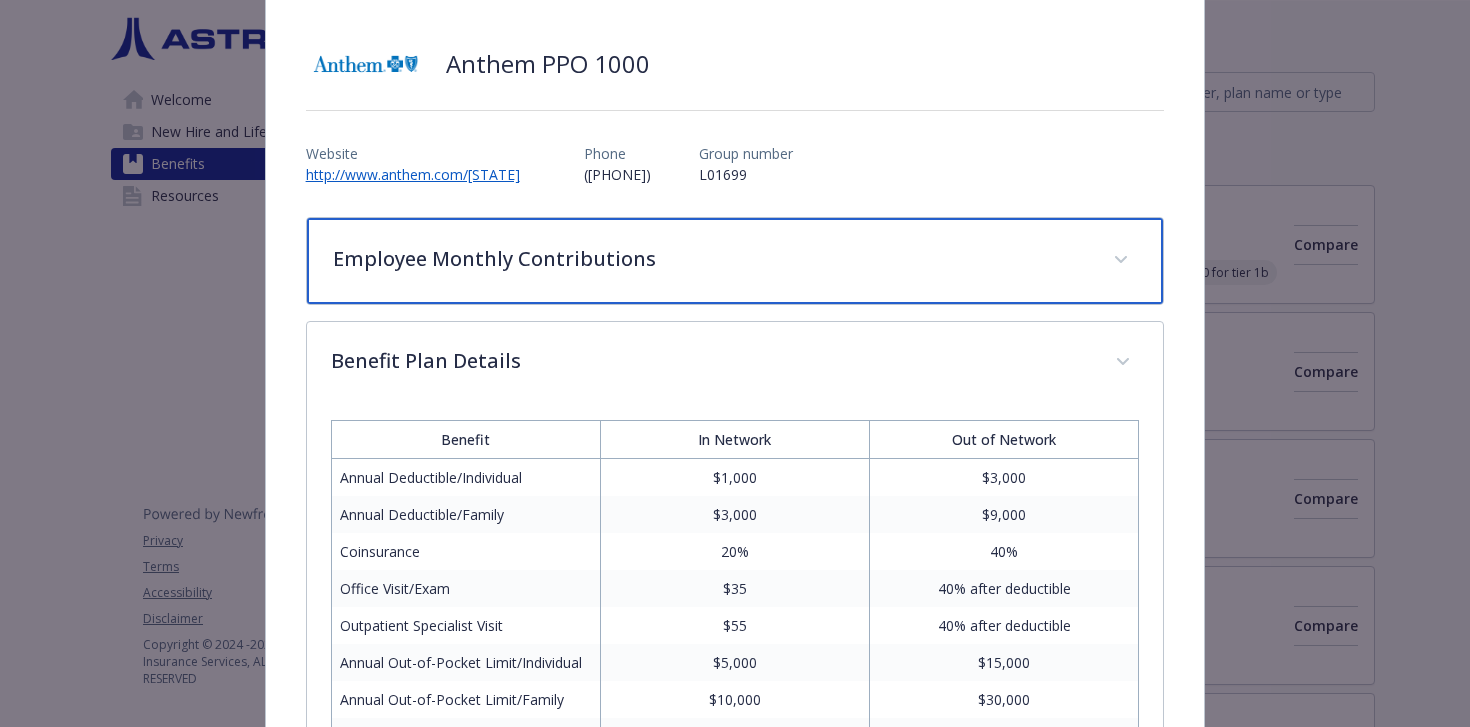 click on "Employee Monthly Contributions" at bounding box center (711, 259) 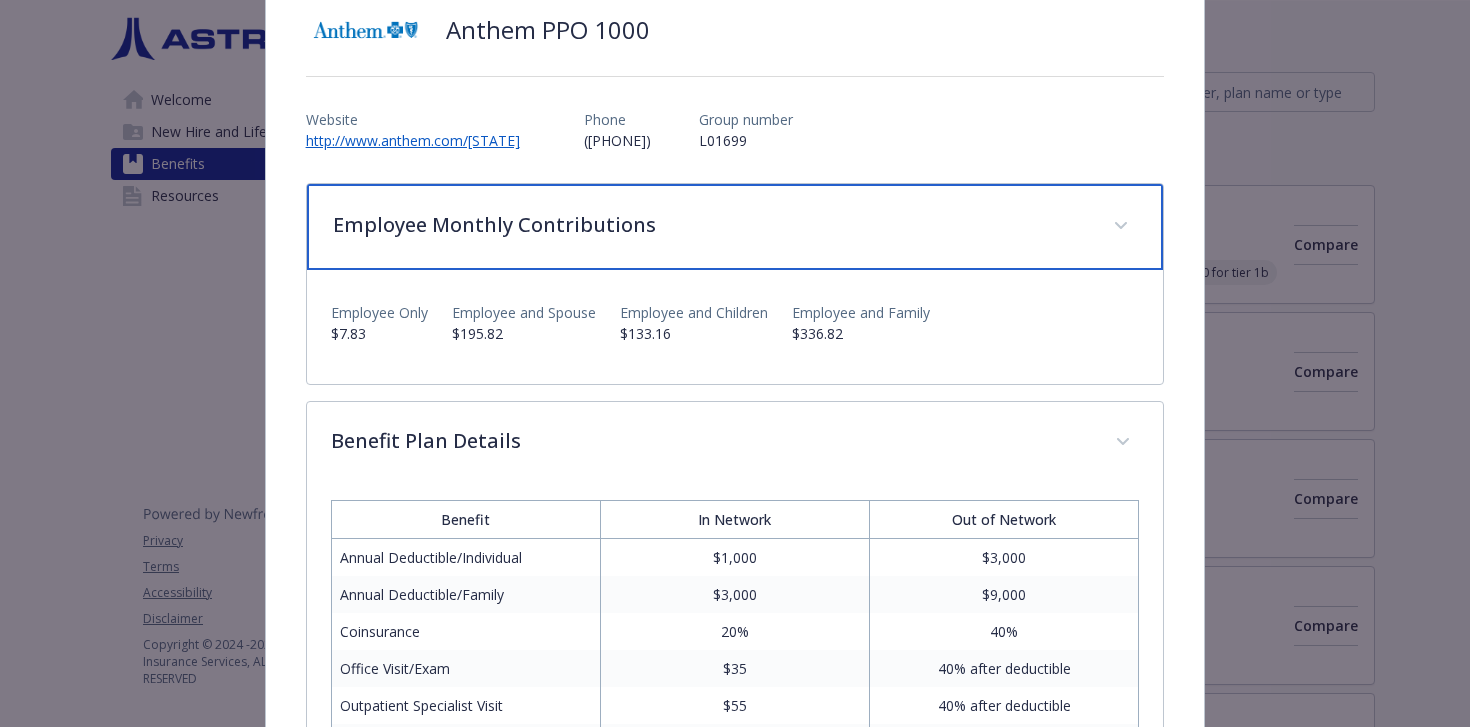 scroll, scrollTop: 158, scrollLeft: 0, axis: vertical 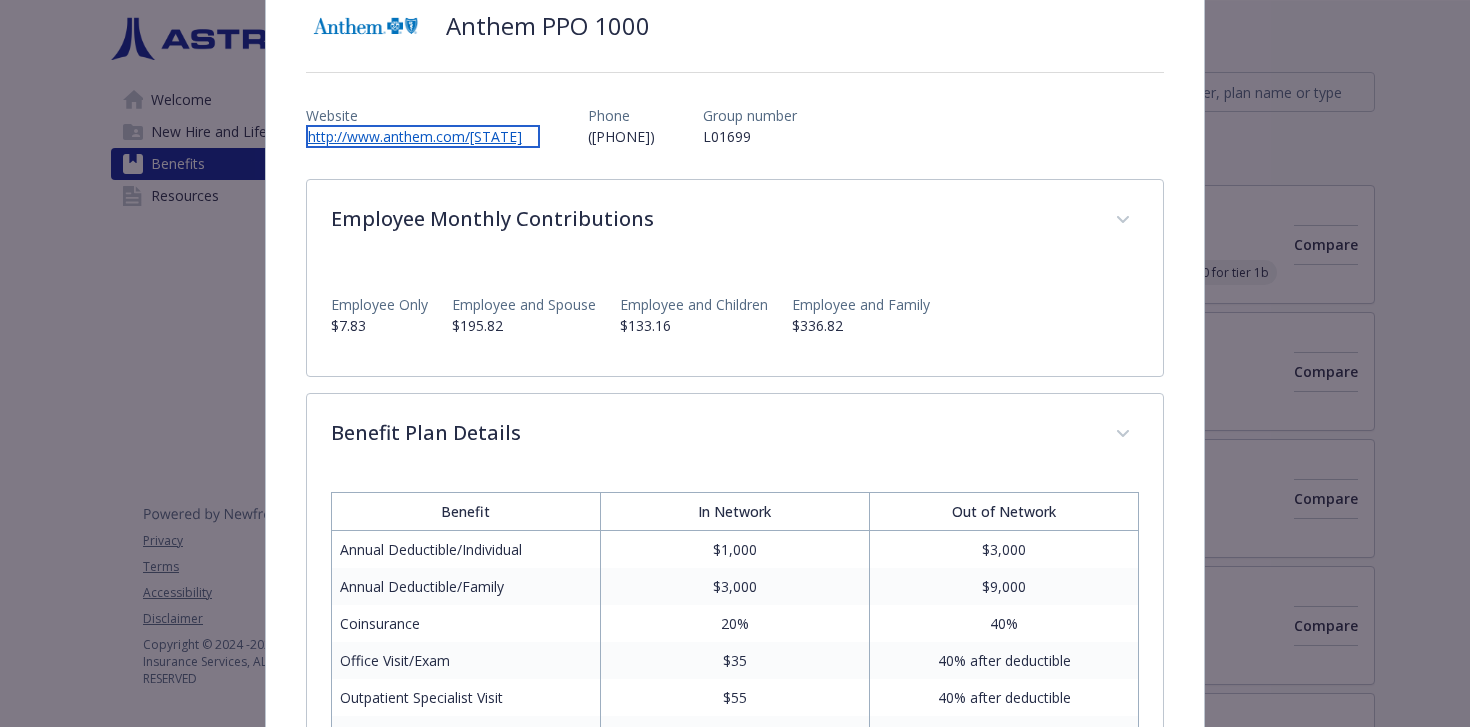 click on "http://www.anthem.com/[STATE]" at bounding box center [423, 136] 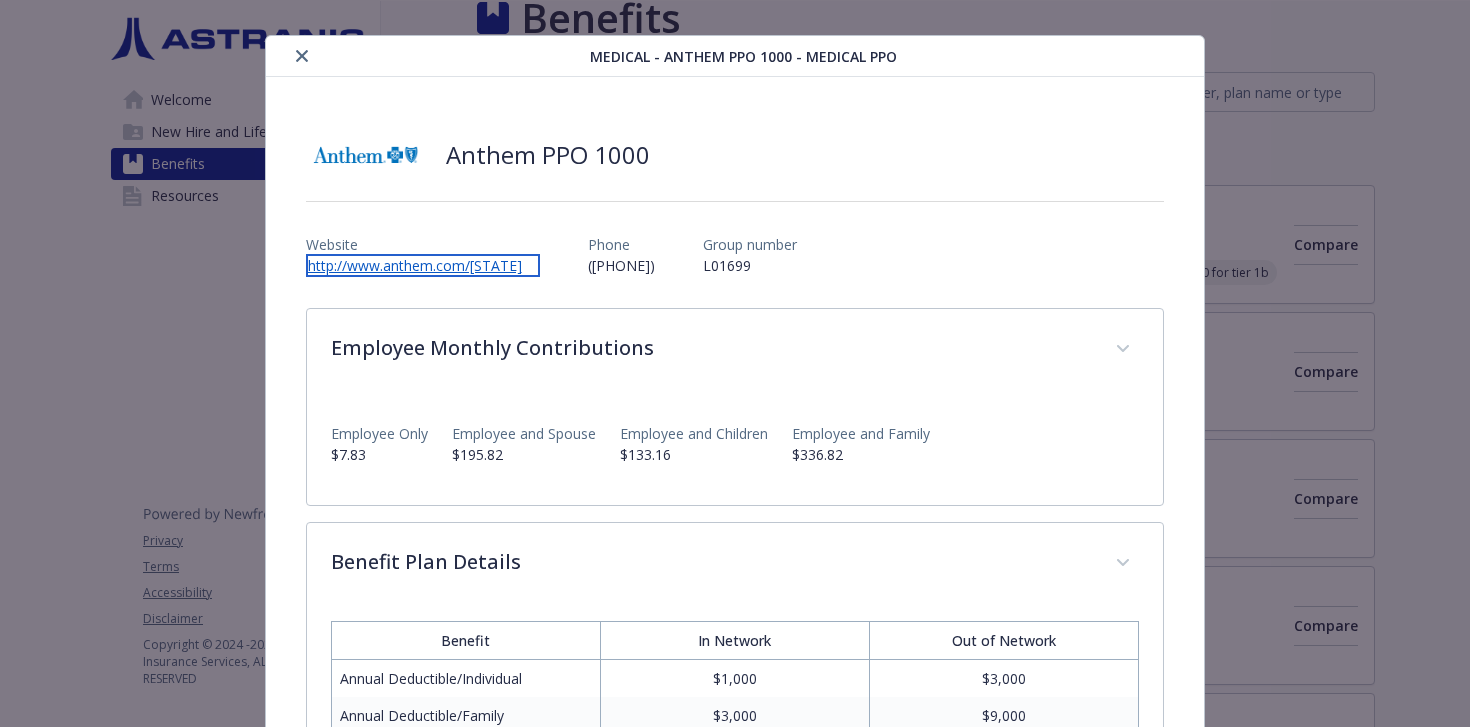 scroll, scrollTop: 0, scrollLeft: 0, axis: both 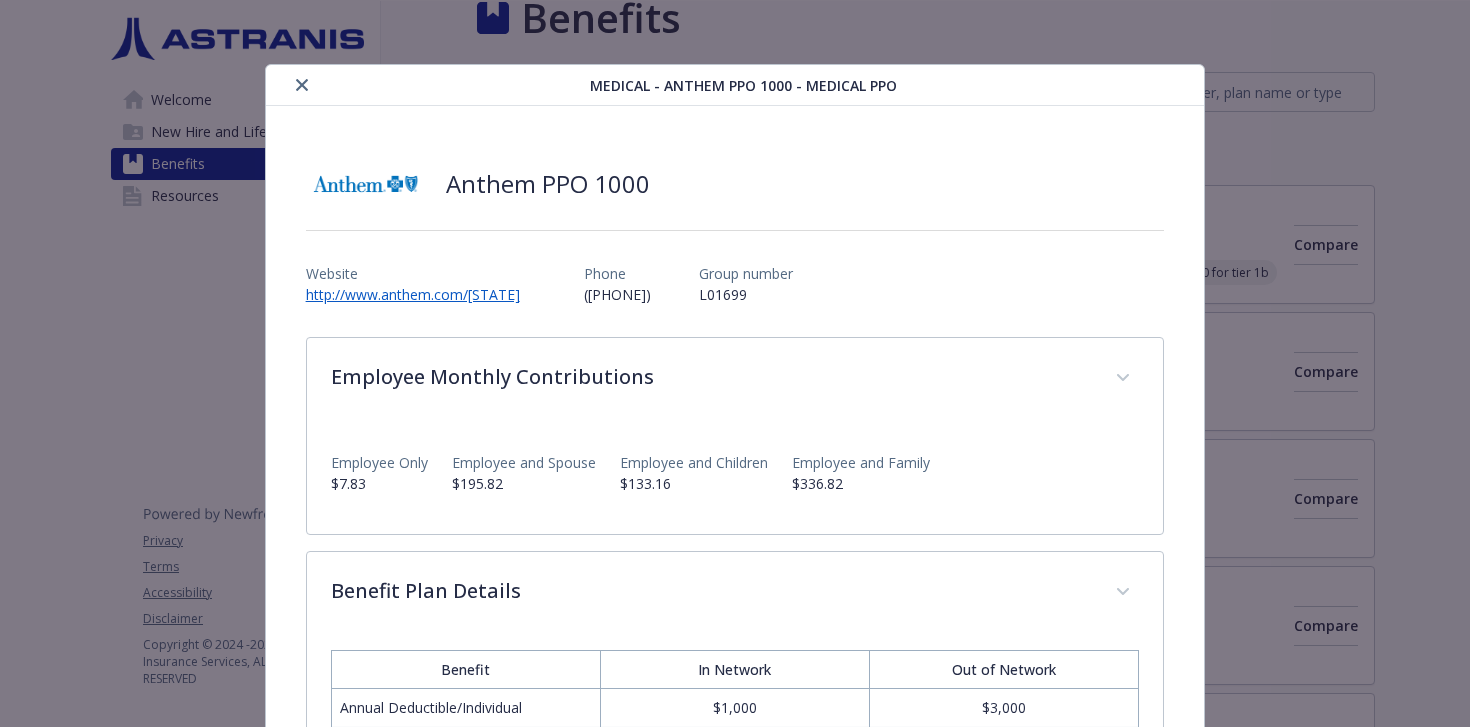 click 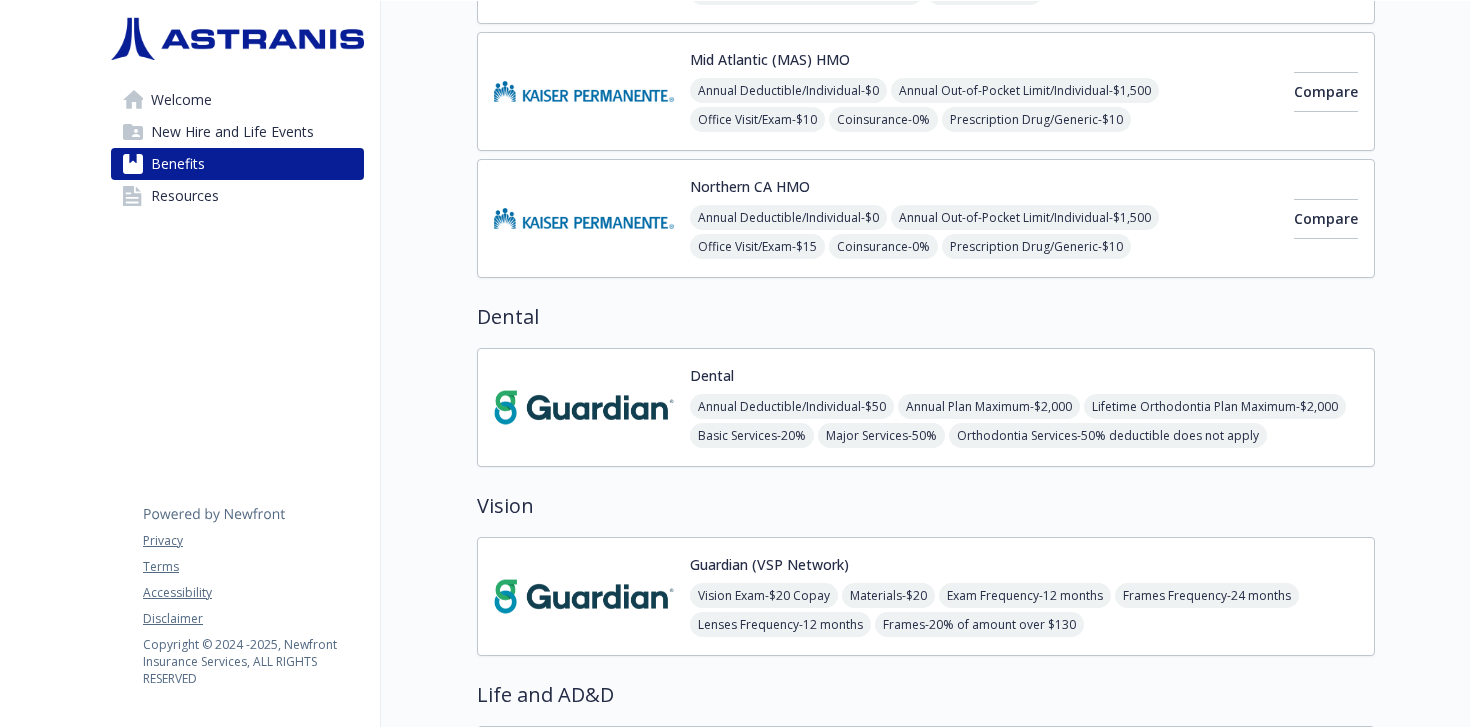 click at bounding box center [584, 407] 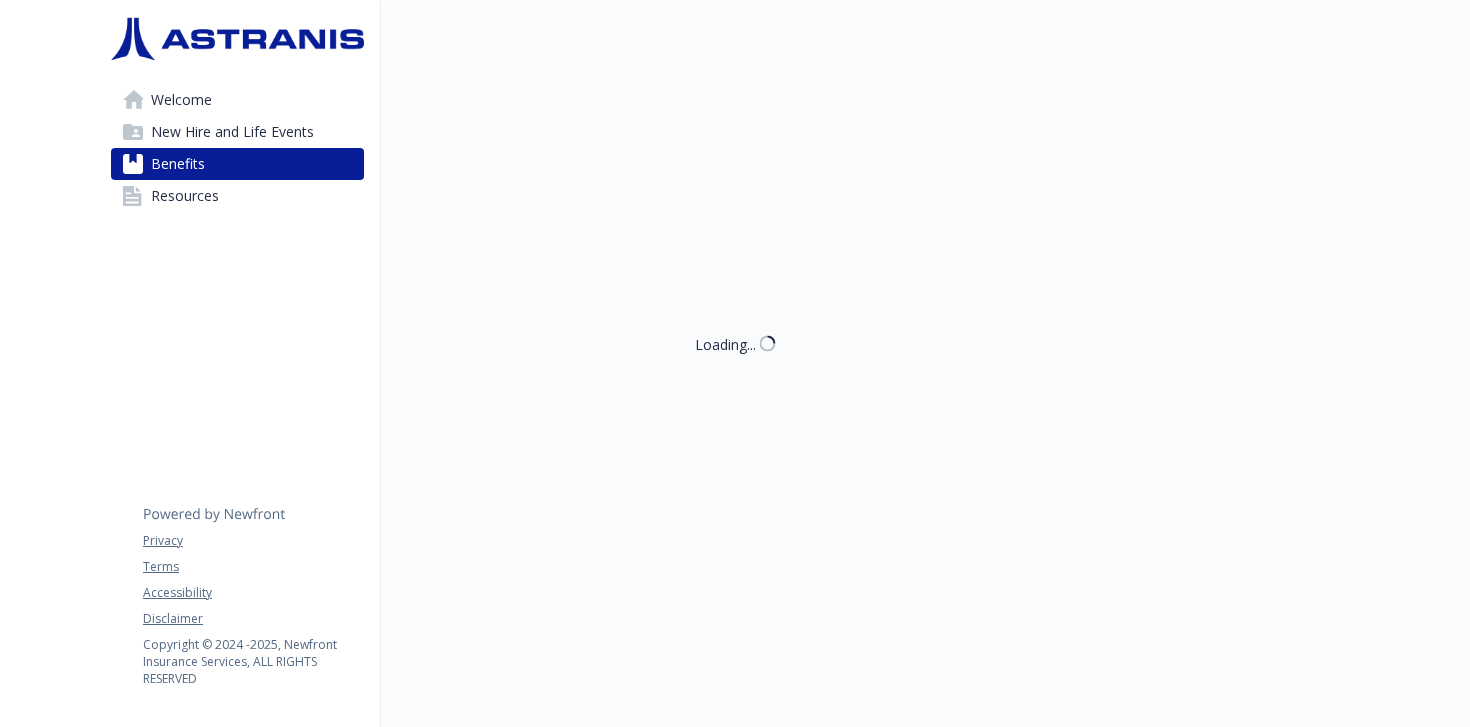 scroll, scrollTop: 571, scrollLeft: 0, axis: vertical 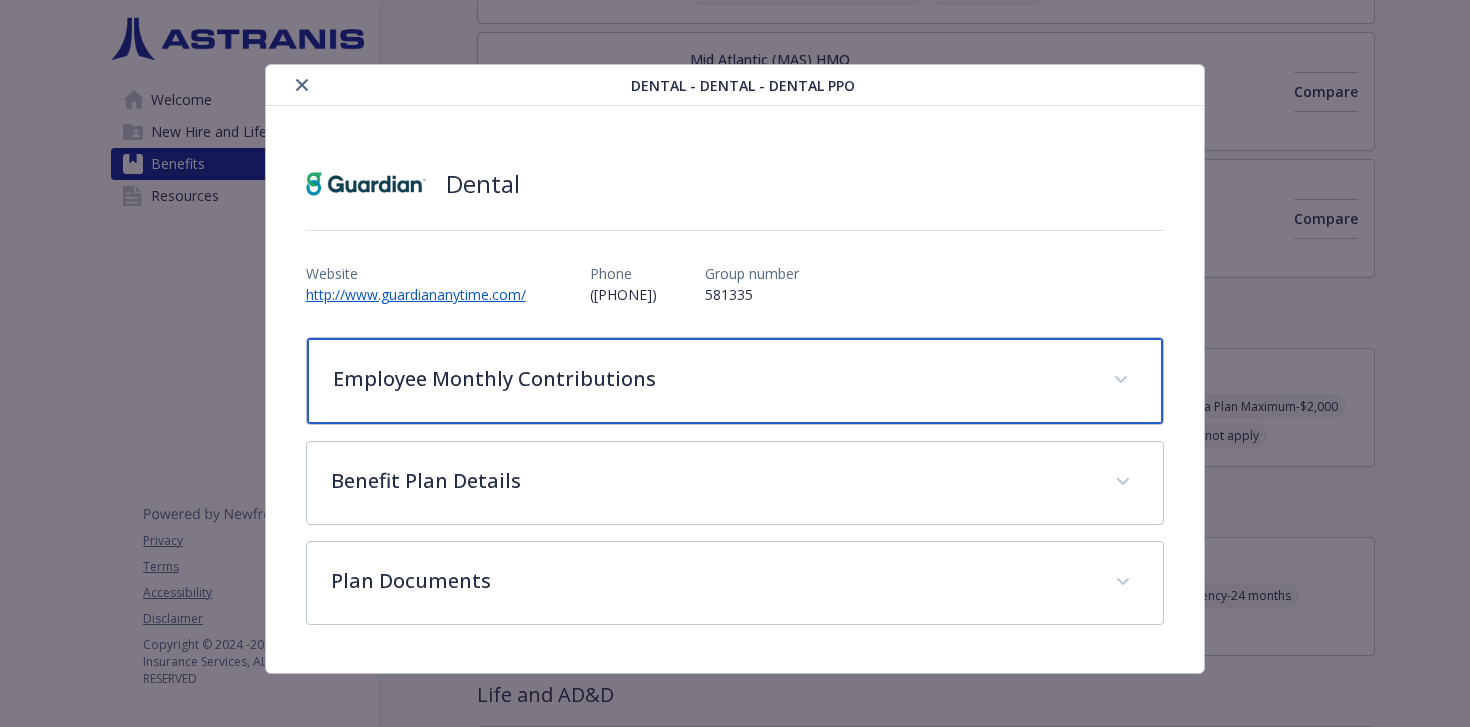 click on "Employee Monthly Contributions" at bounding box center (711, 379) 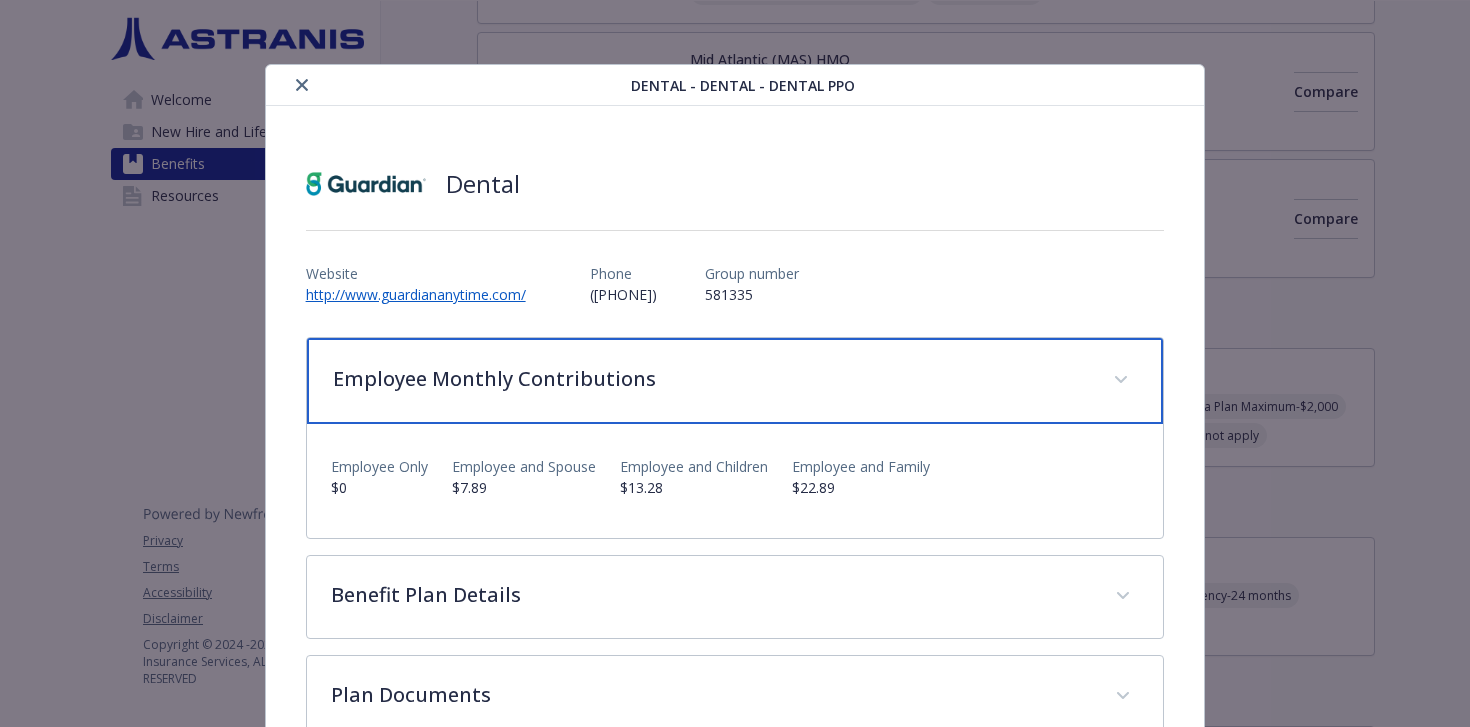 click on "Employee Monthly Contributions" at bounding box center [711, 379] 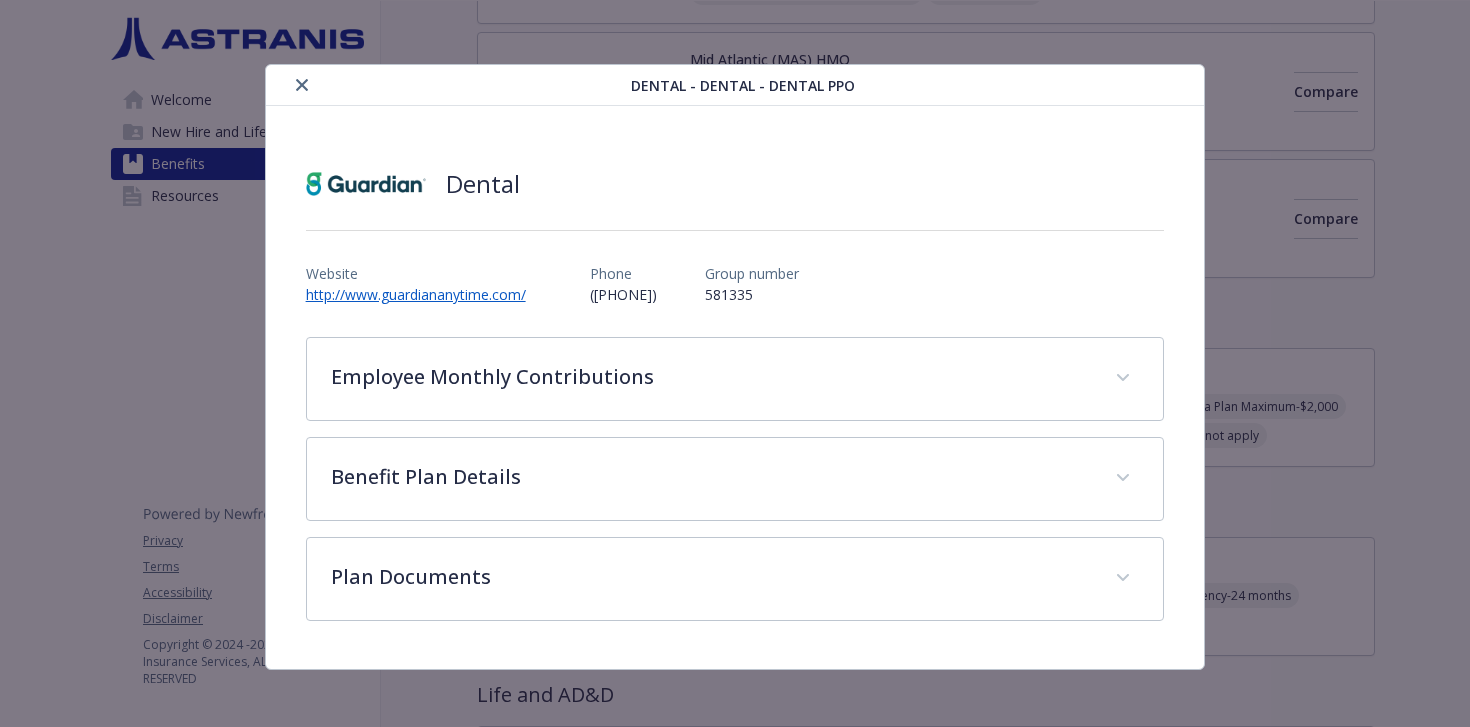 click at bounding box center [452, 85] 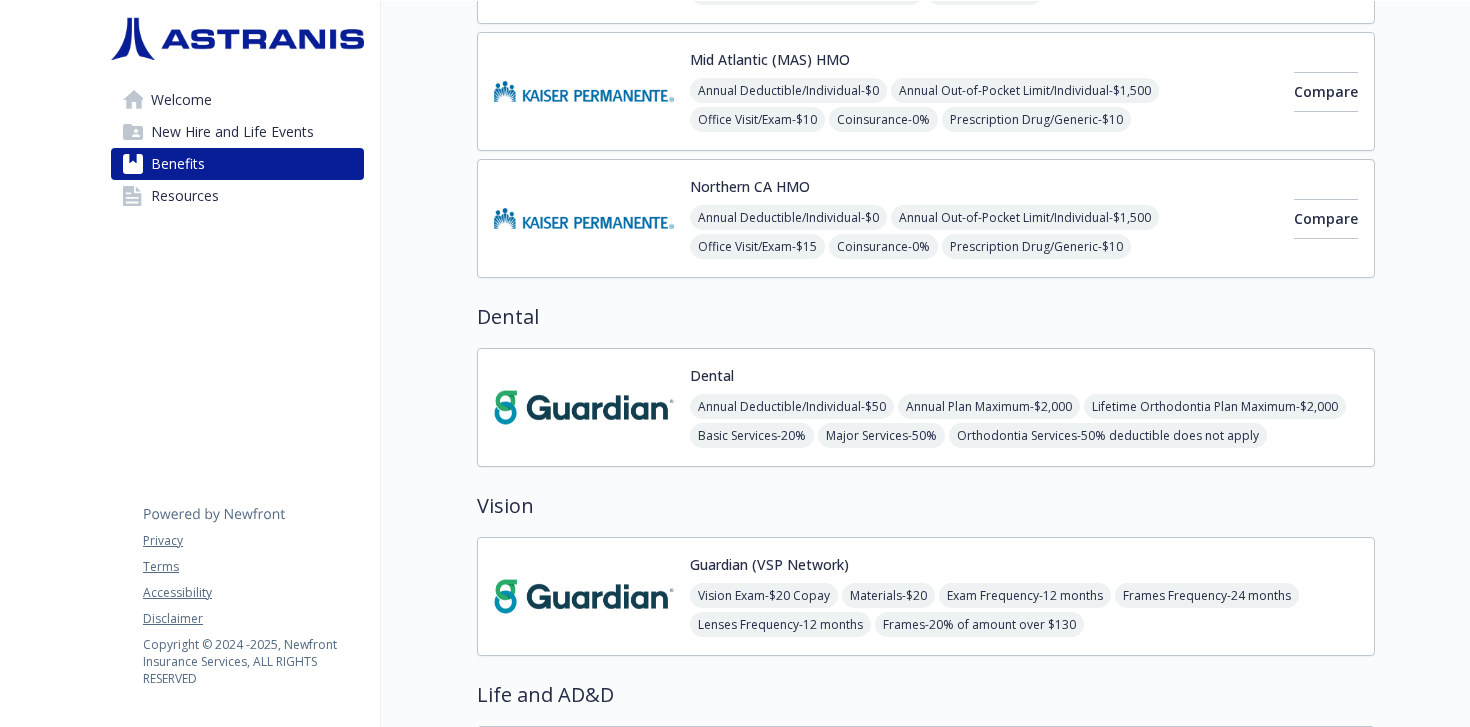 click at bounding box center [584, 407] 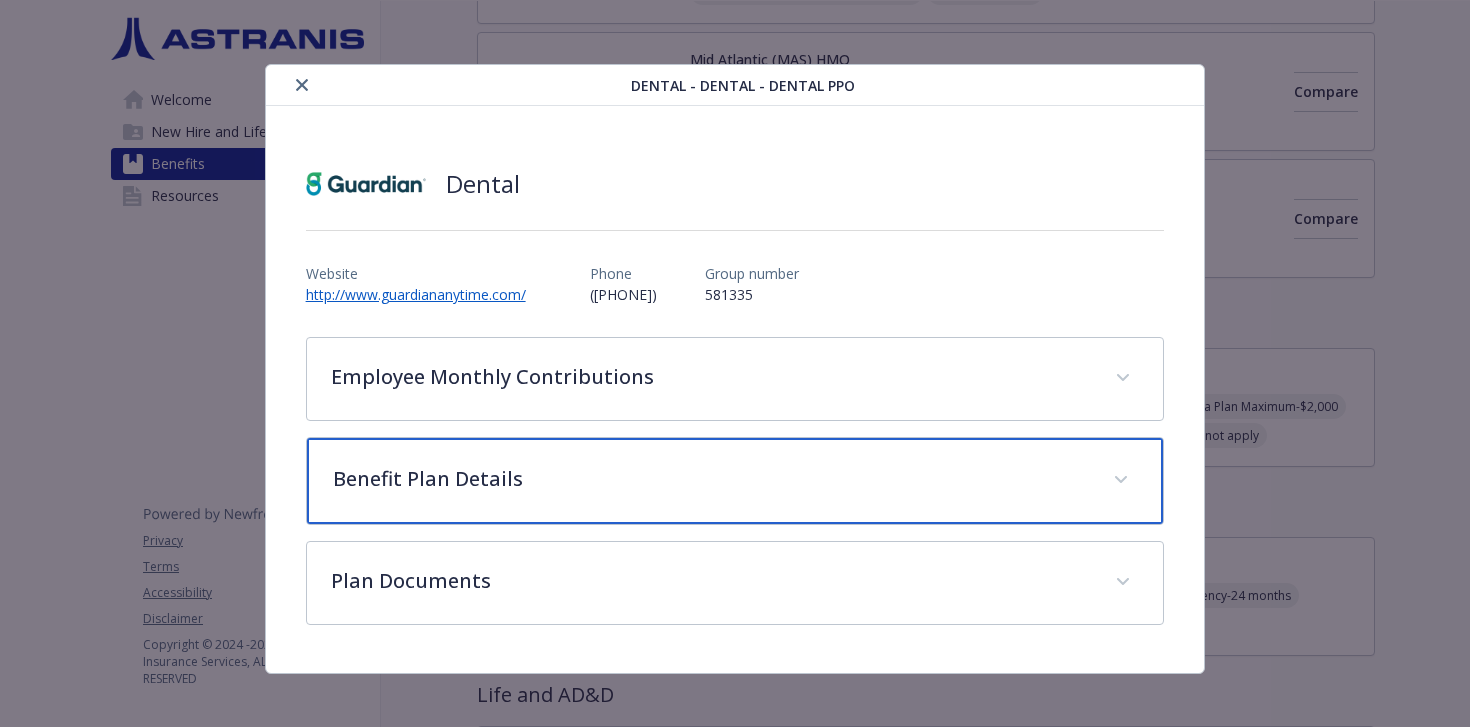 click on "Benefit Plan Details" at bounding box center [735, 481] 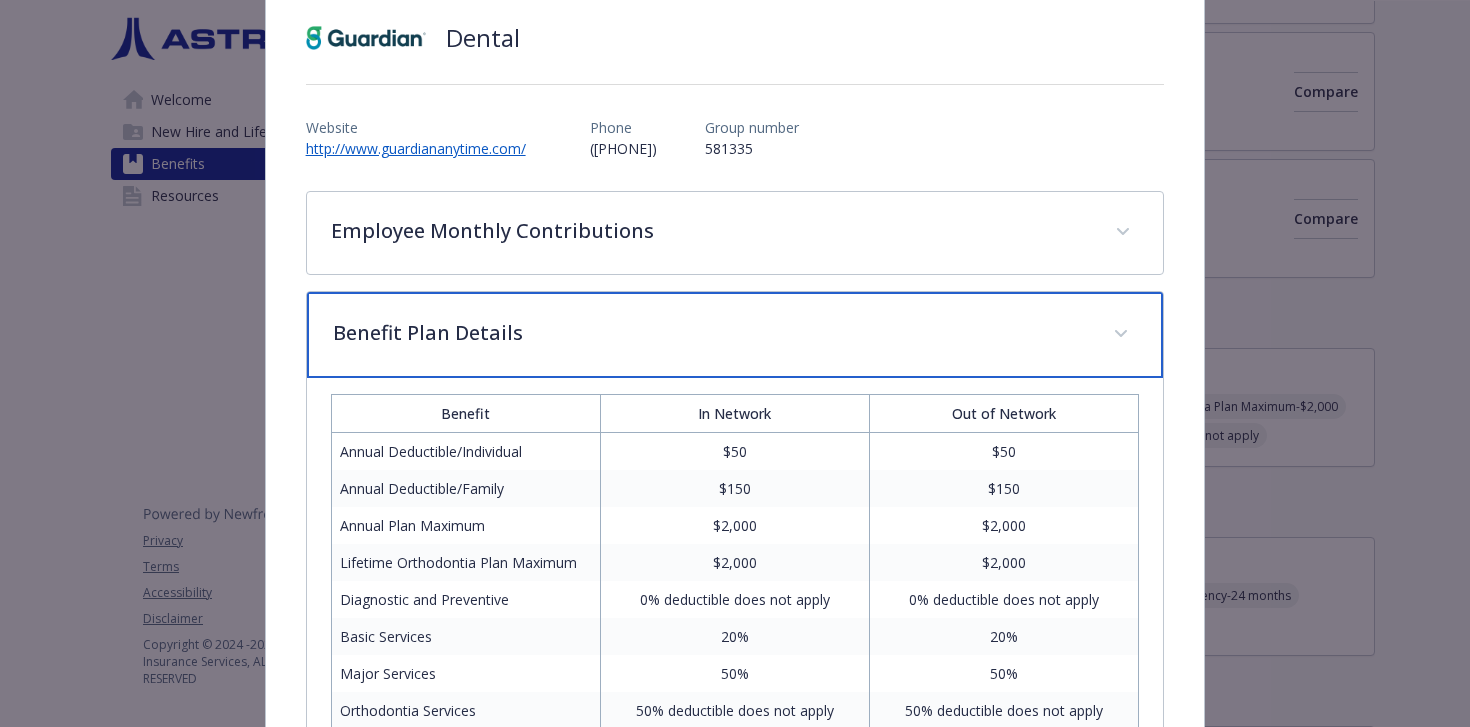 scroll, scrollTop: 0, scrollLeft: 0, axis: both 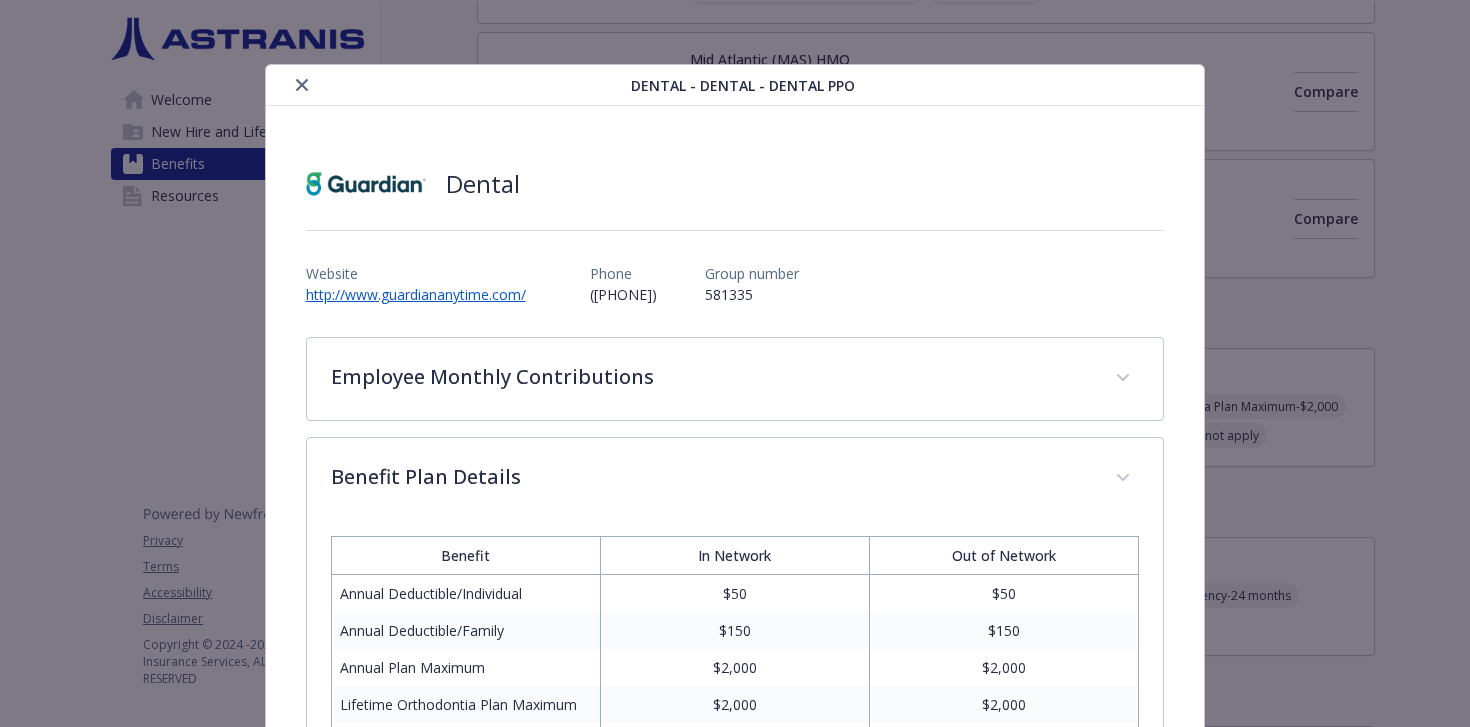 click at bounding box center (302, 85) 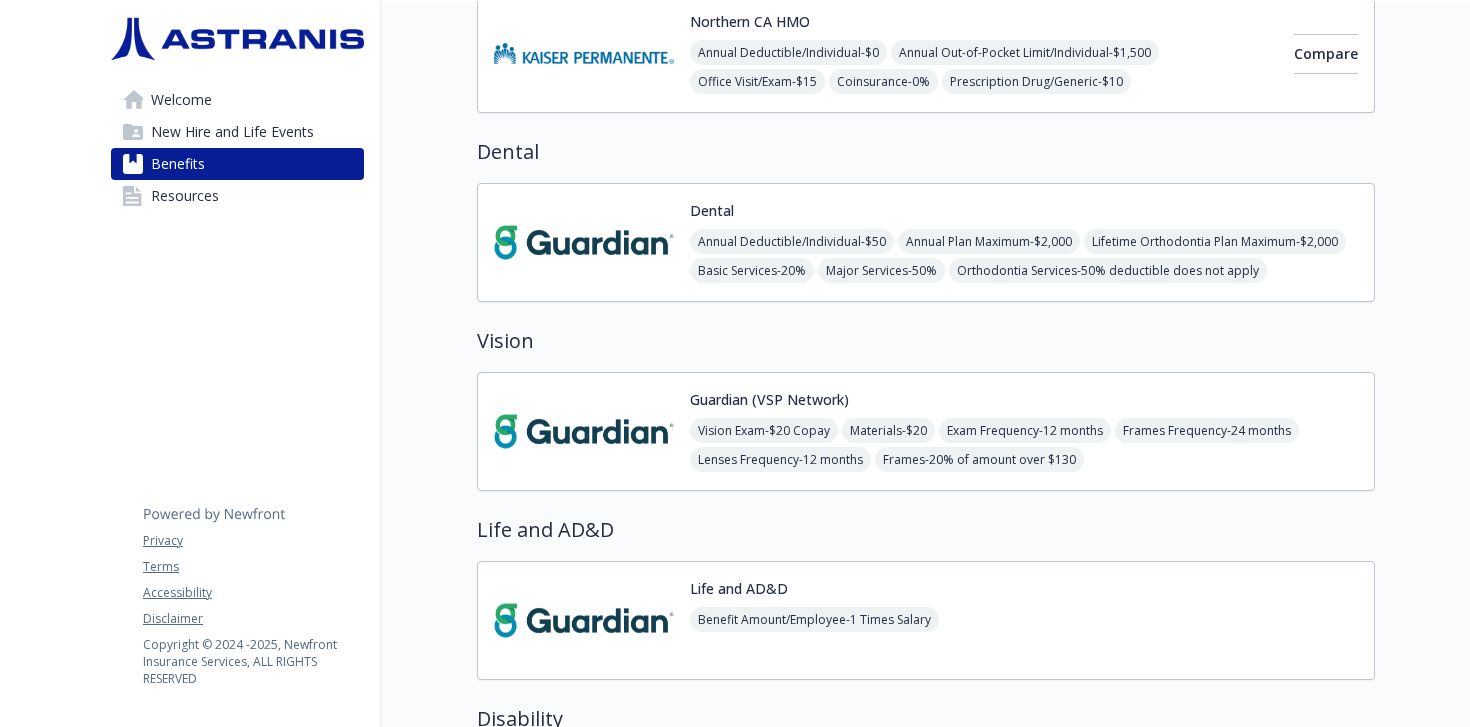 click at bounding box center [584, 431] 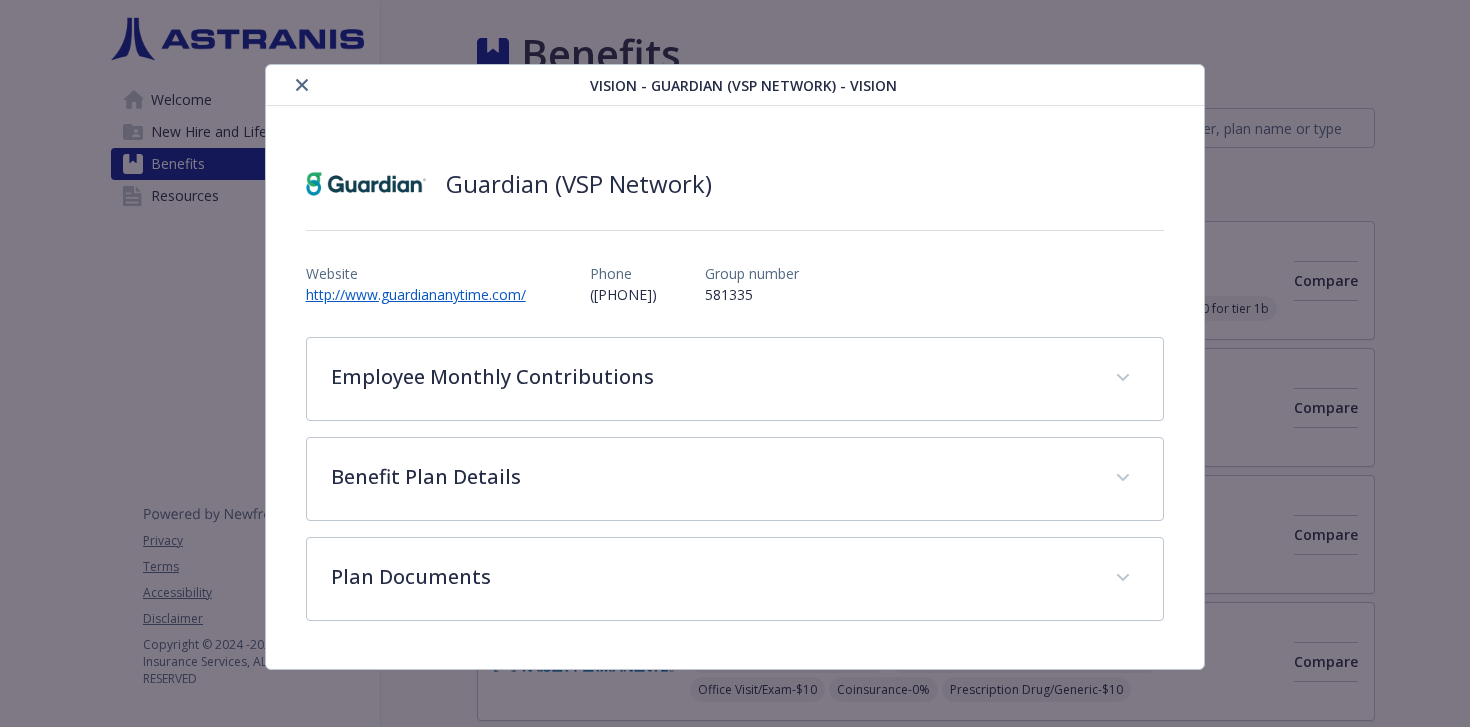 scroll, scrollTop: 736, scrollLeft: 0, axis: vertical 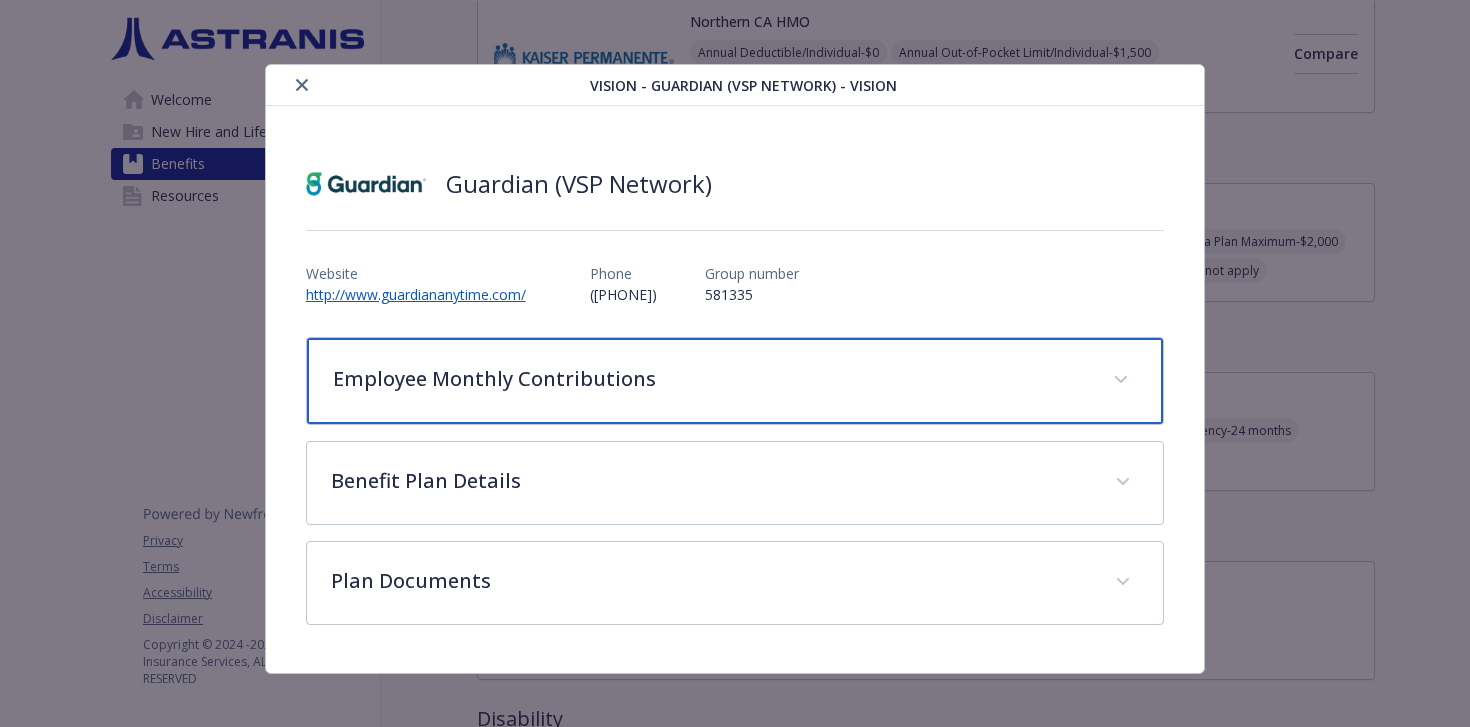 click on "Employee Monthly Contributions" at bounding box center (711, 379) 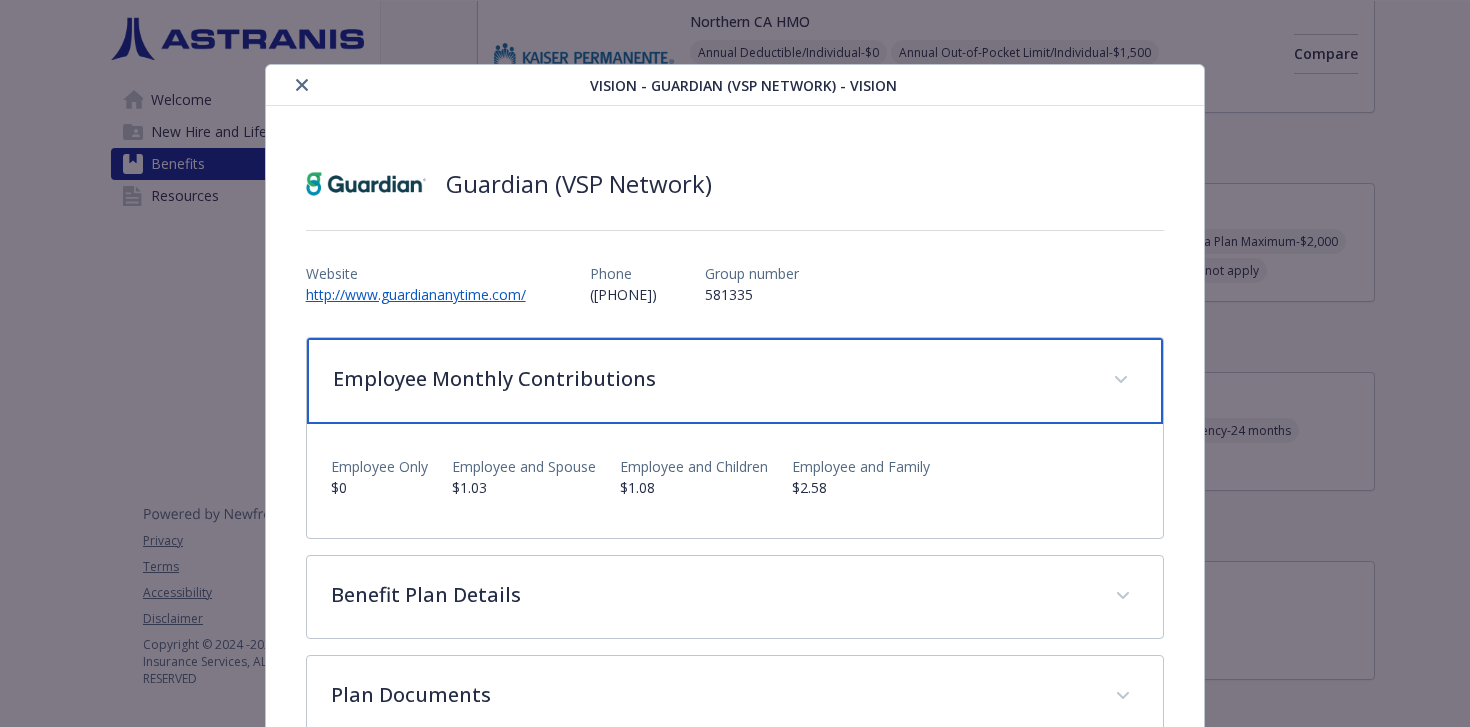 click on "Employee Monthly Contributions" at bounding box center [711, 379] 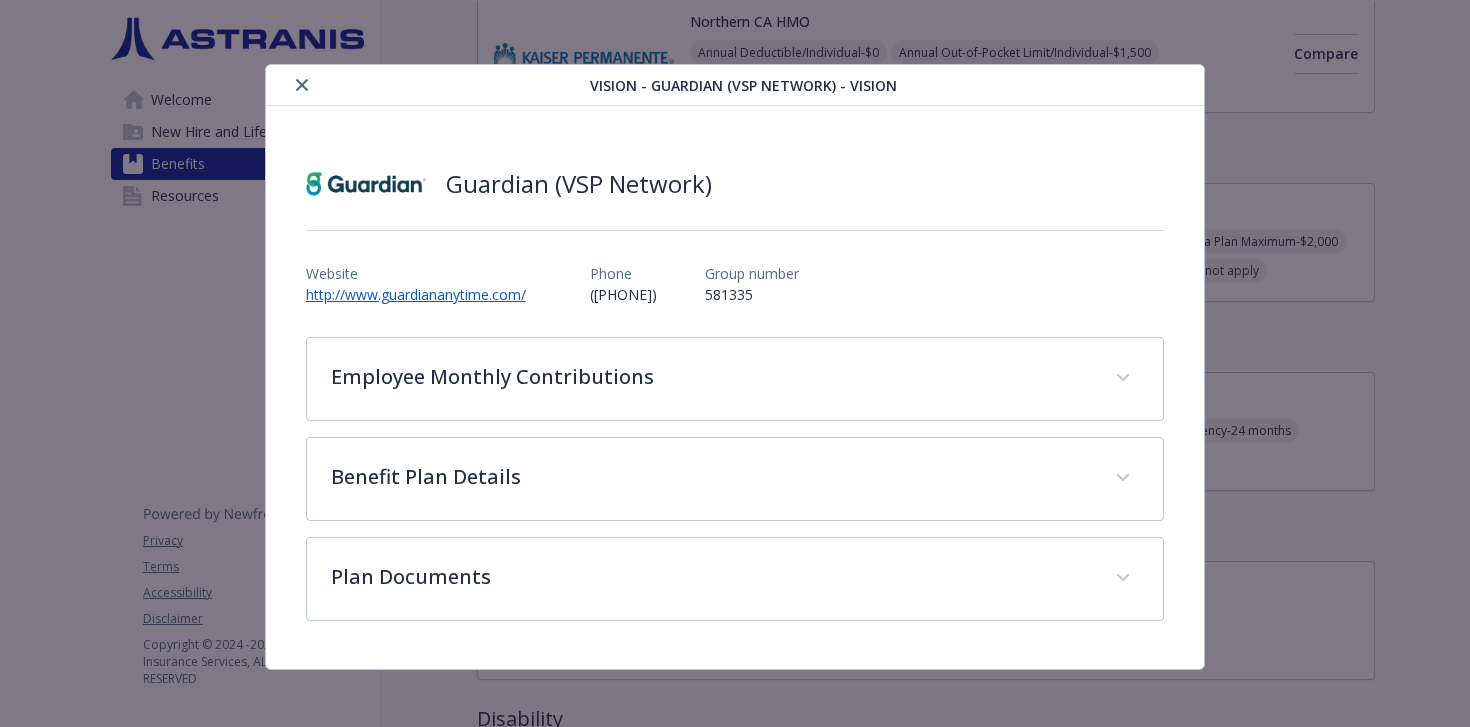 click 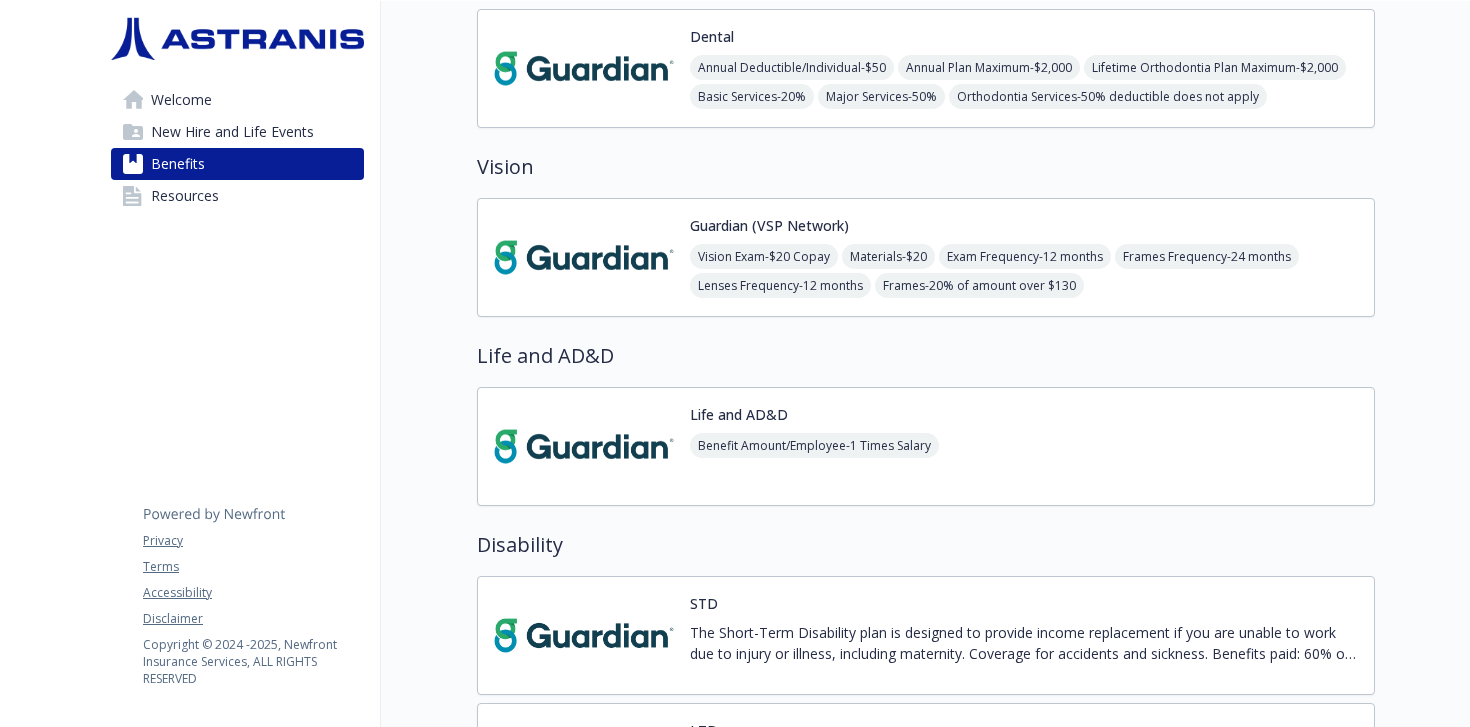 click at bounding box center (584, 446) 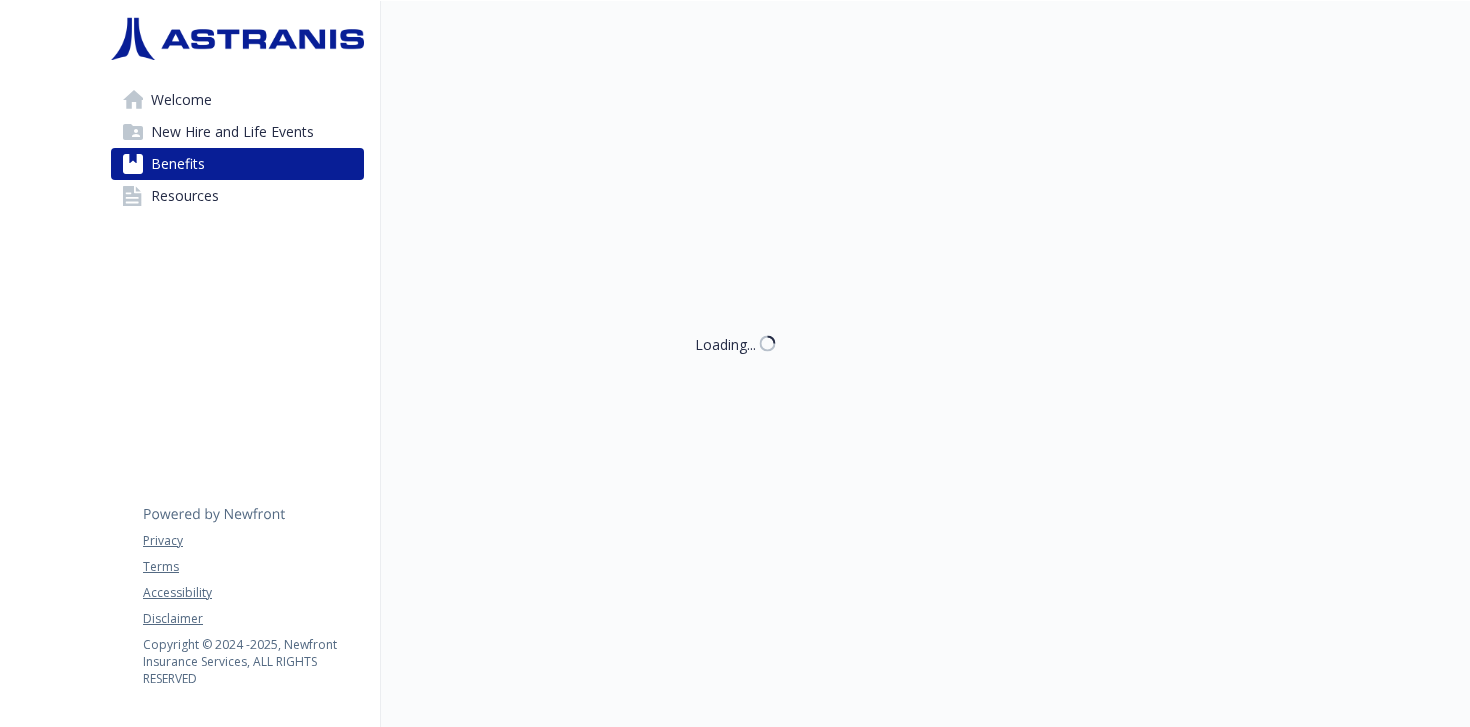 scroll, scrollTop: 910, scrollLeft: 0, axis: vertical 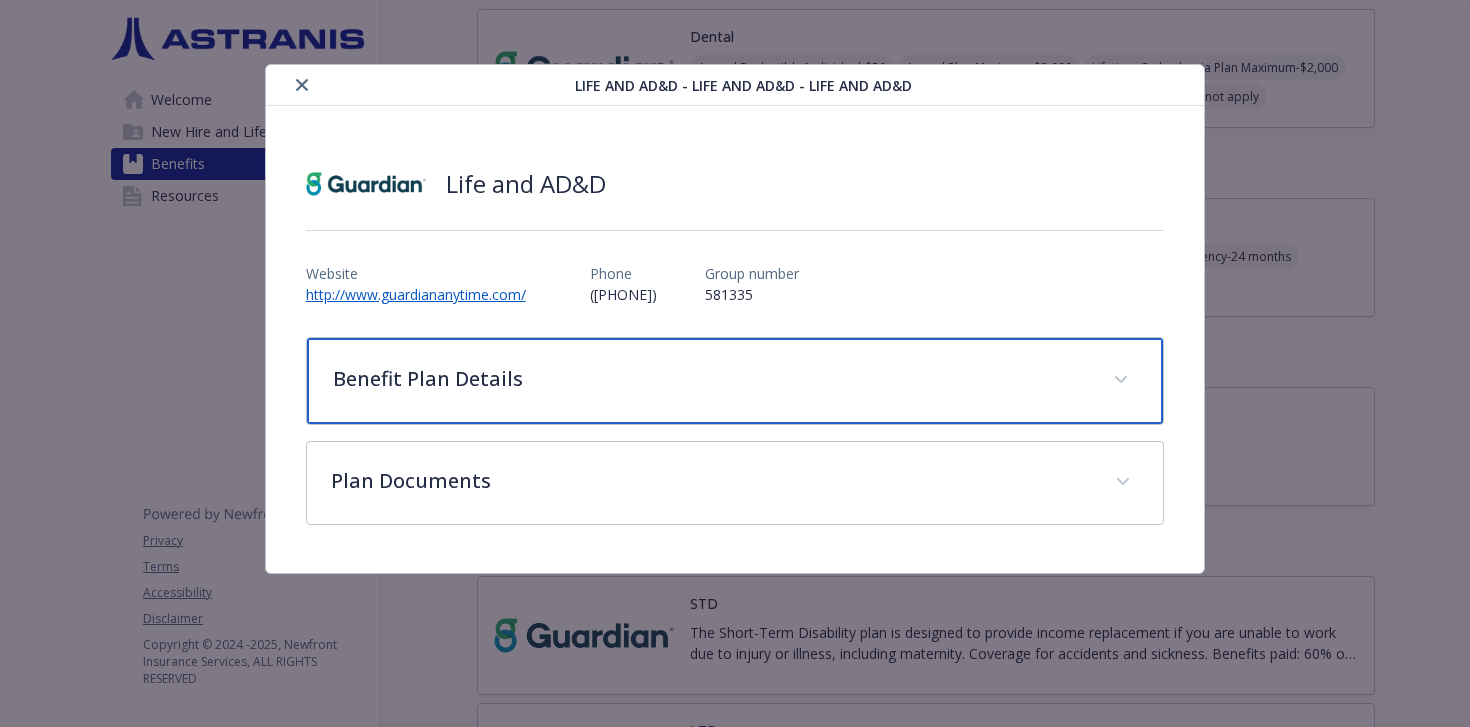 click on "Benefit Plan Details" at bounding box center (735, 381) 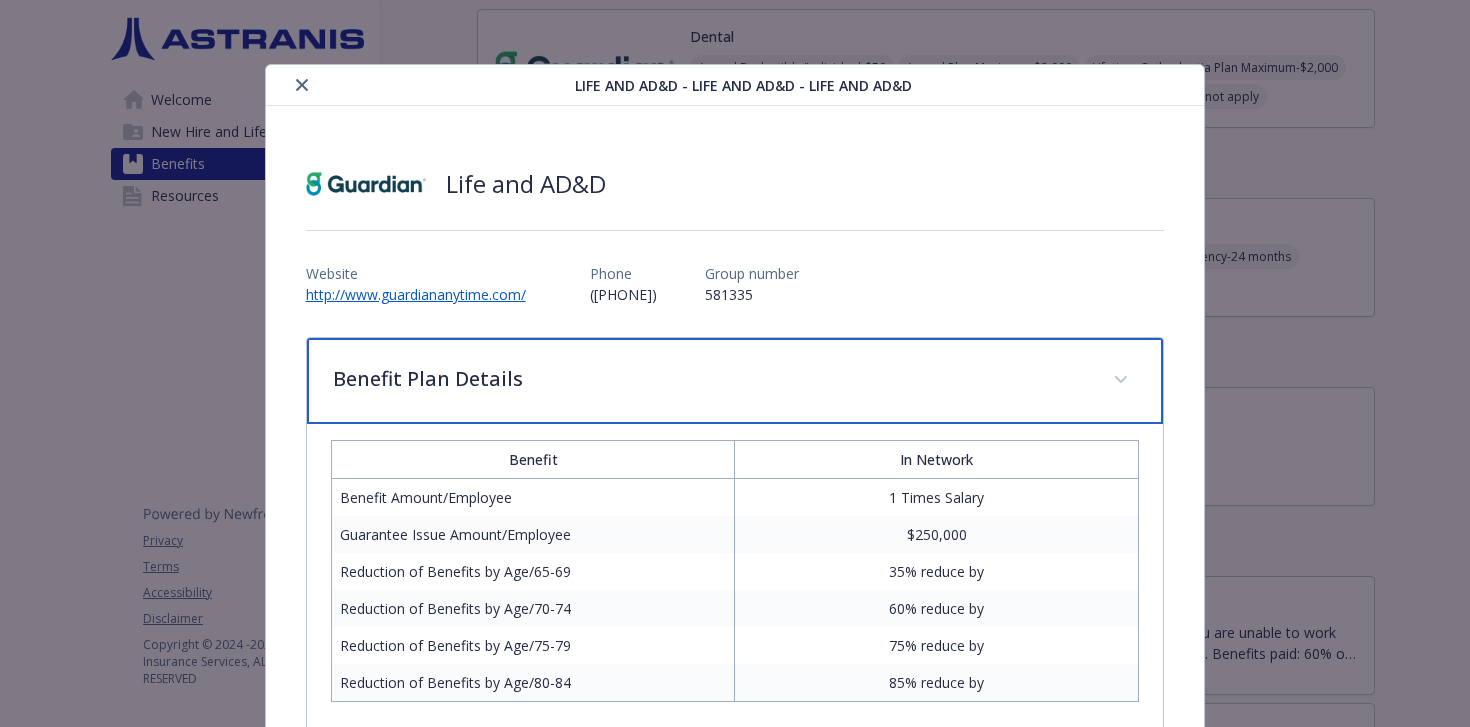 click on "Benefit Plan Details" at bounding box center [735, 381] 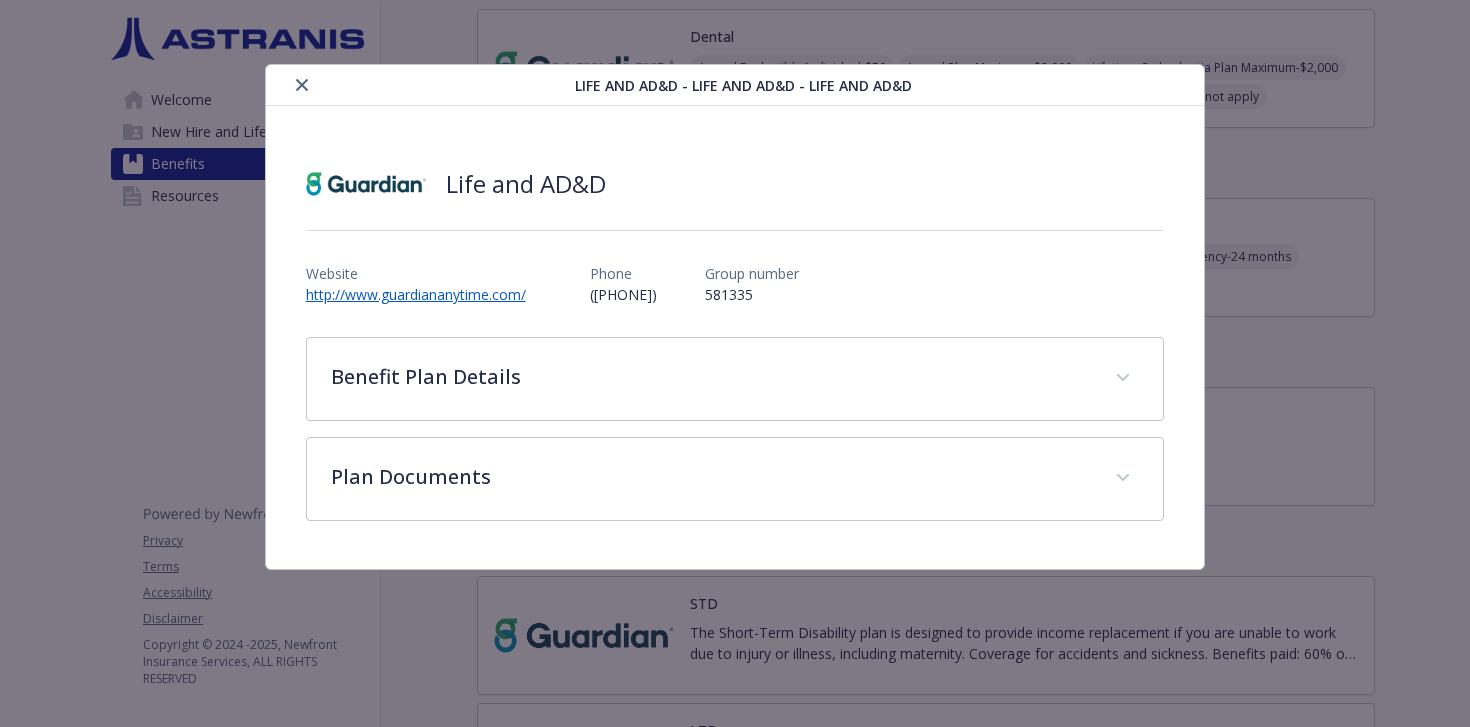 click 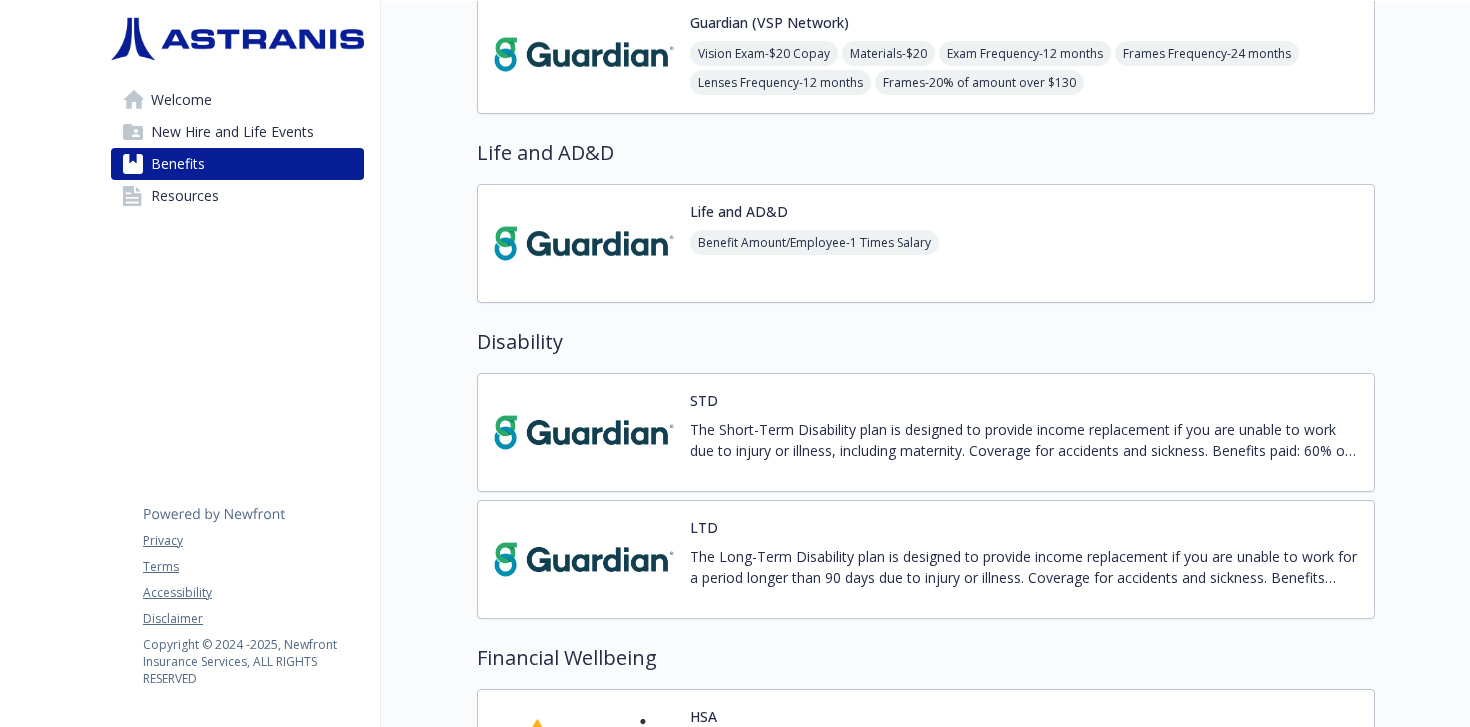 click at bounding box center (584, 432) 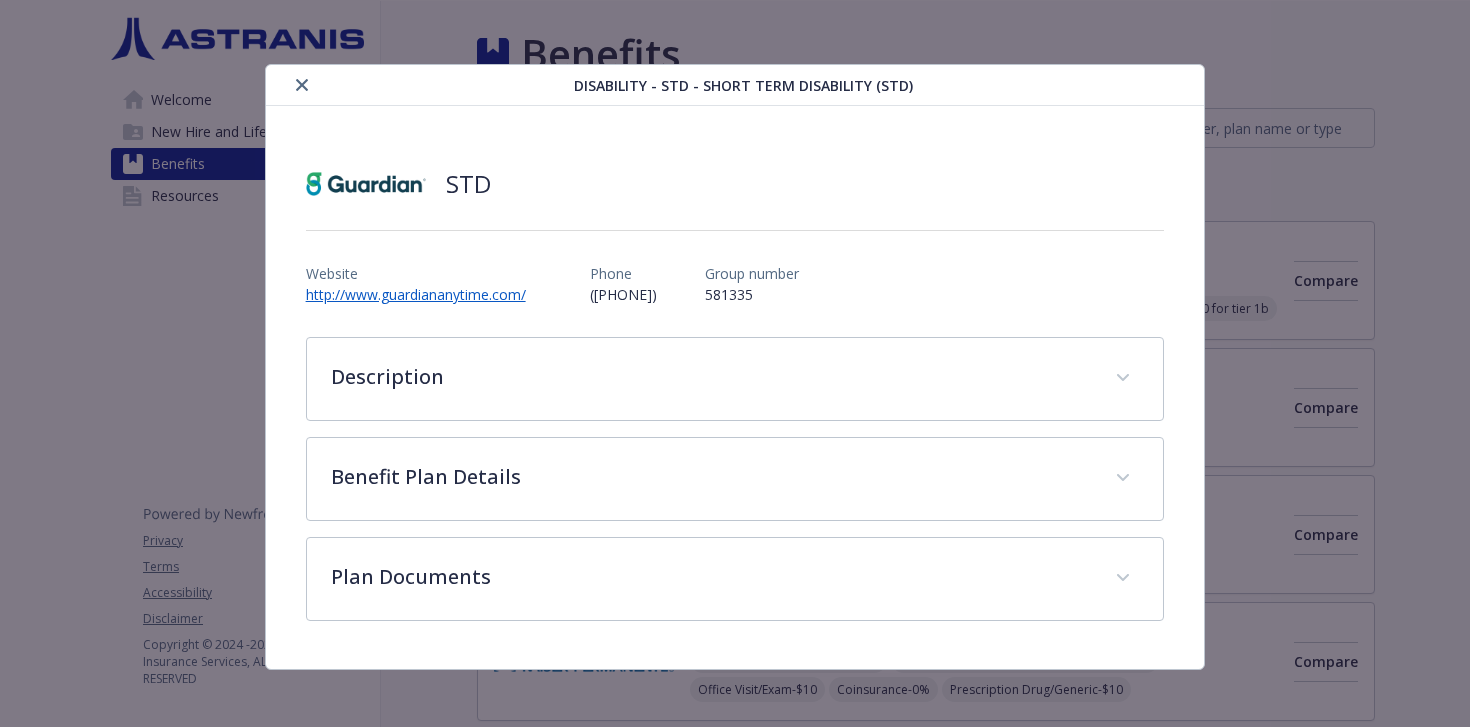 scroll, scrollTop: 1113, scrollLeft: 0, axis: vertical 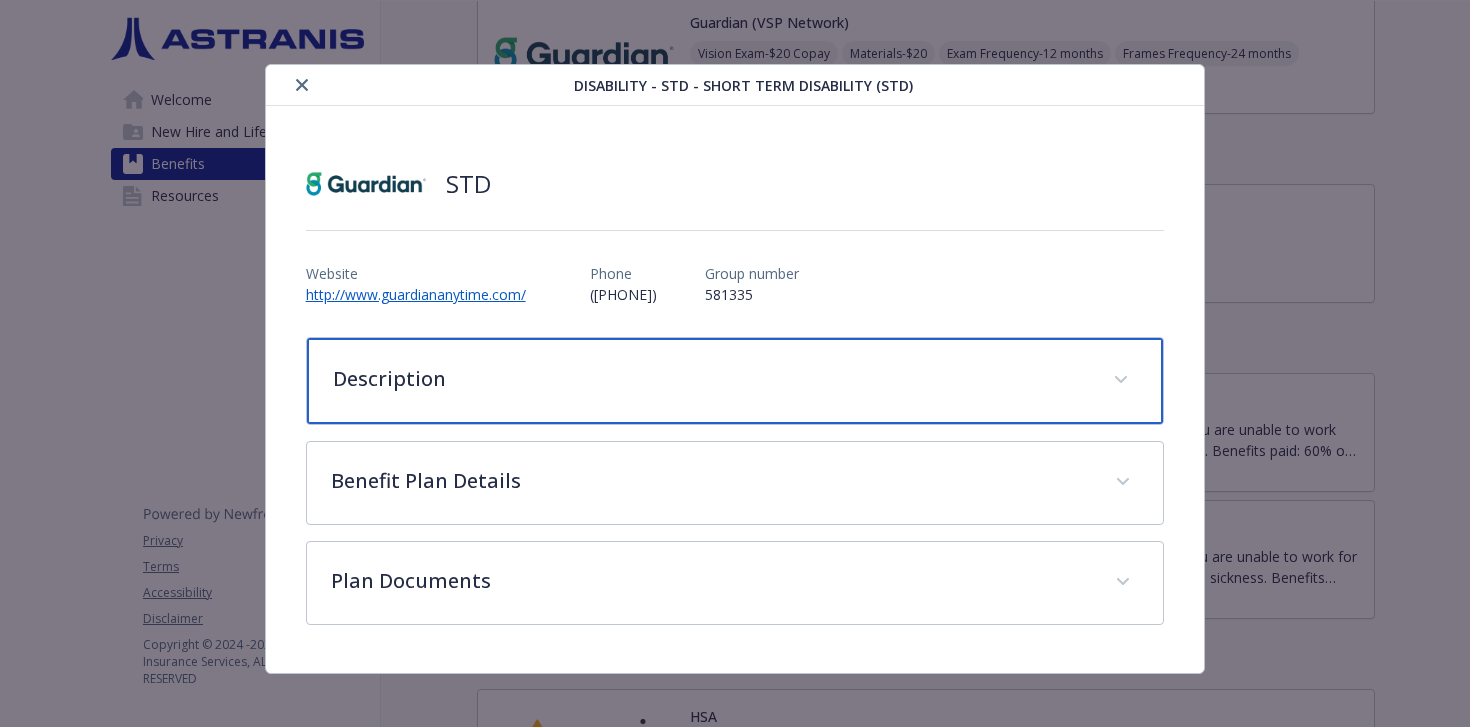 click on "Description" at bounding box center (735, 381) 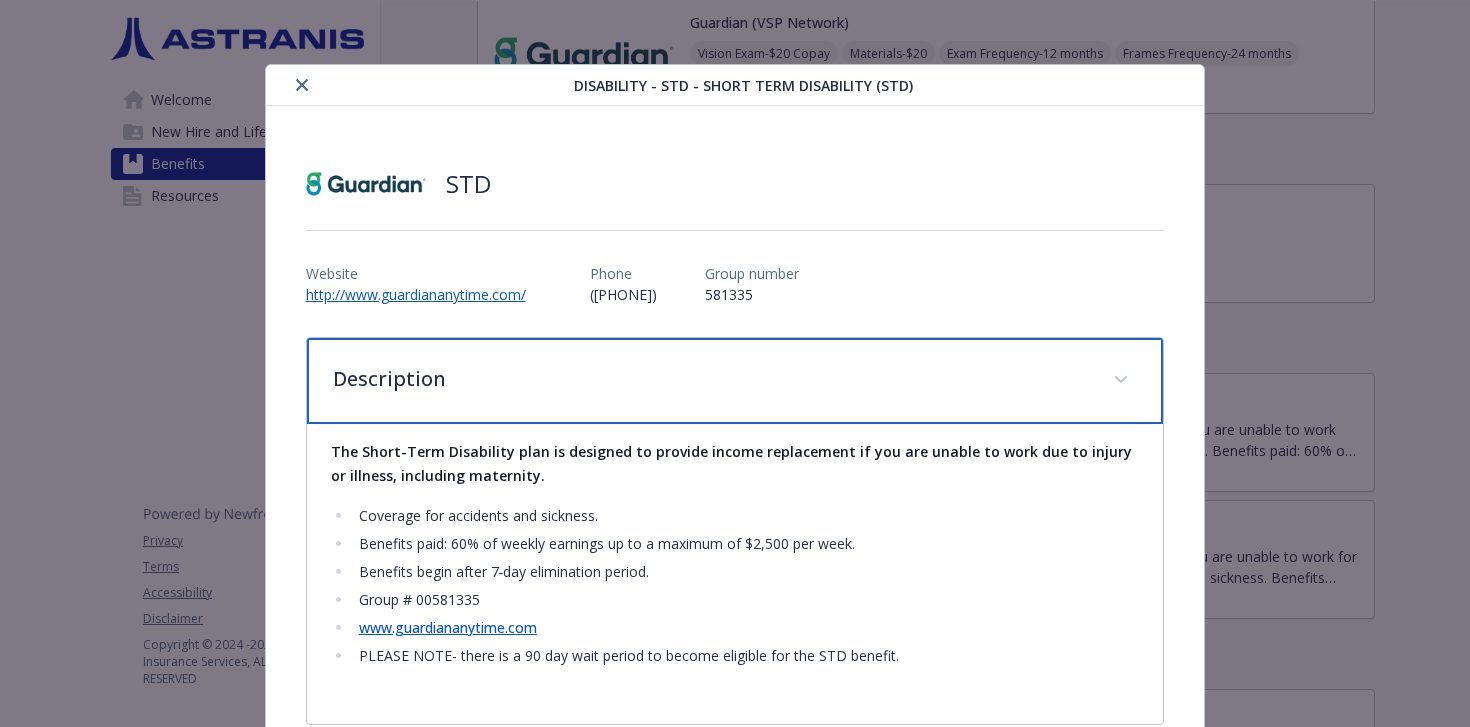 click on "Description" at bounding box center [735, 381] 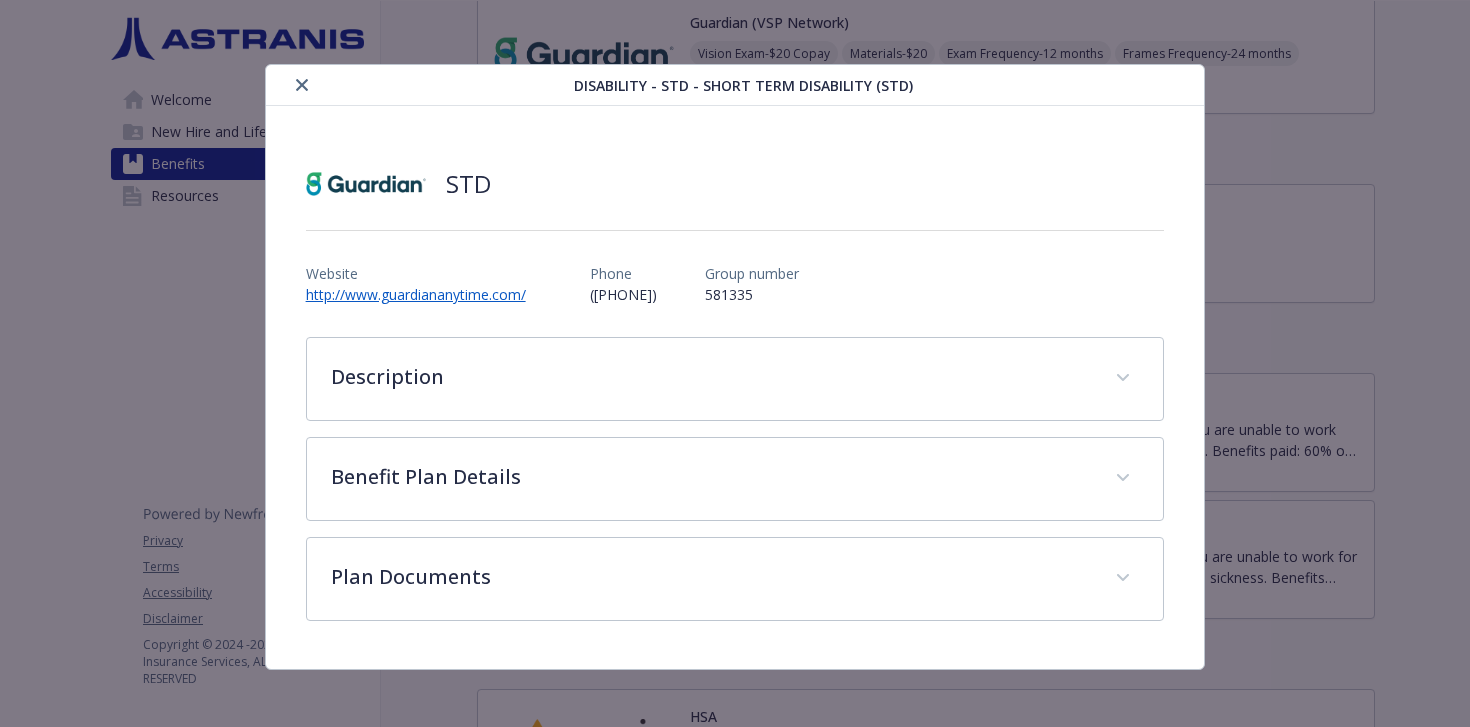 click 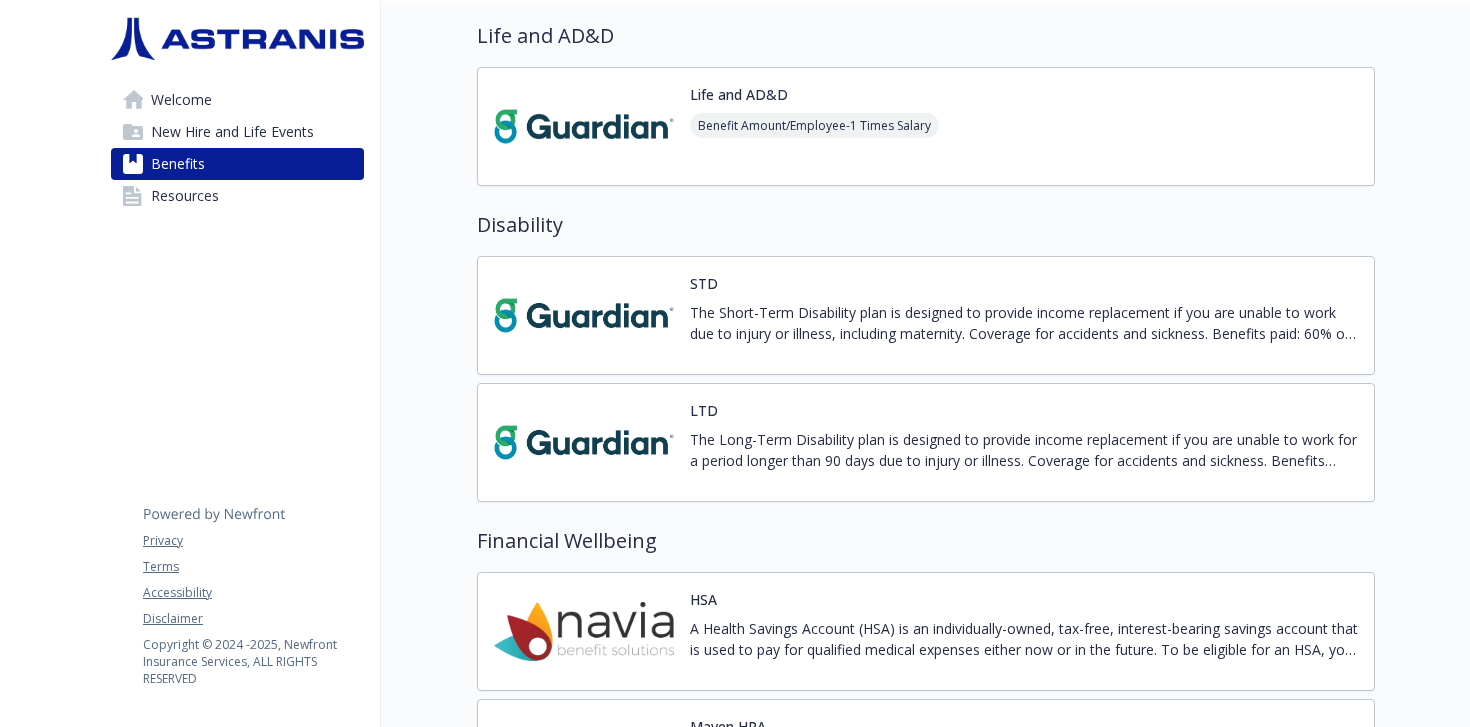 click at bounding box center [584, 442] 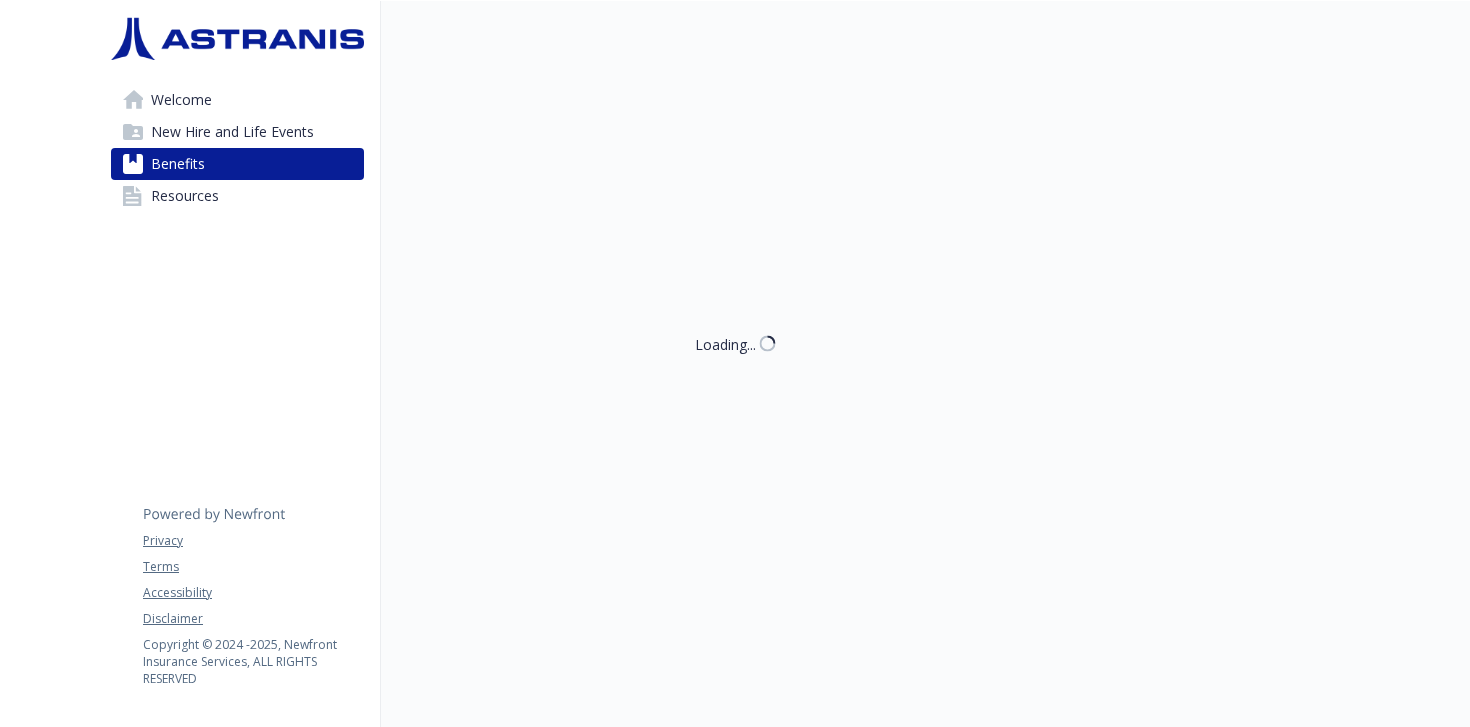 scroll, scrollTop: 1230, scrollLeft: 0, axis: vertical 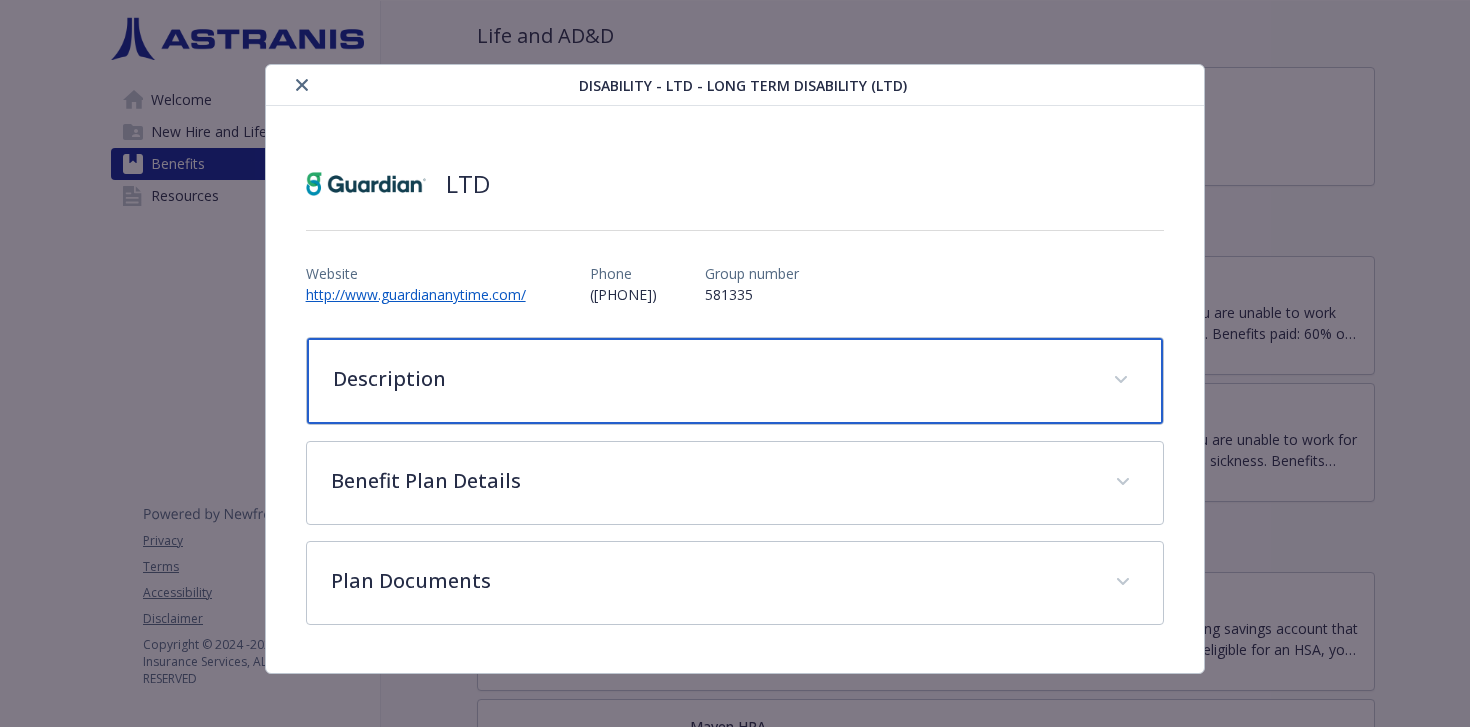 click on "Description" at bounding box center (711, 379) 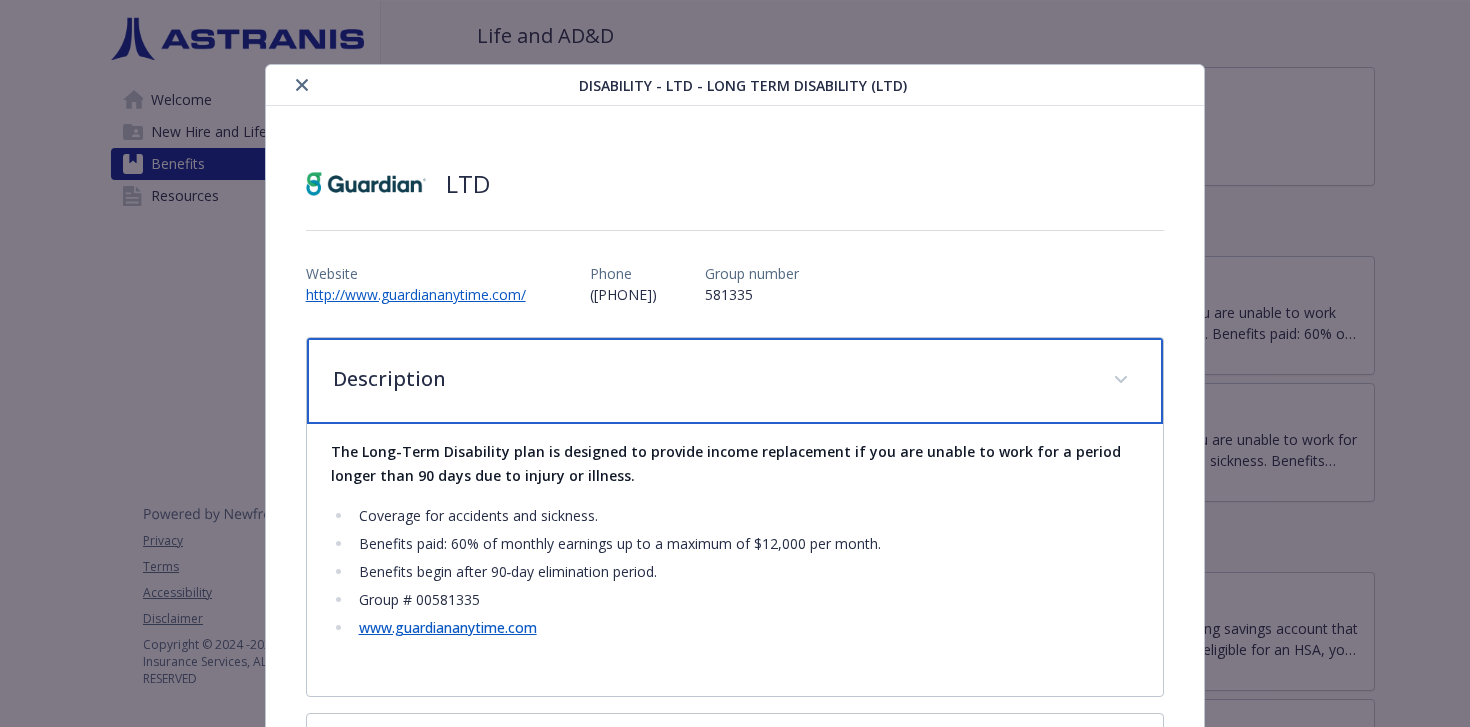 click on "Description" at bounding box center (711, 379) 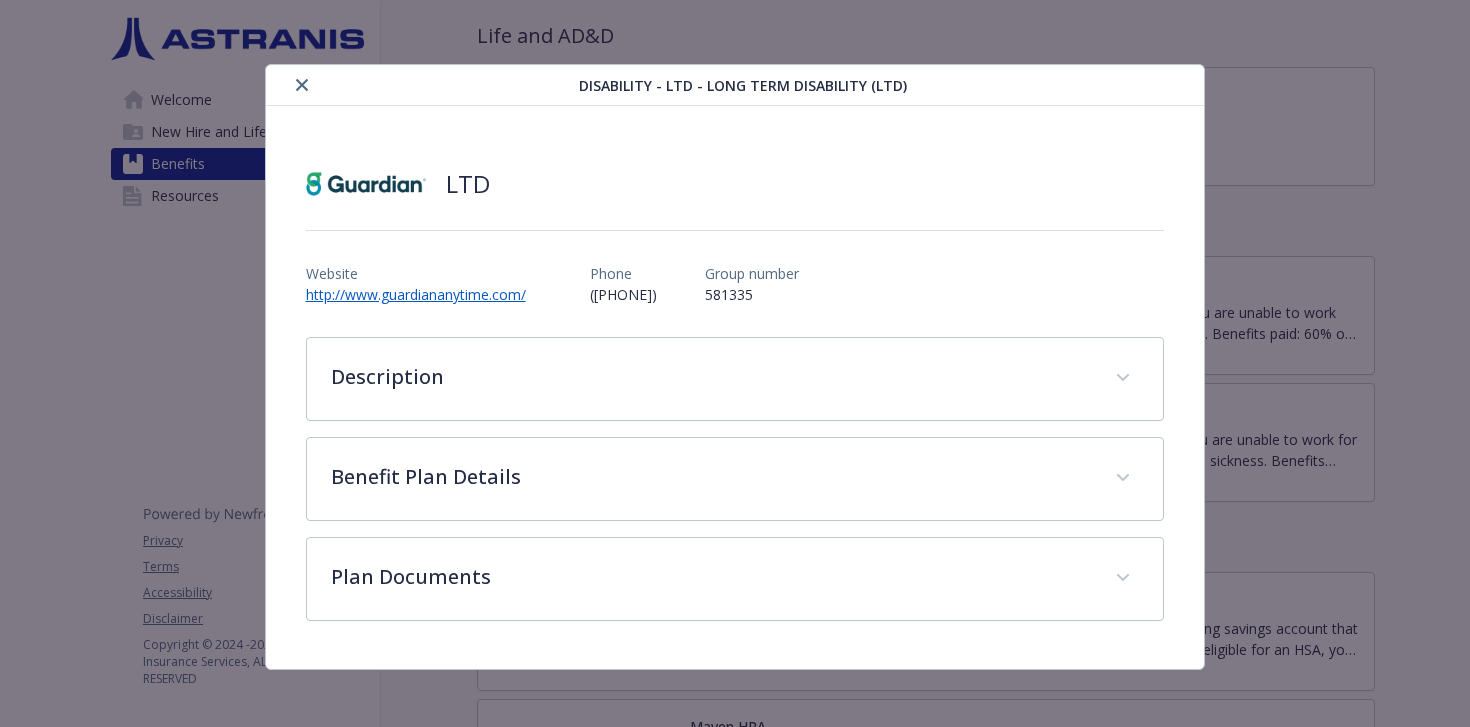 click 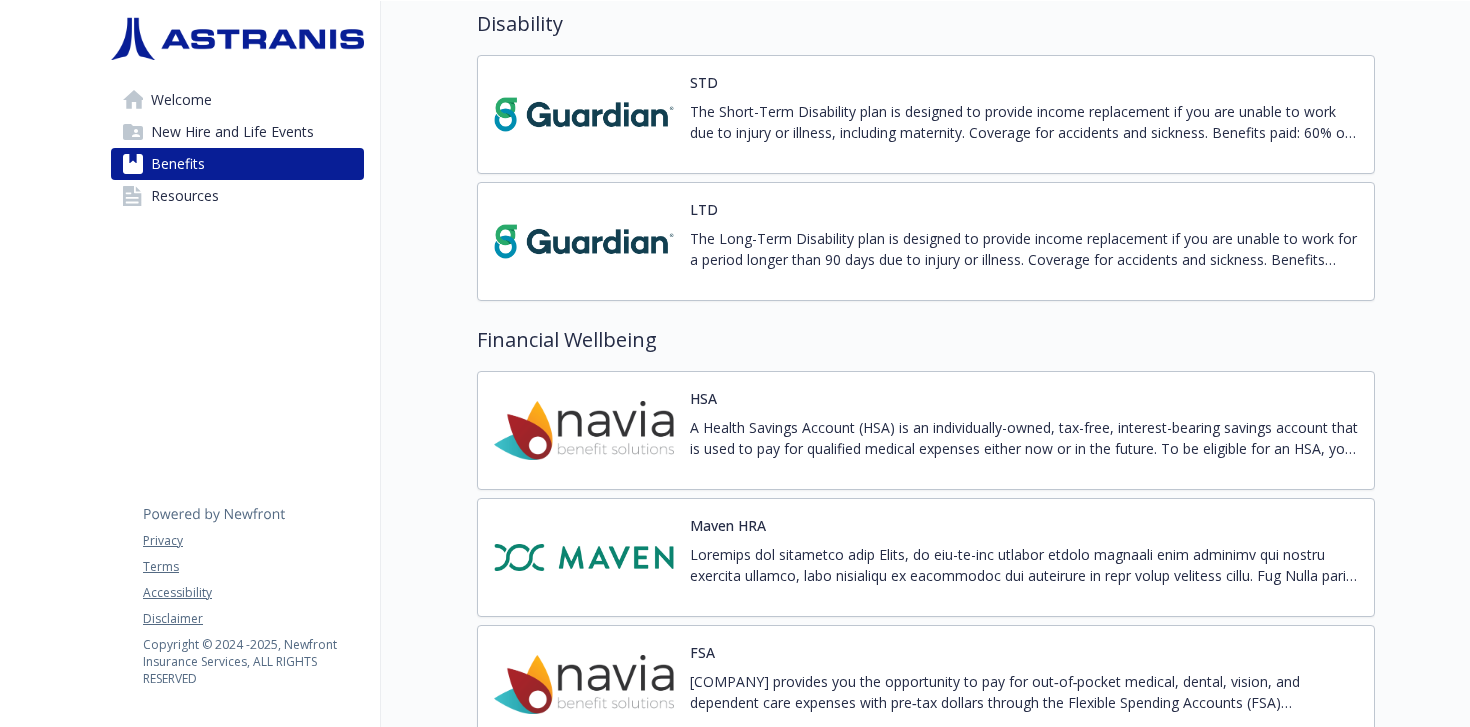 click at bounding box center [584, 430] 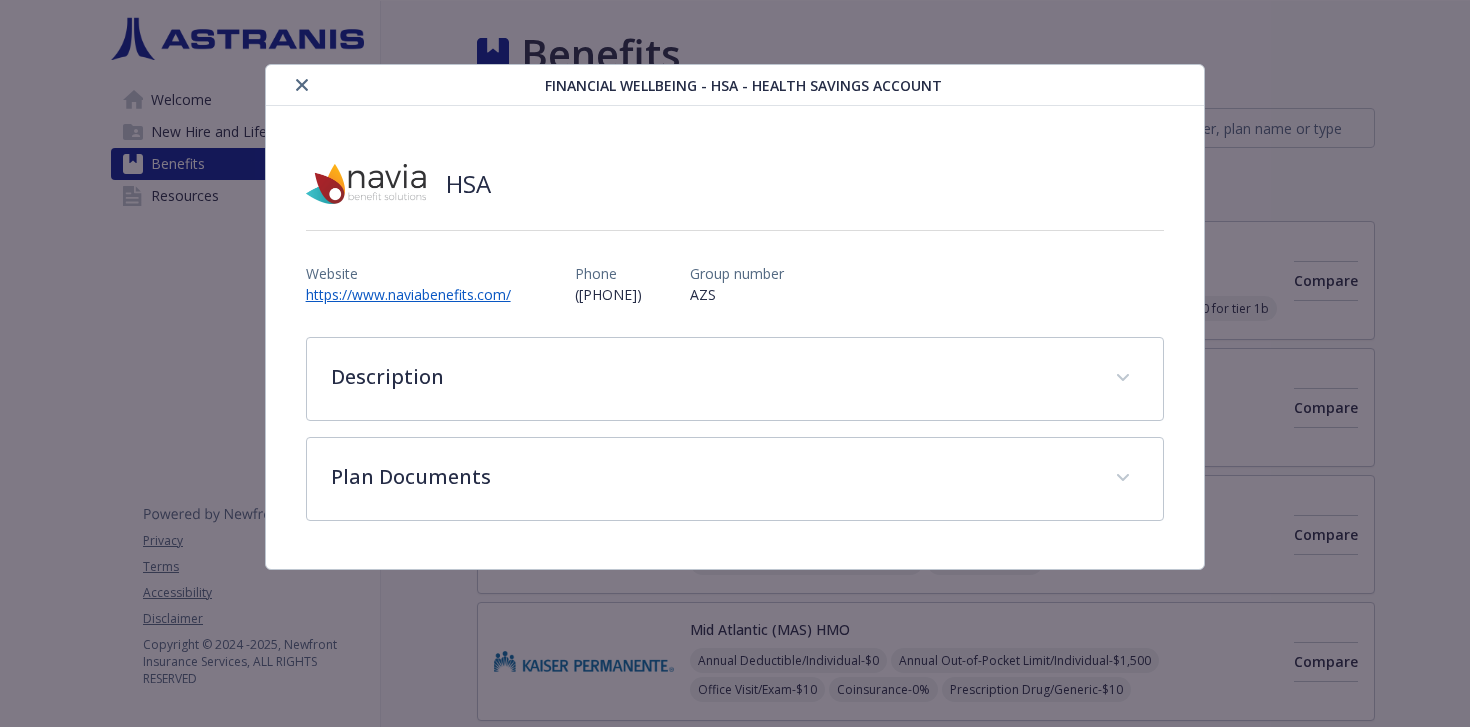 scroll, scrollTop: 1431, scrollLeft: 0, axis: vertical 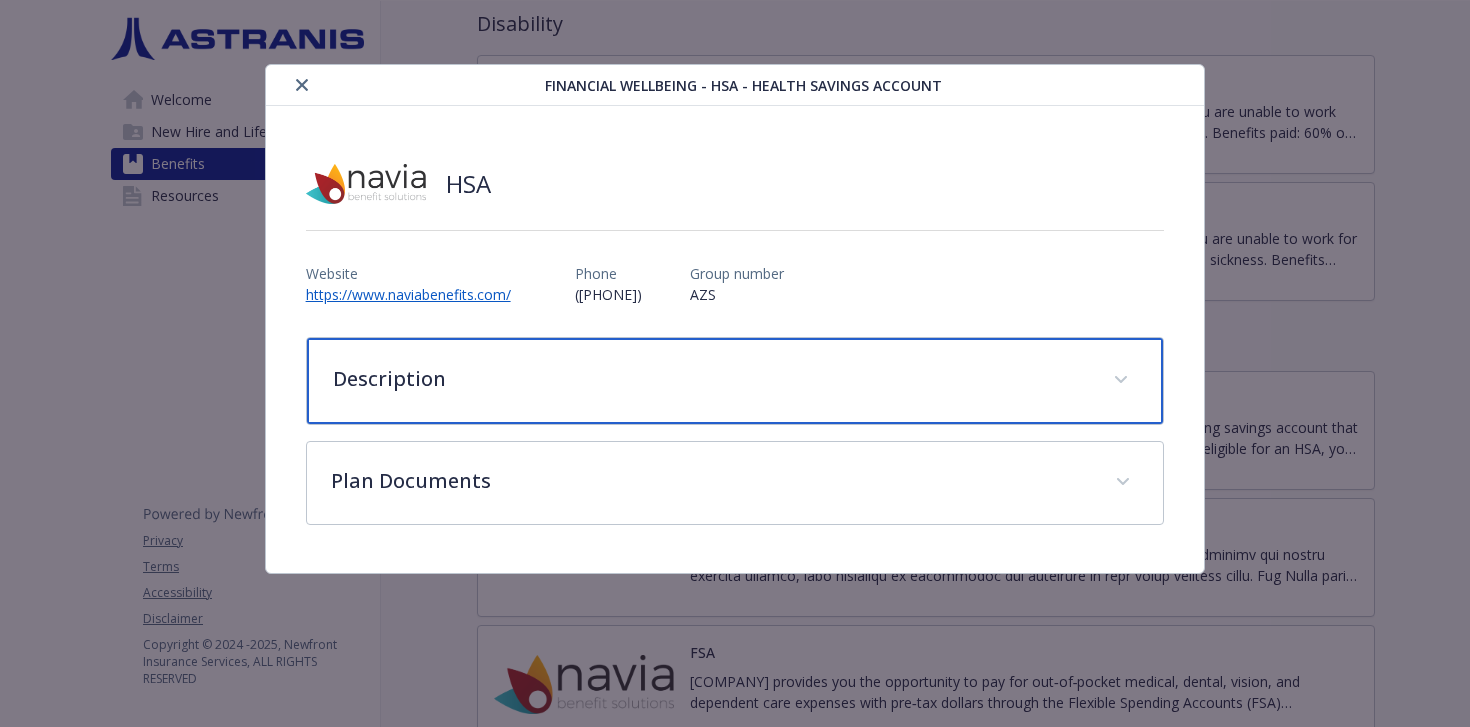 click on "Description" at bounding box center (711, 379) 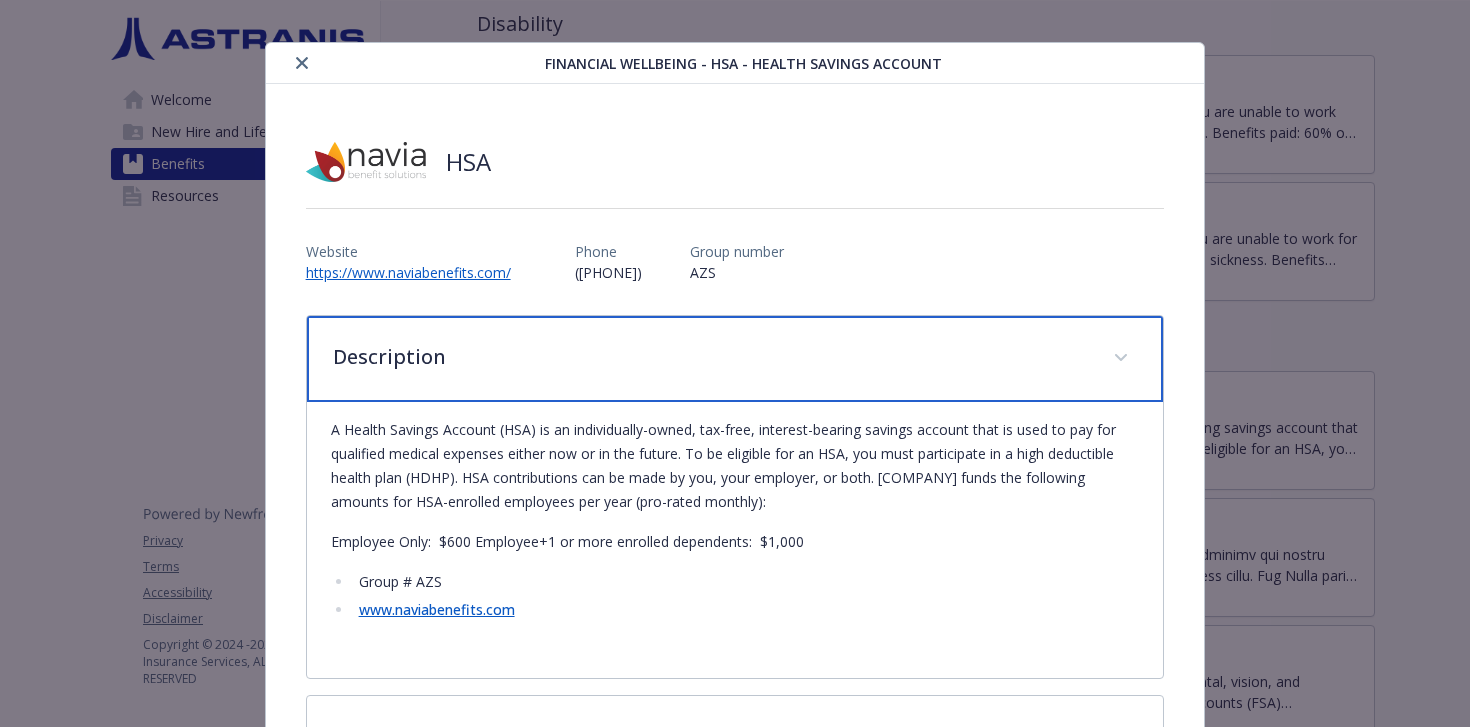 scroll, scrollTop: 34, scrollLeft: 0, axis: vertical 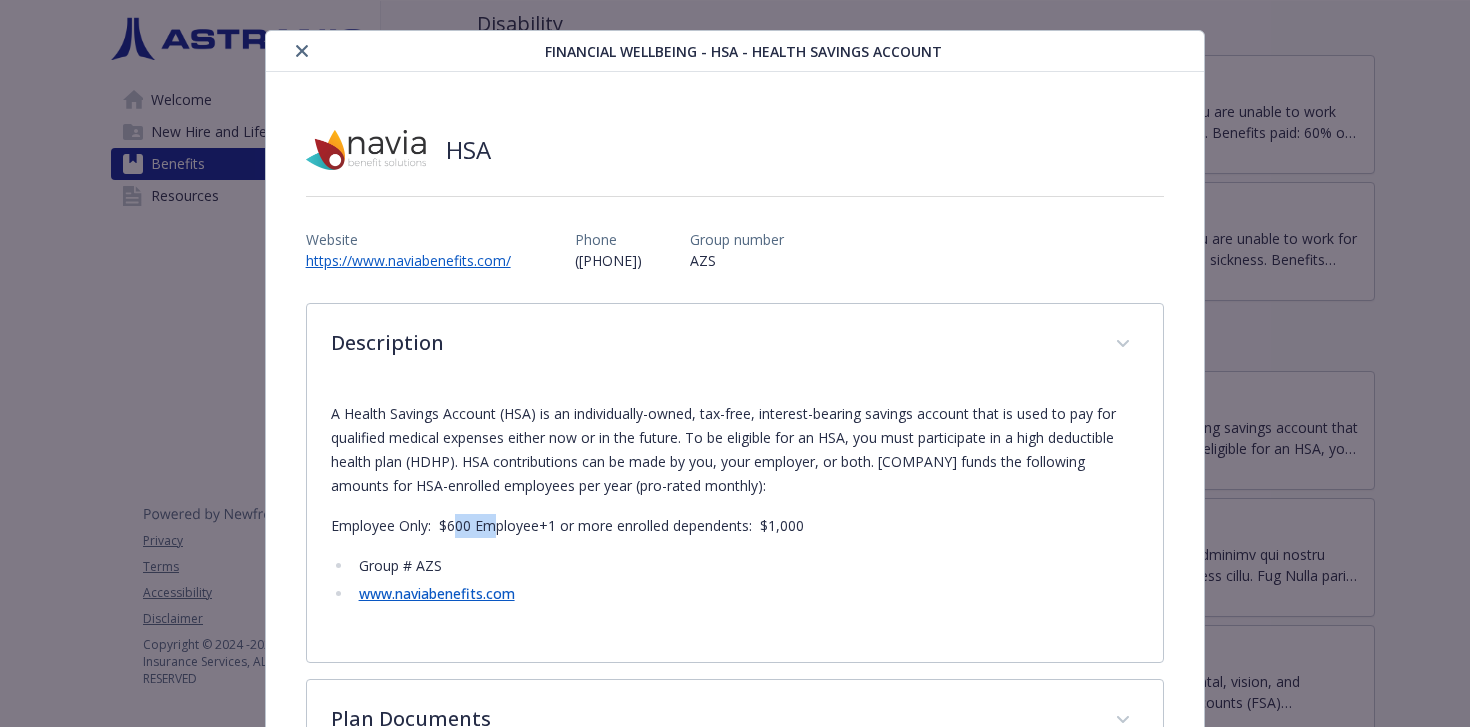drag, startPoint x: 457, startPoint y: 532, endPoint x: 492, endPoint y: 528, distance: 35.22783 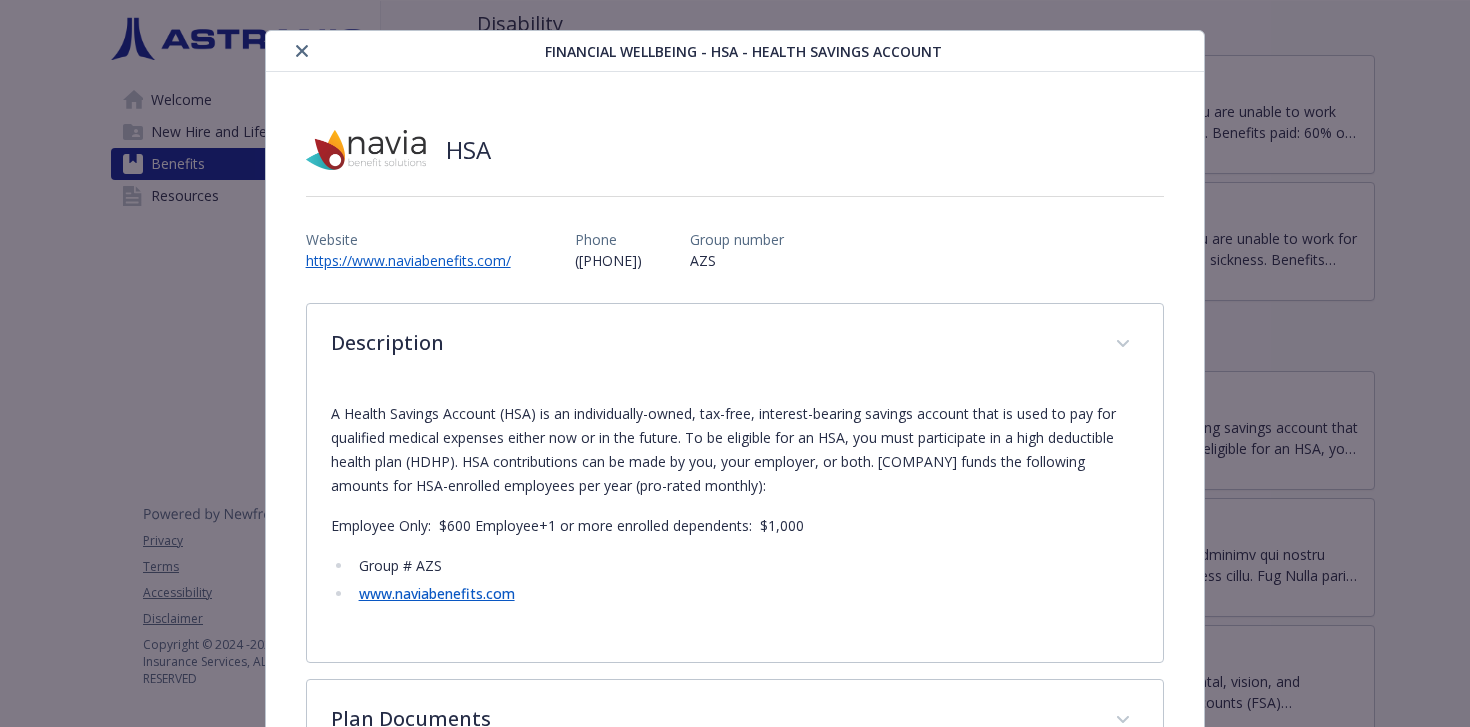 click on "Employee Only:  $600
Employee+1 or more enrolled dependents:  $1,000" at bounding box center [735, 526] 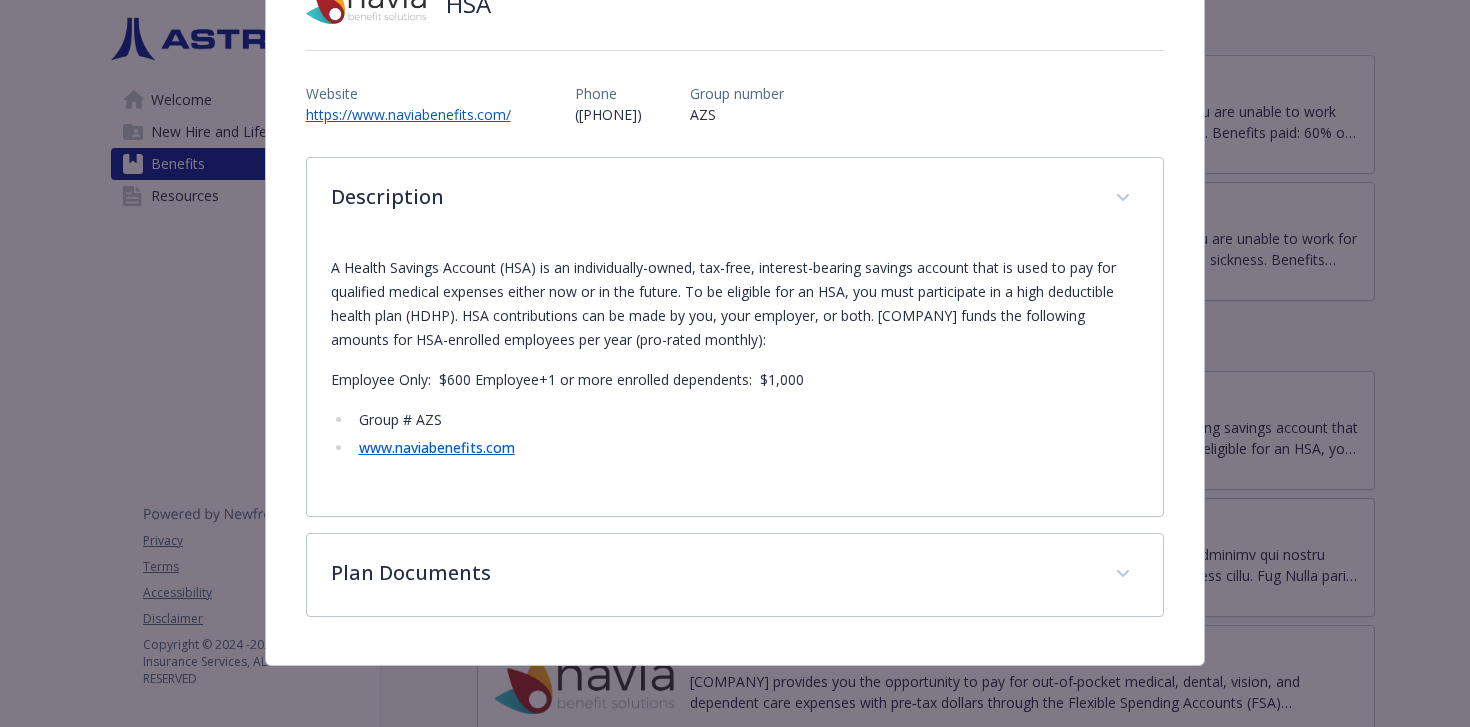 scroll, scrollTop: 0, scrollLeft: 0, axis: both 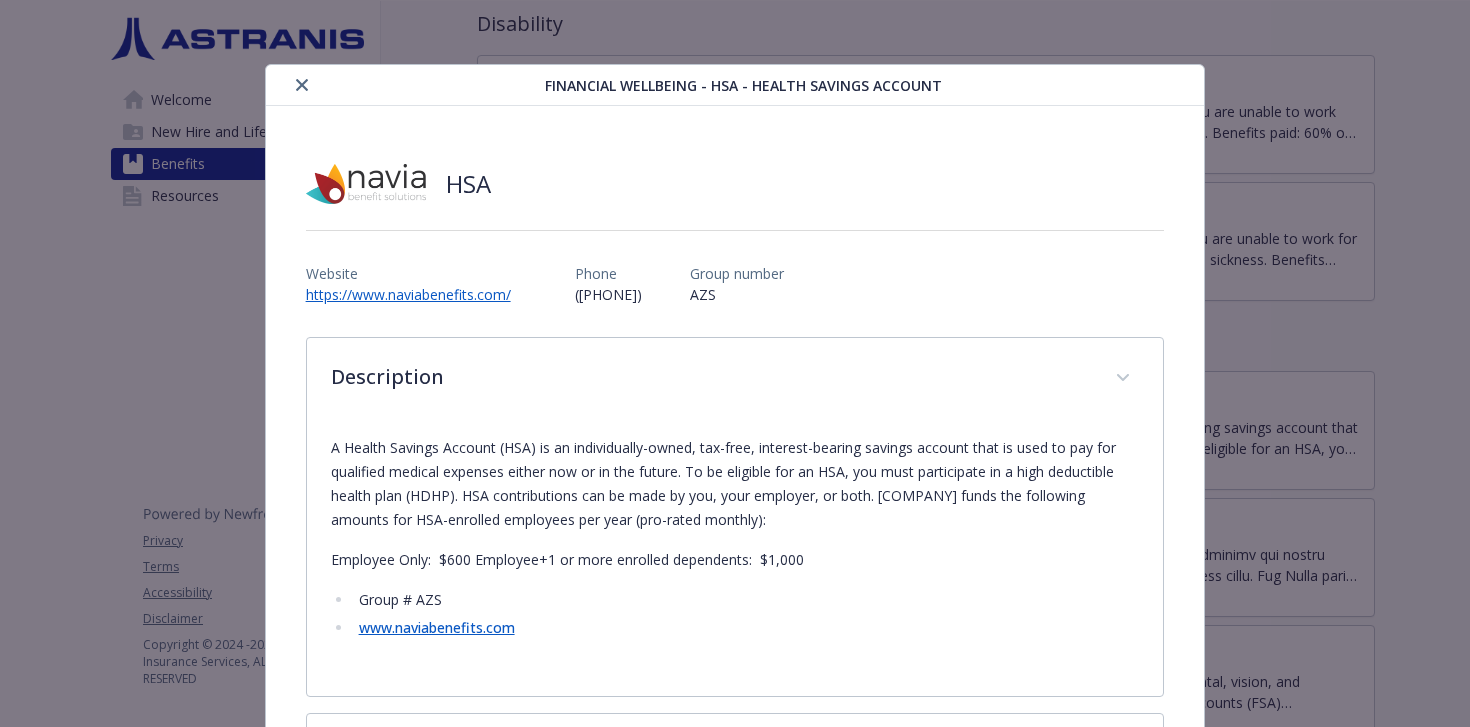 click 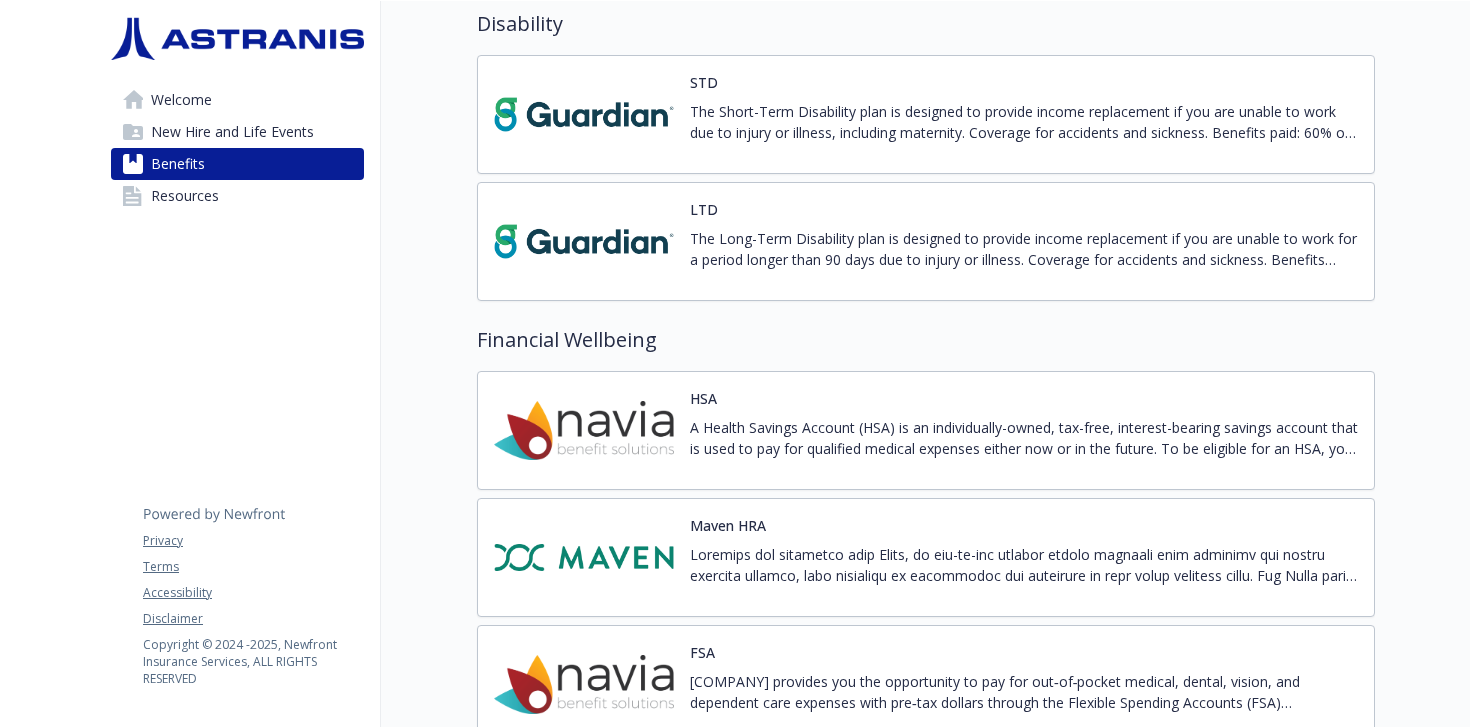 click on "Maven HRA" at bounding box center (1024, 557) 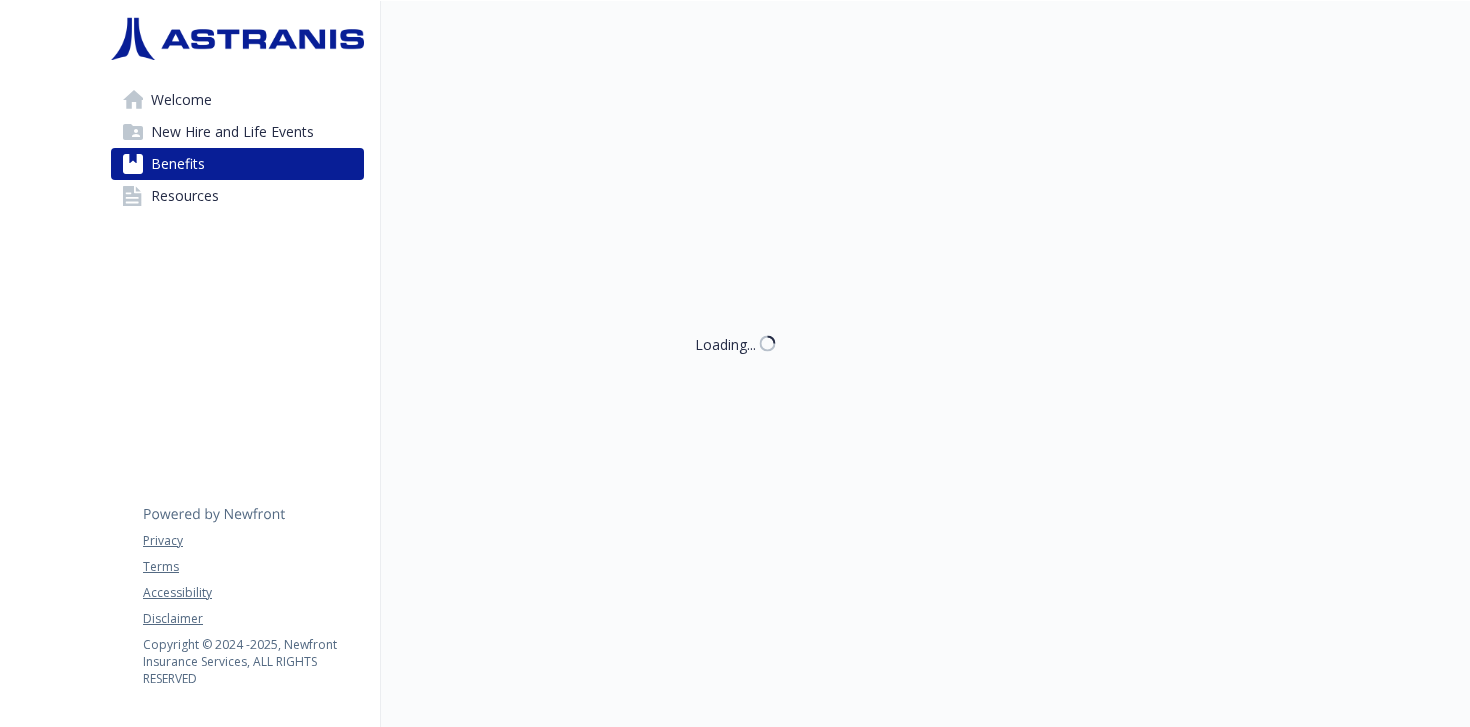 scroll, scrollTop: 1431, scrollLeft: 0, axis: vertical 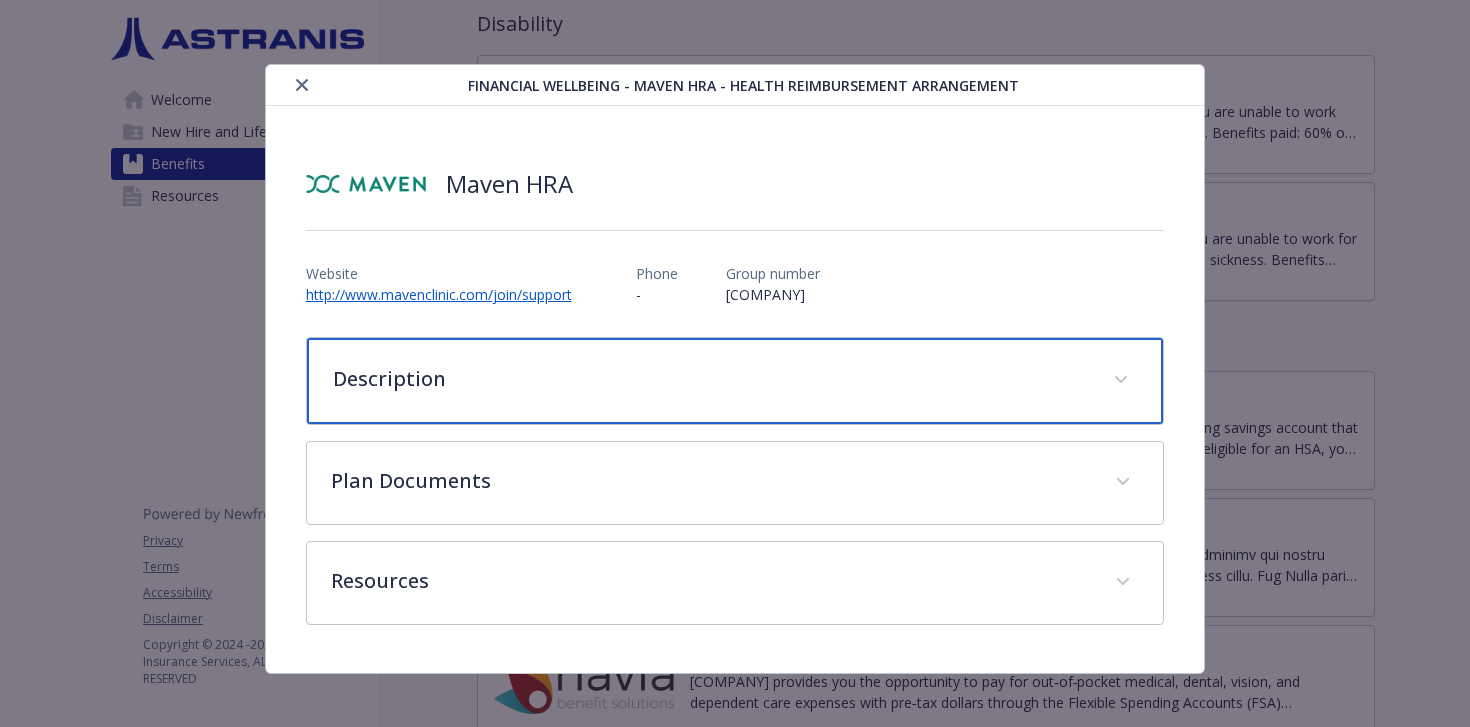 click on "Description" at bounding box center (711, 379) 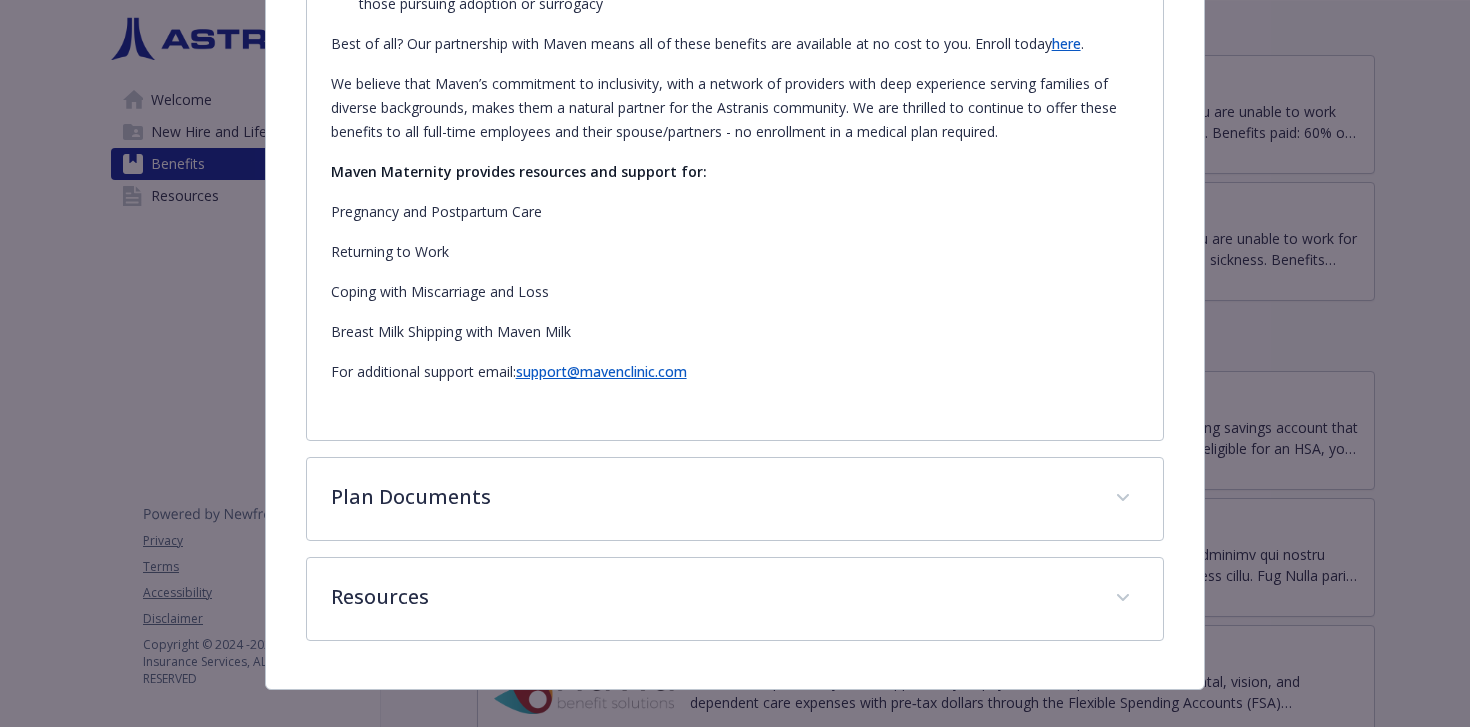 scroll, scrollTop: 715, scrollLeft: 0, axis: vertical 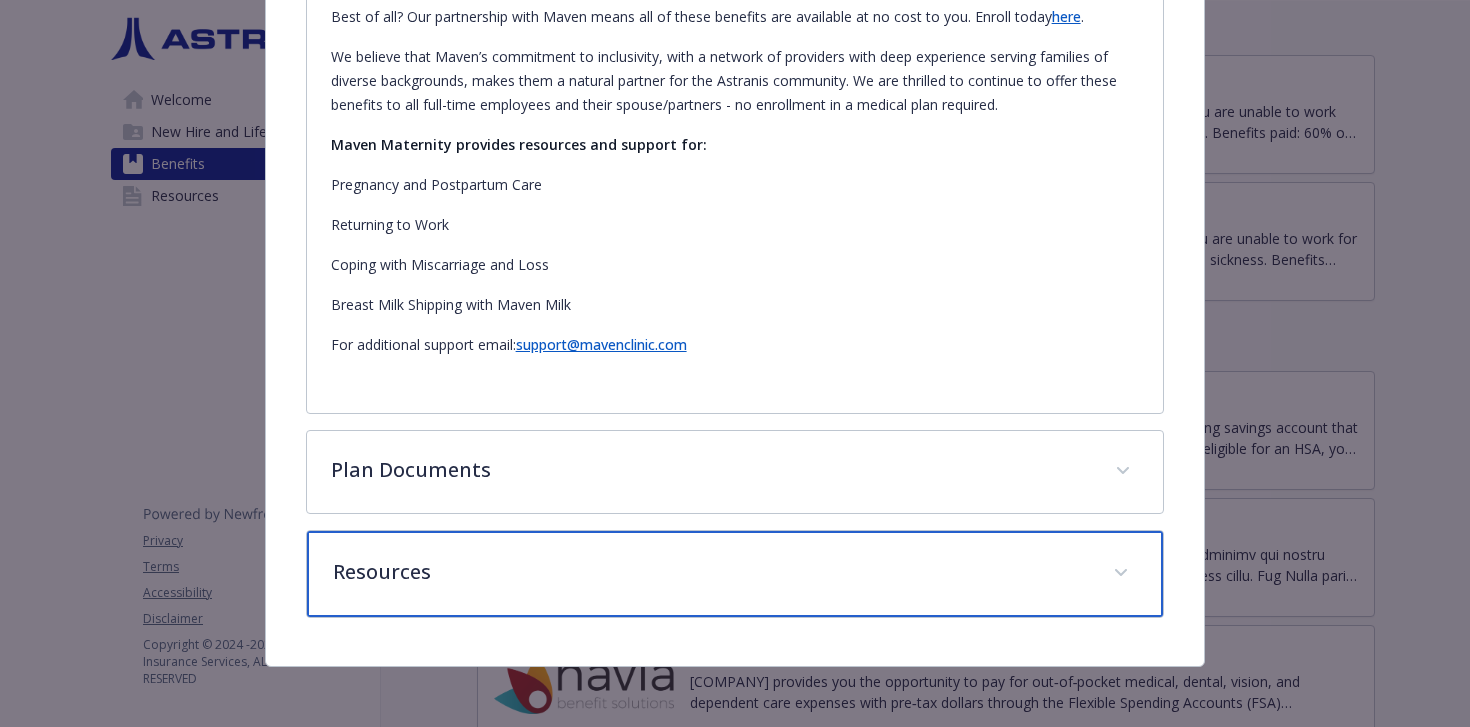 click on "Resources" at bounding box center [711, 572] 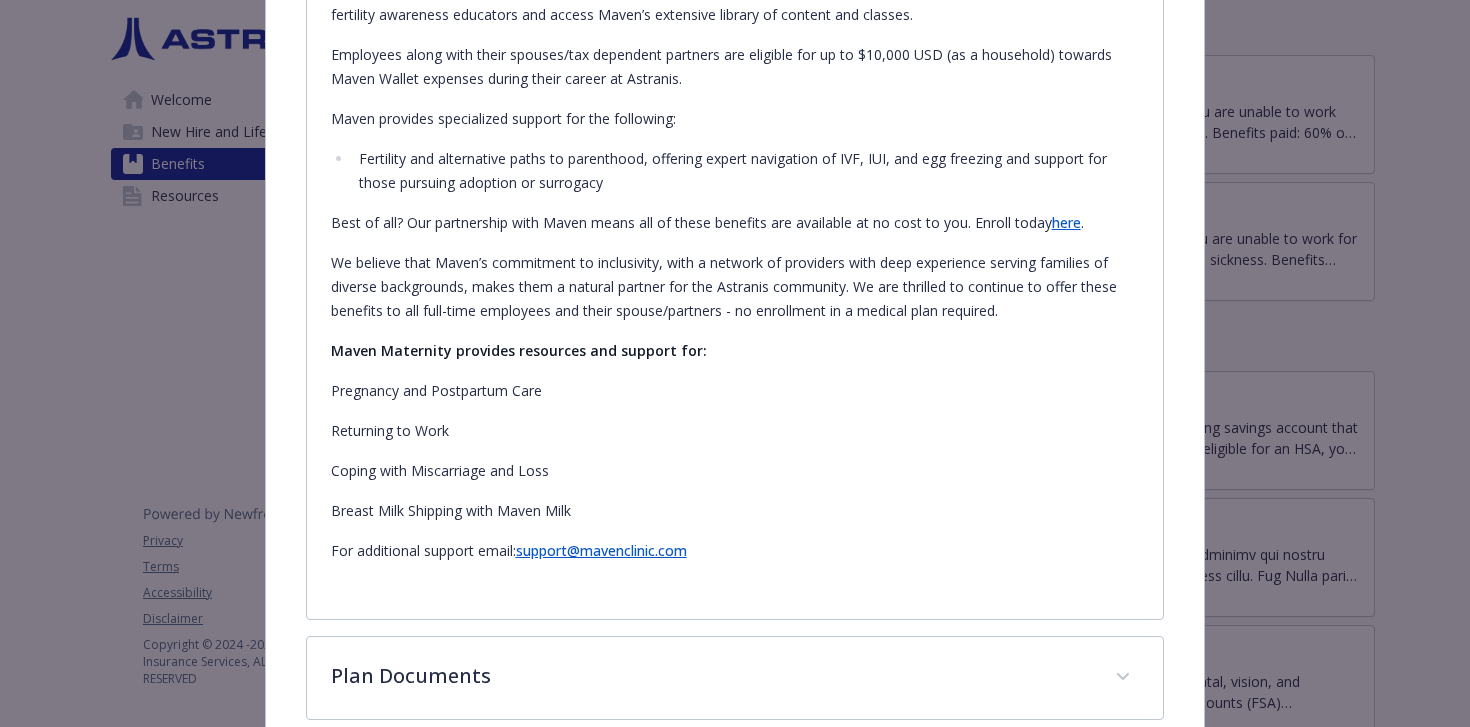scroll, scrollTop: 0, scrollLeft: 0, axis: both 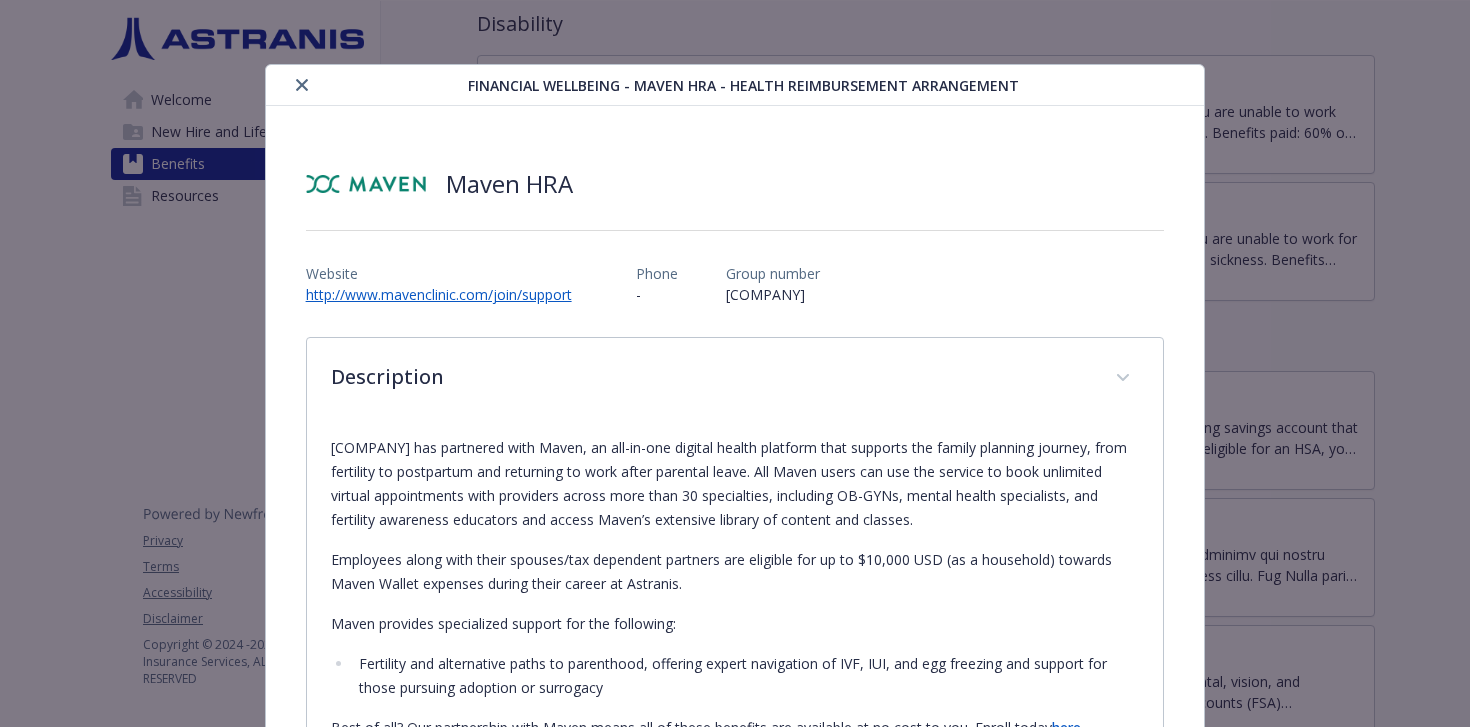 click at bounding box center (302, 85) 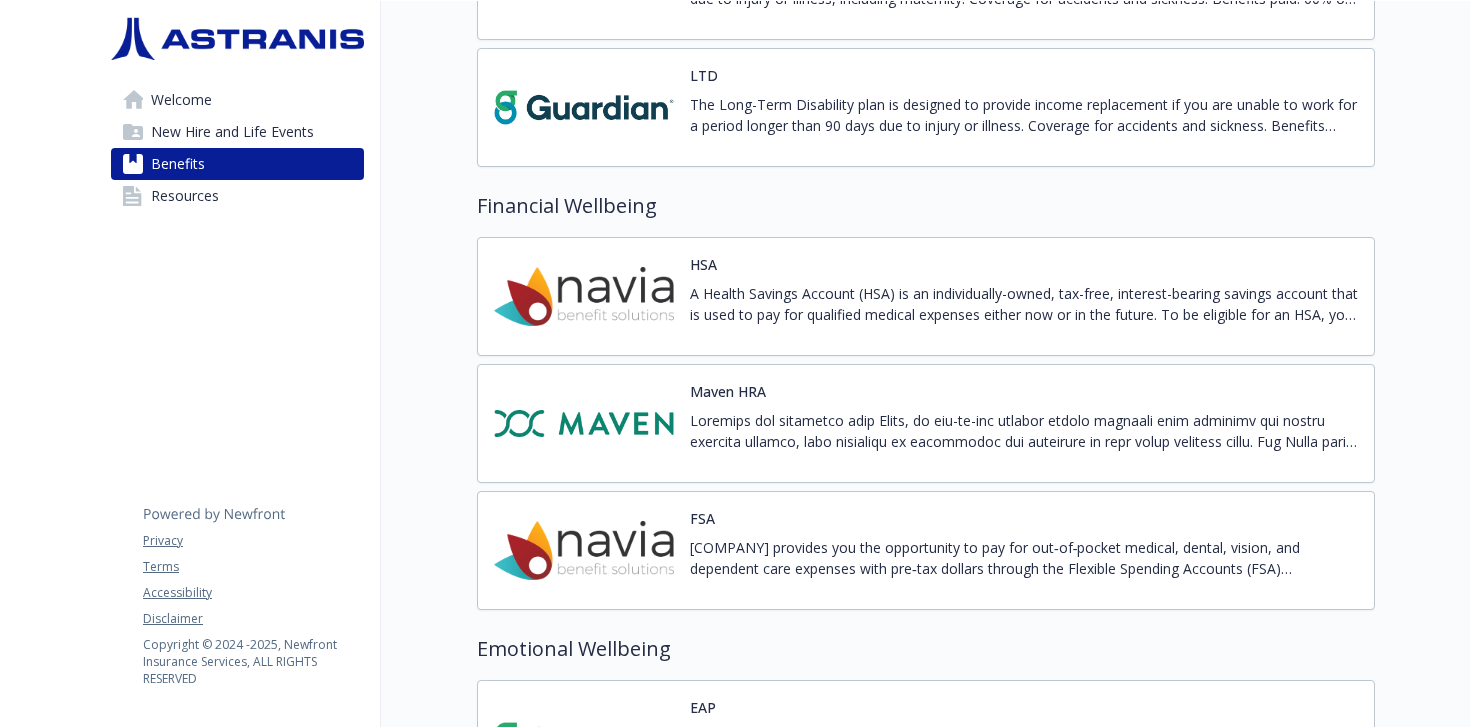 scroll, scrollTop: 1584, scrollLeft: 0, axis: vertical 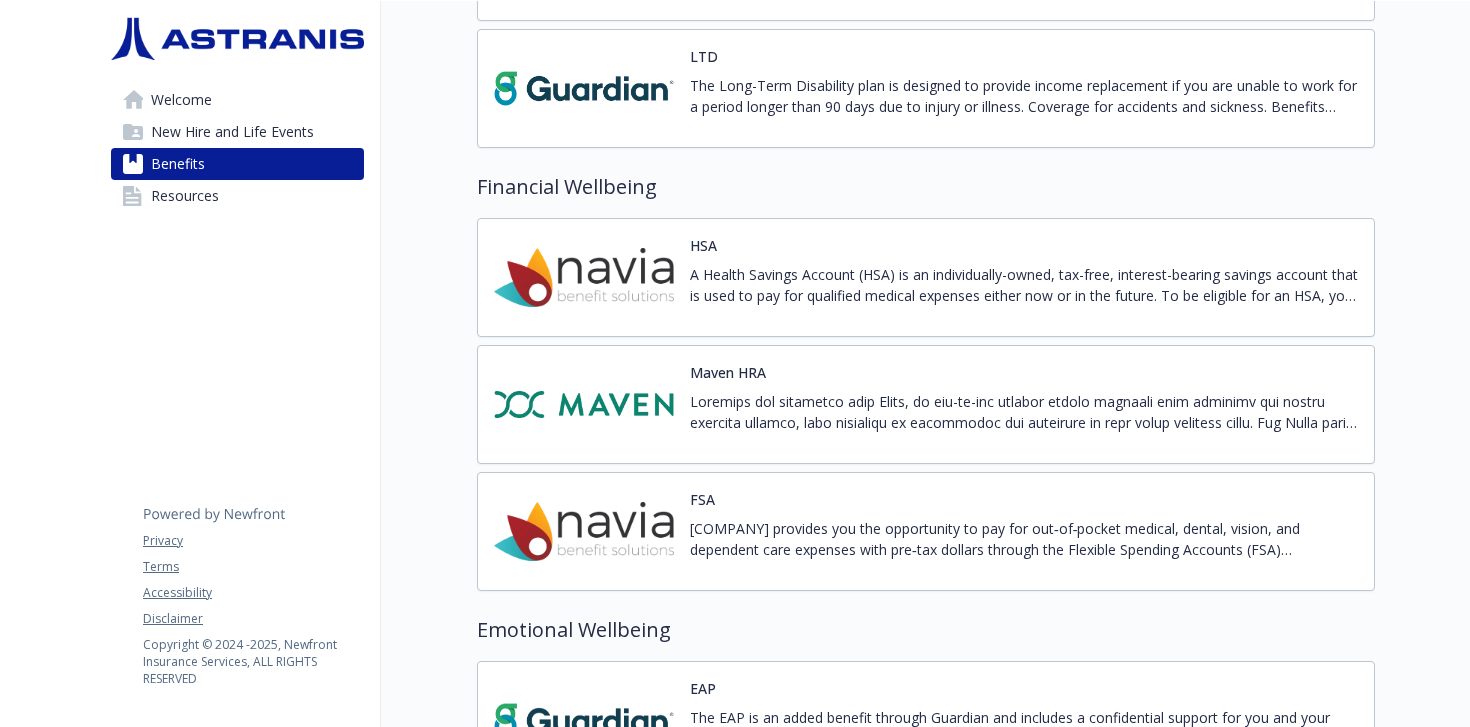 click on "[COMPANY] provides you the opportunity to pay for out‐of‐pocket medical, dental, vision, and dependent care expenses with pre‐tax dollars through the Flexible Spending Accounts (FSA) administered by Navia Benefits. You must enroll or re‐enroll in the FSA plan each year to participate. The plan year runs on the calendar year January 1st to December 31st.
More information can be found at your benefits website by clicking on the link for Flexible Spending Accounts.
Please note: Qualified Medical Expenses have conformed to the definition used for the itemized tax deduction. This means a prescription for over‐the‐counter drugs may be required if you are making a claim for reimbursement.
Group # AZS www.naviabenefits.com" at bounding box center (1024, 539) 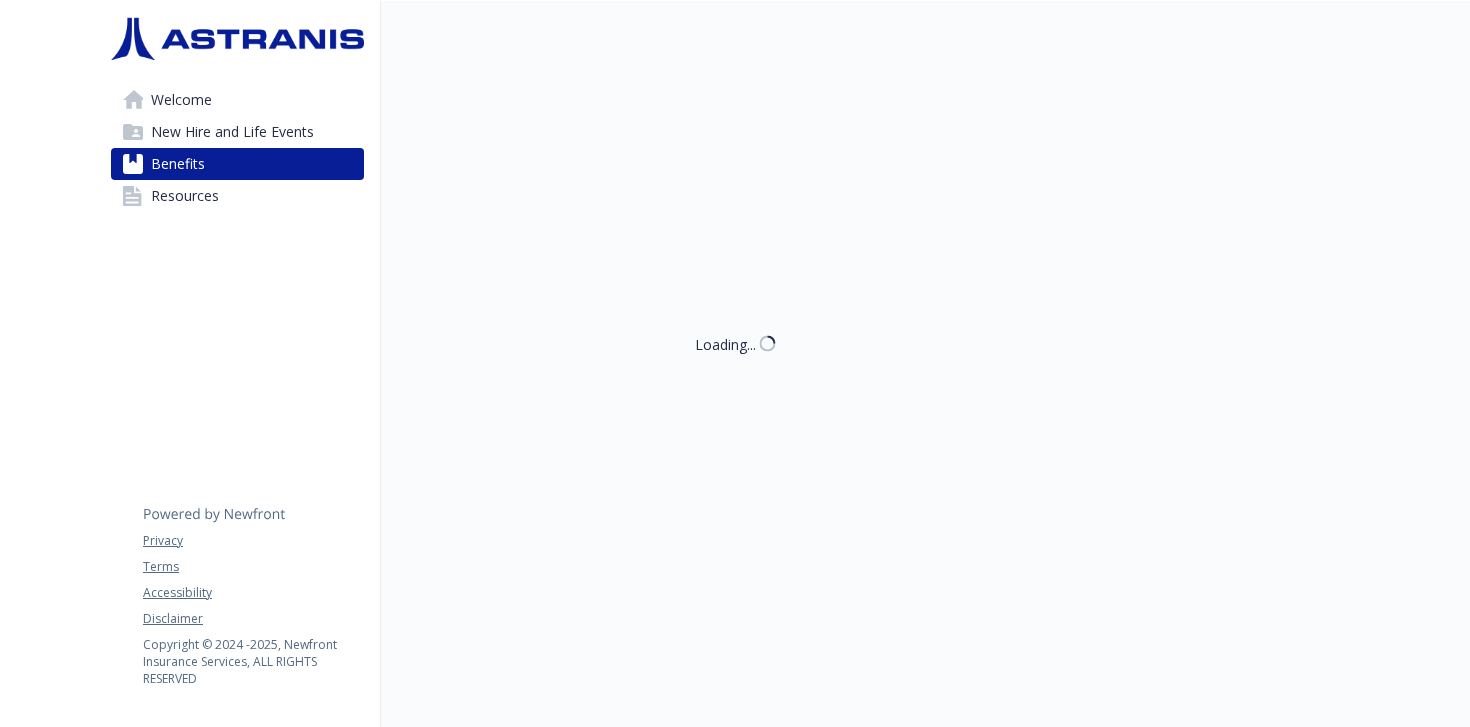 scroll, scrollTop: 1584, scrollLeft: 0, axis: vertical 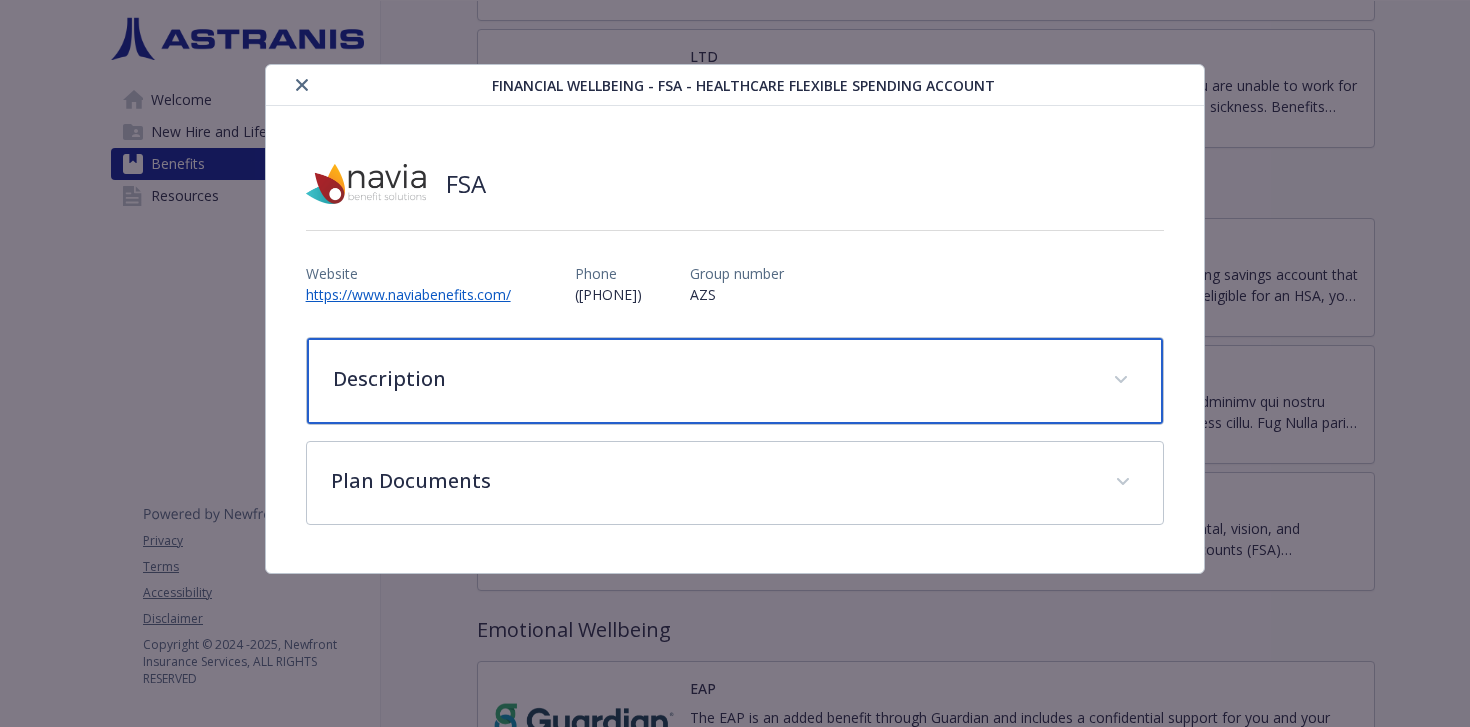 click on "Description" at bounding box center [711, 379] 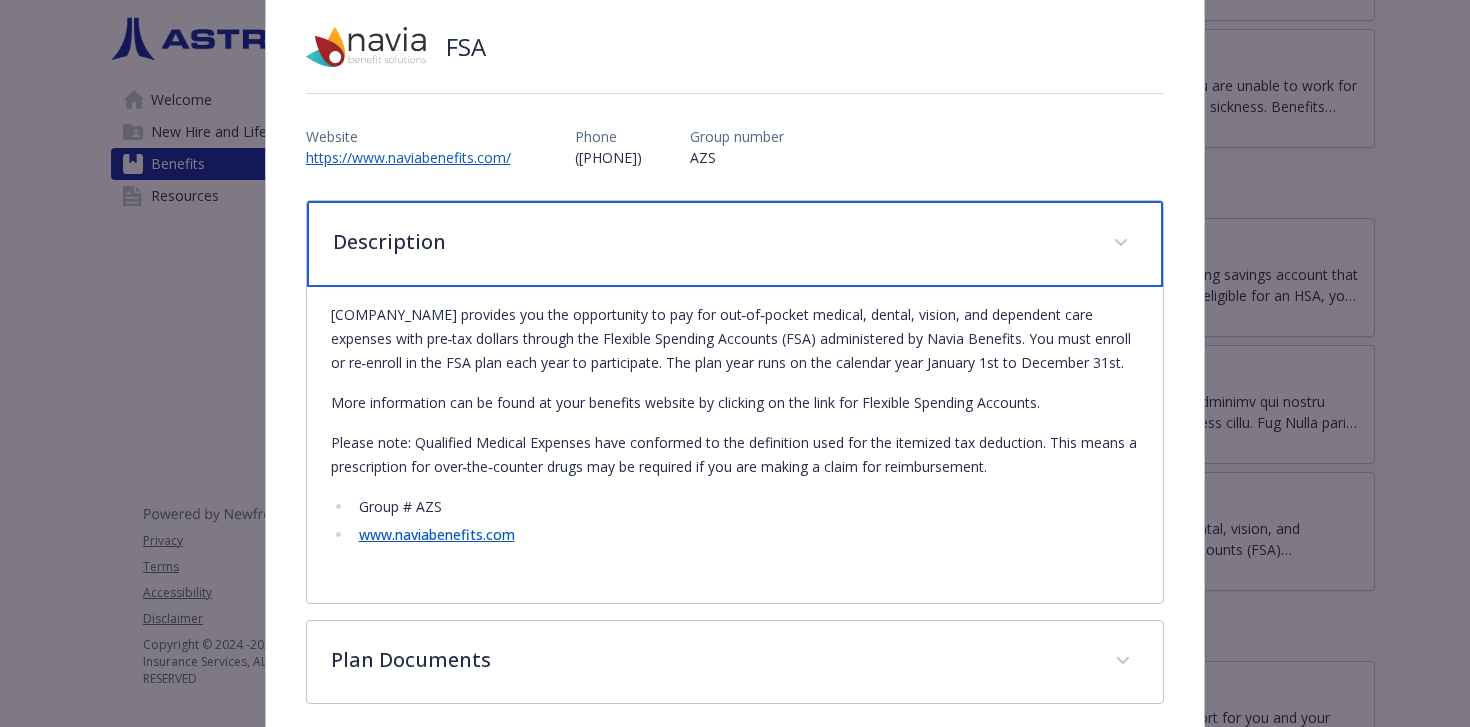 scroll, scrollTop: 0, scrollLeft: 0, axis: both 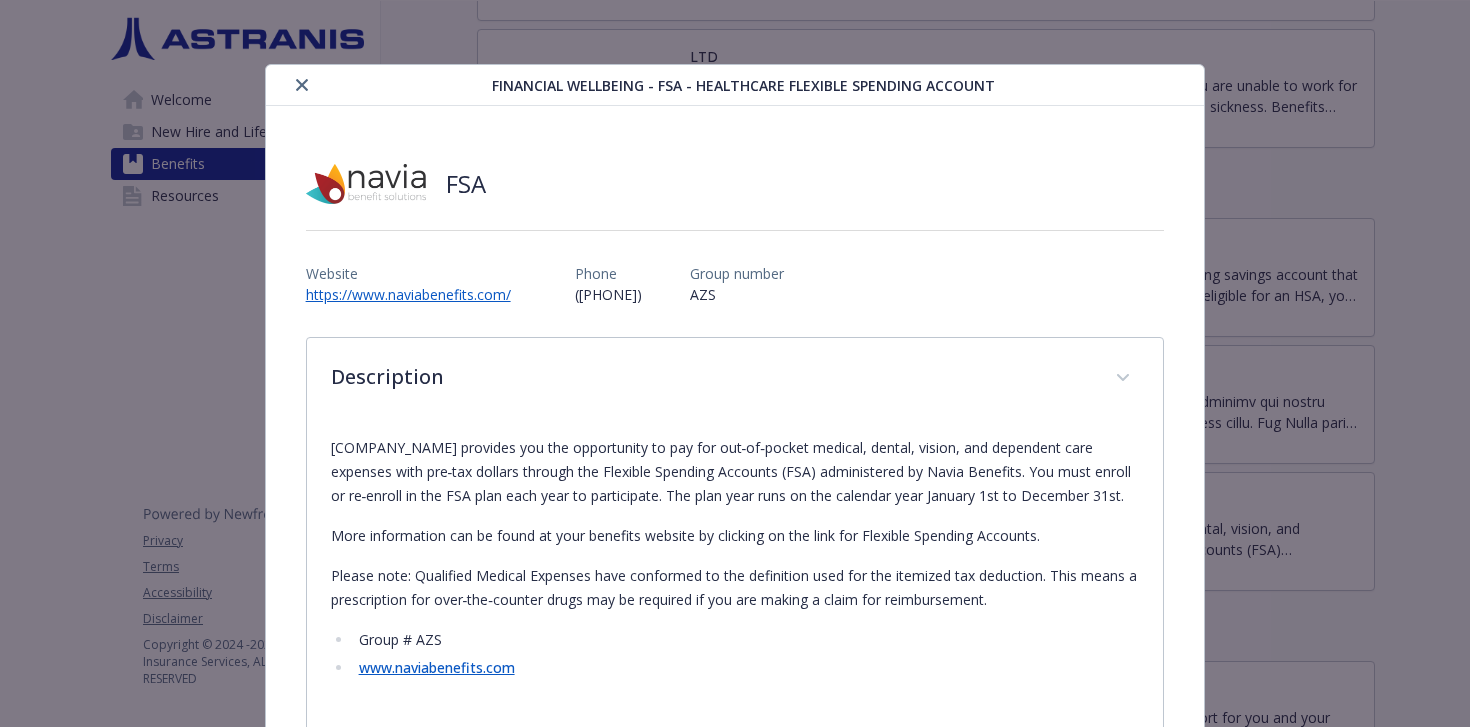 click 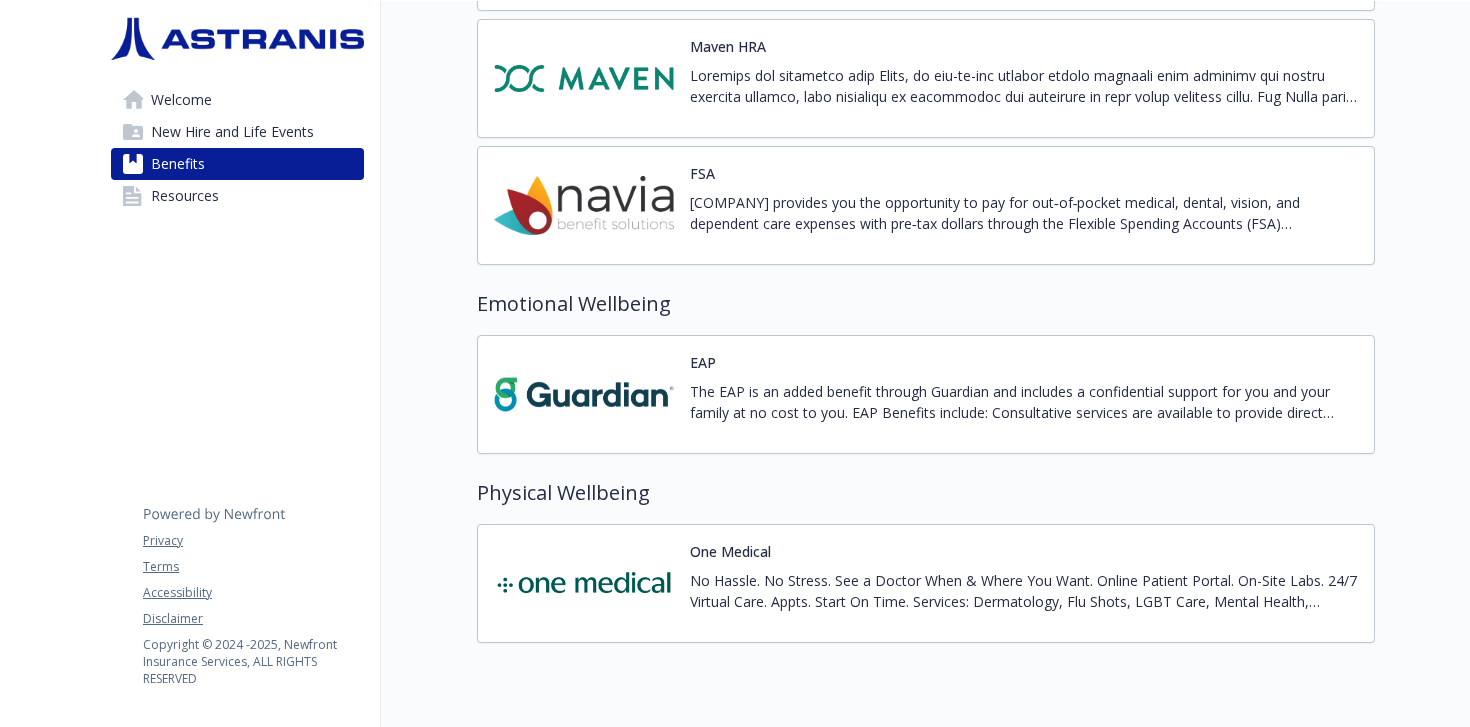 scroll, scrollTop: 1916, scrollLeft: 0, axis: vertical 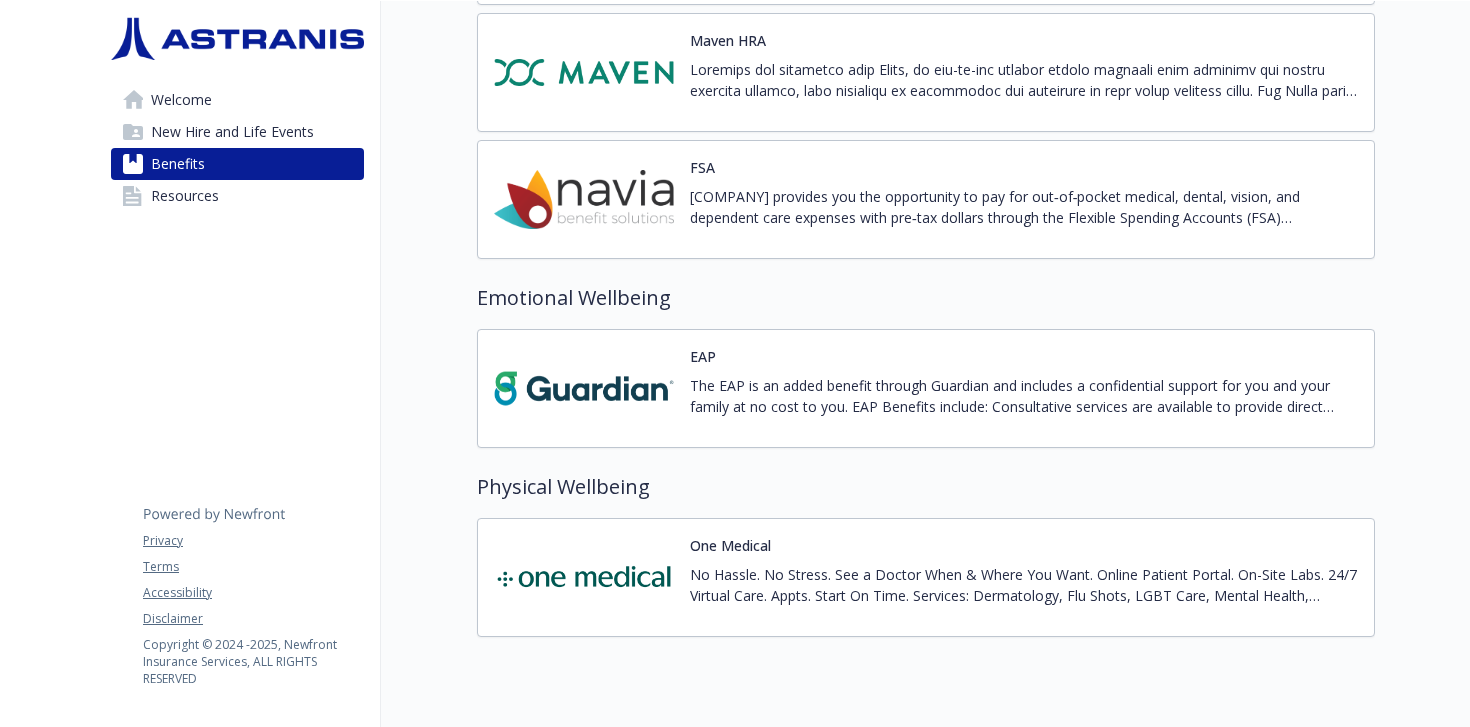 click on "The EAP is an added benefit through Guardian and includes a confidential support for you and your family at no cost to you.
EAP Benefits include:
Consultative services are available to provide direct support and assistance.
Unlimited phone access and an initial consult with a local attorney or a financial resource including WillPrep Services.
Access to information and referrals for work/life resources
Call 24 hours a day: [PHONE] or Access online: worklife.uprisehealth.com (Access Code: worklife)" at bounding box center (1024, 396) 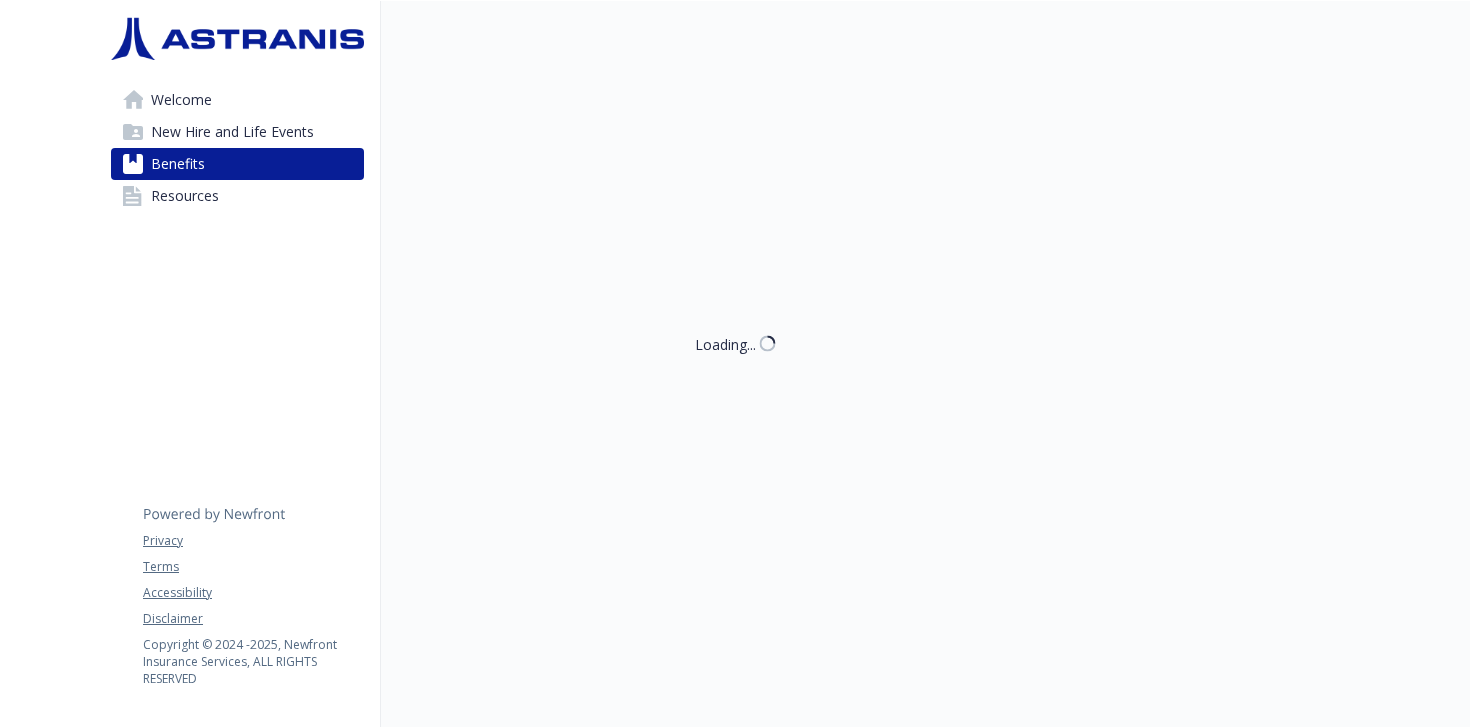 scroll, scrollTop: 1916, scrollLeft: 0, axis: vertical 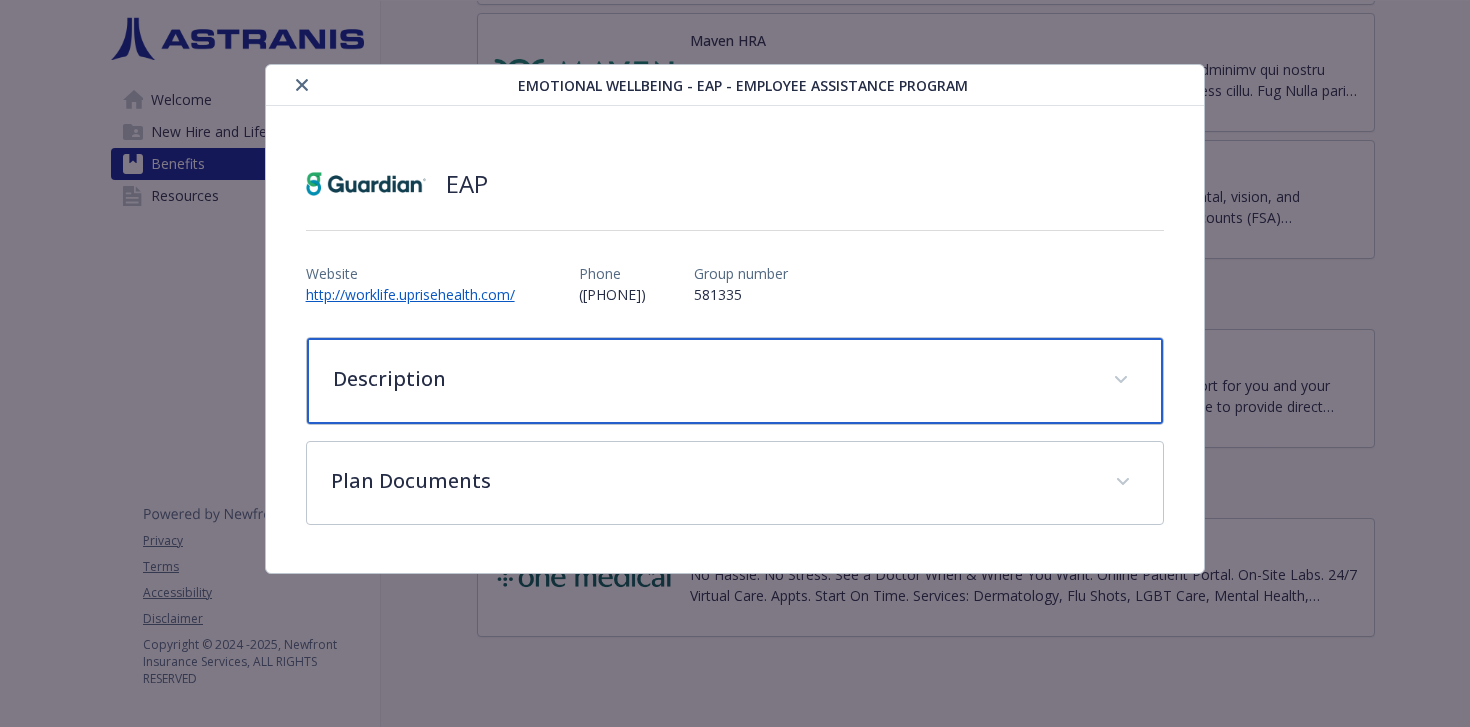 click on "Description" at bounding box center (711, 379) 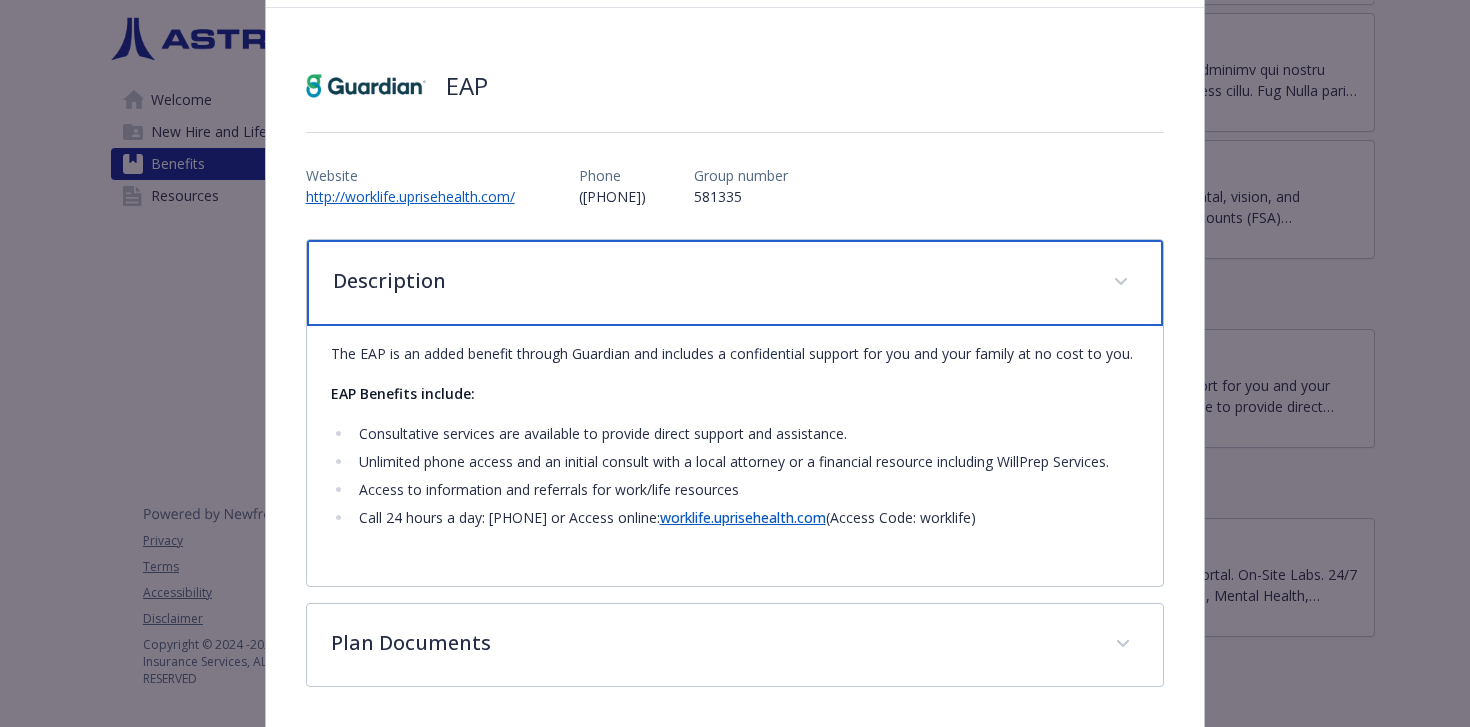 scroll, scrollTop: 0, scrollLeft: 0, axis: both 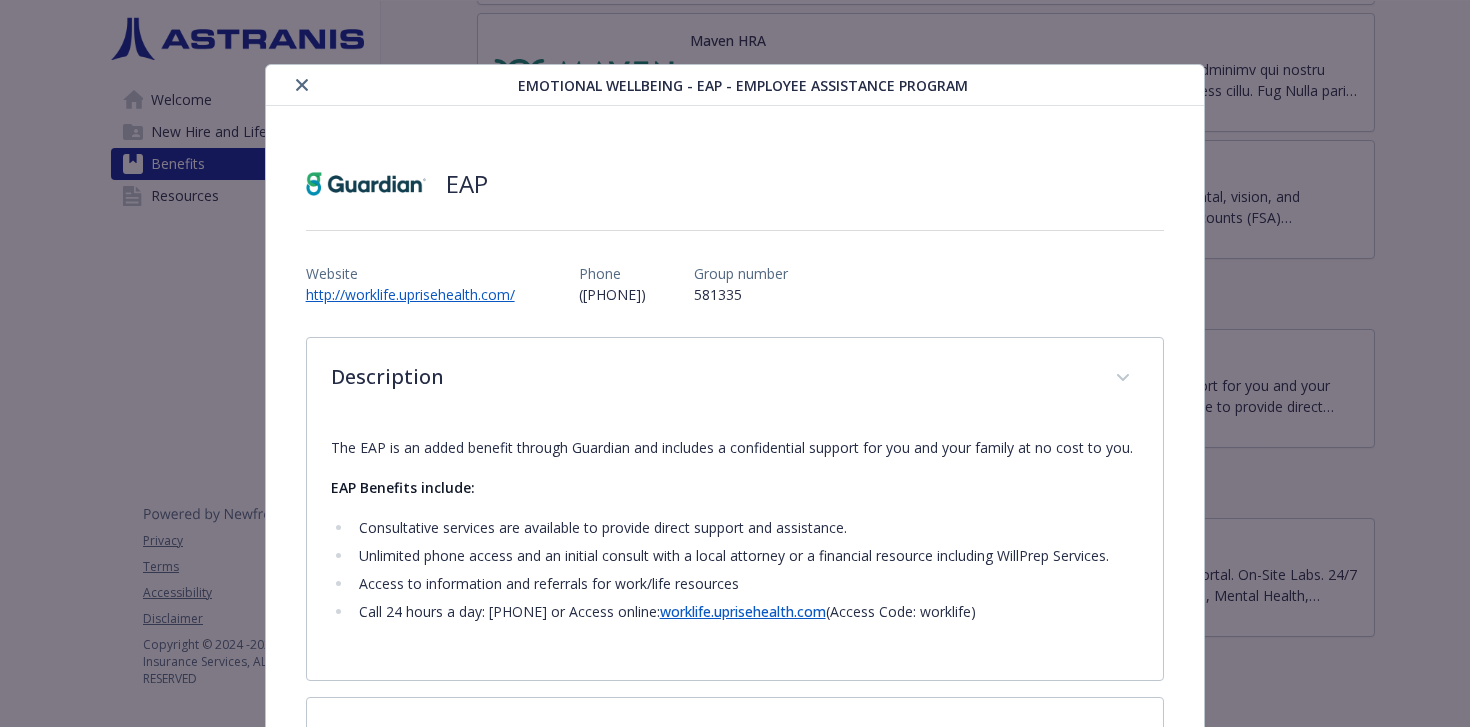 click at bounding box center [302, 85] 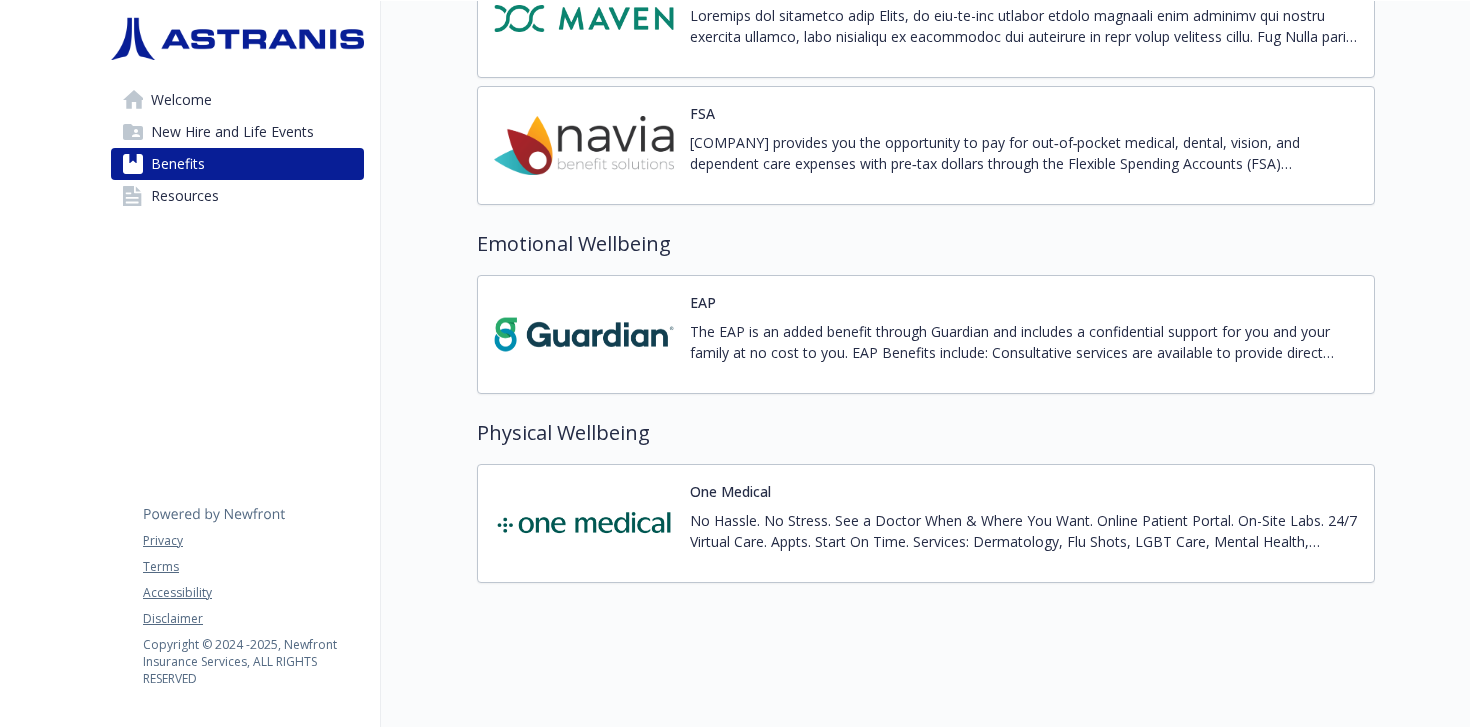 click on "One Medical" at bounding box center (730, 491) 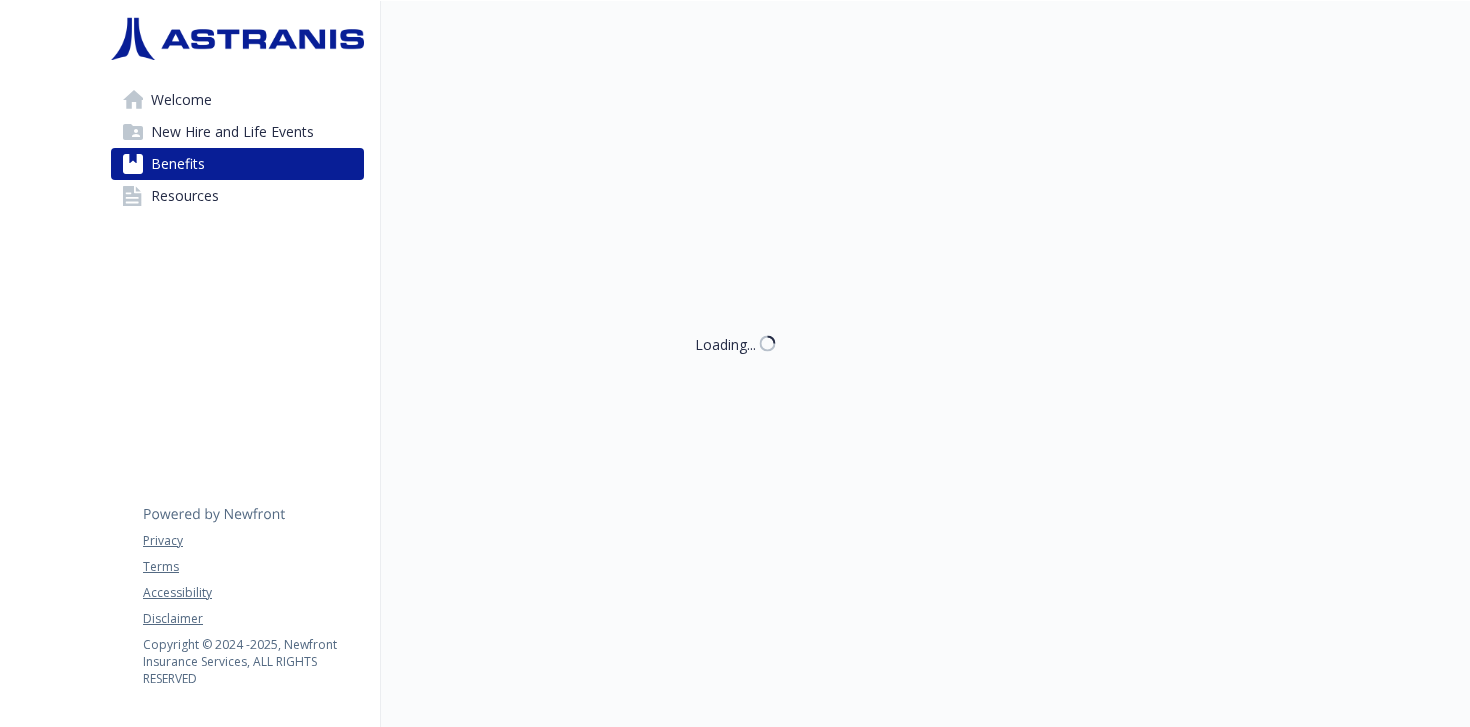 scroll, scrollTop: 1970, scrollLeft: 0, axis: vertical 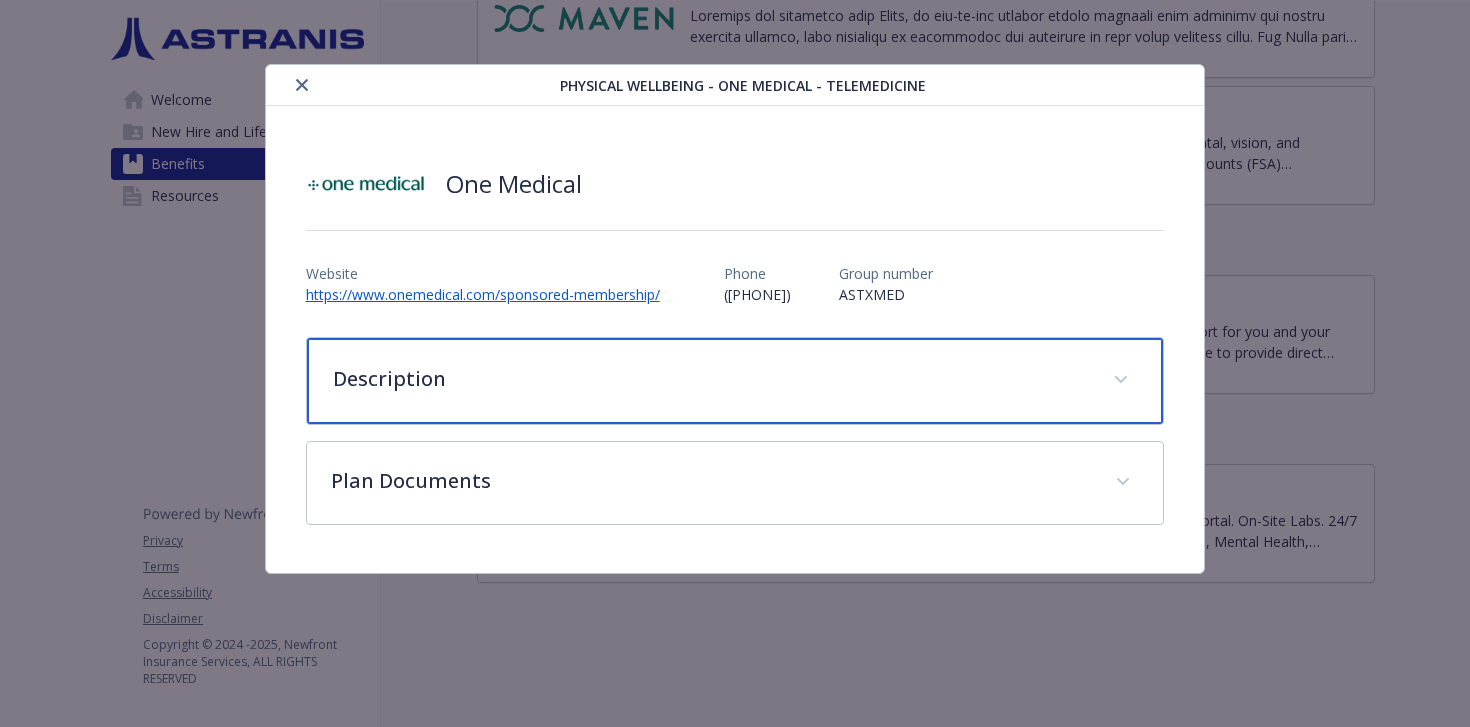 click on "Description" at bounding box center [735, 381] 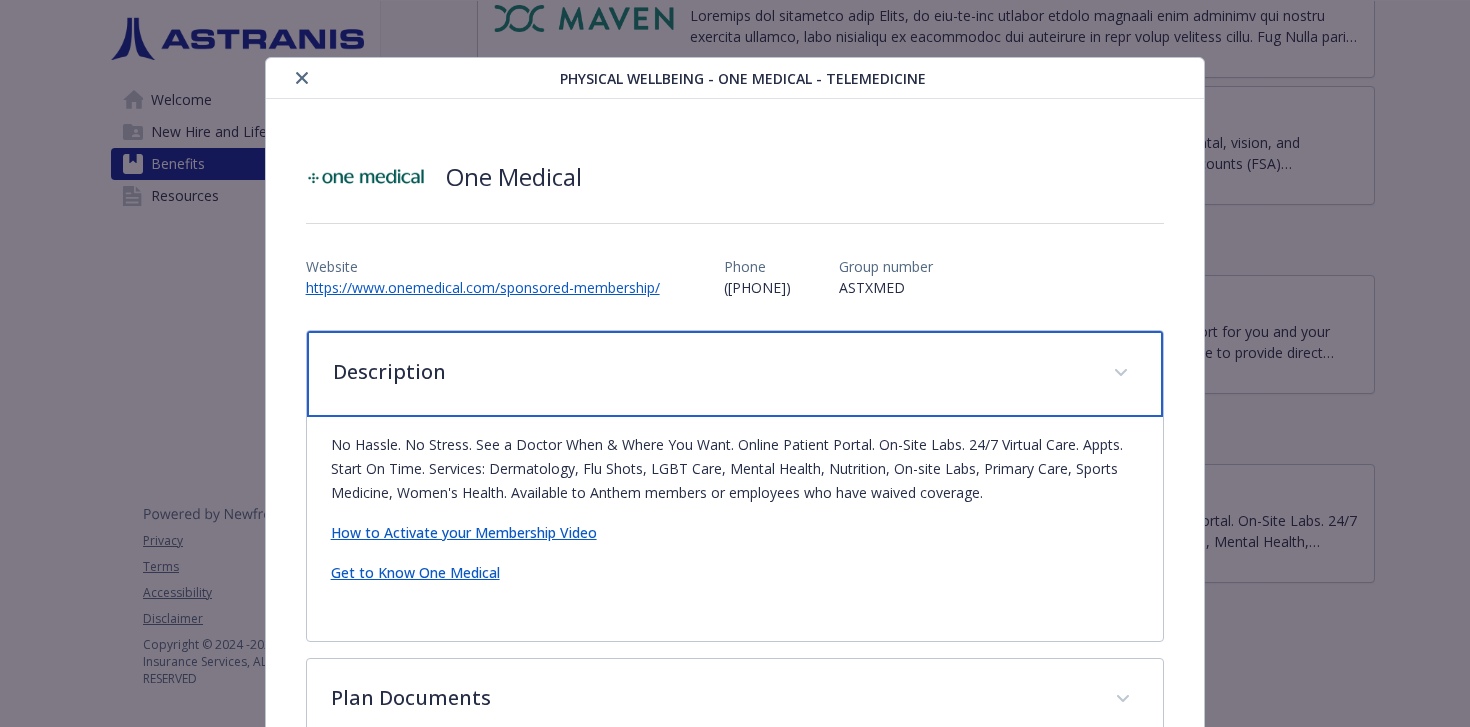 scroll, scrollTop: 0, scrollLeft: 0, axis: both 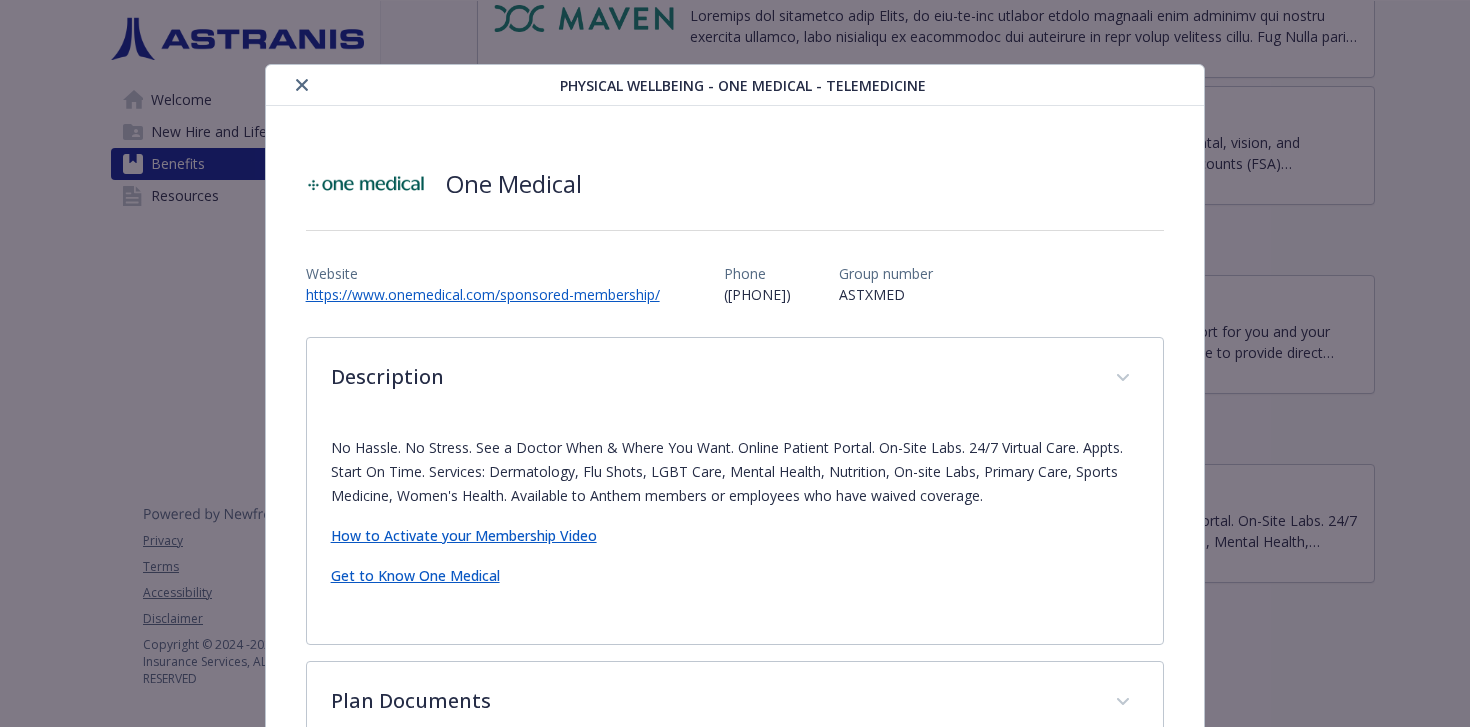 click 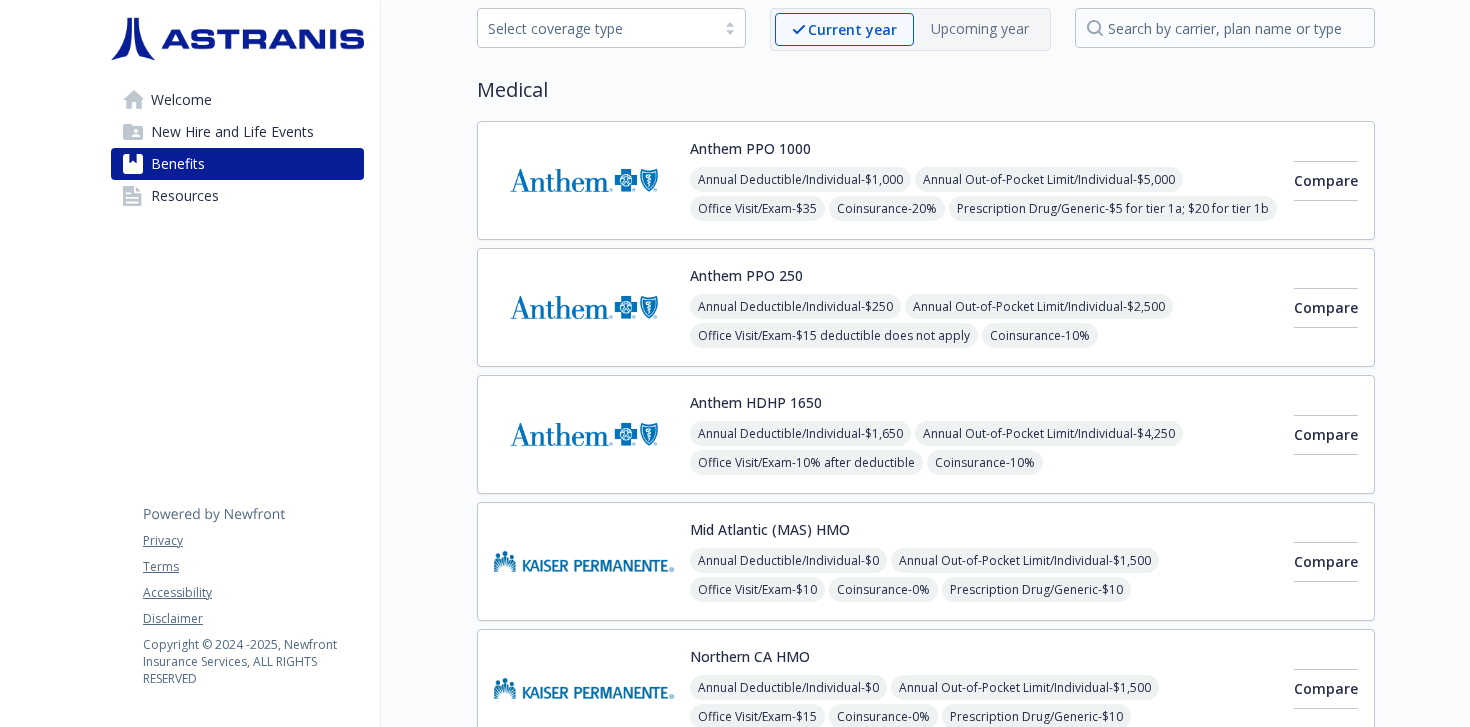 scroll, scrollTop: 0, scrollLeft: 0, axis: both 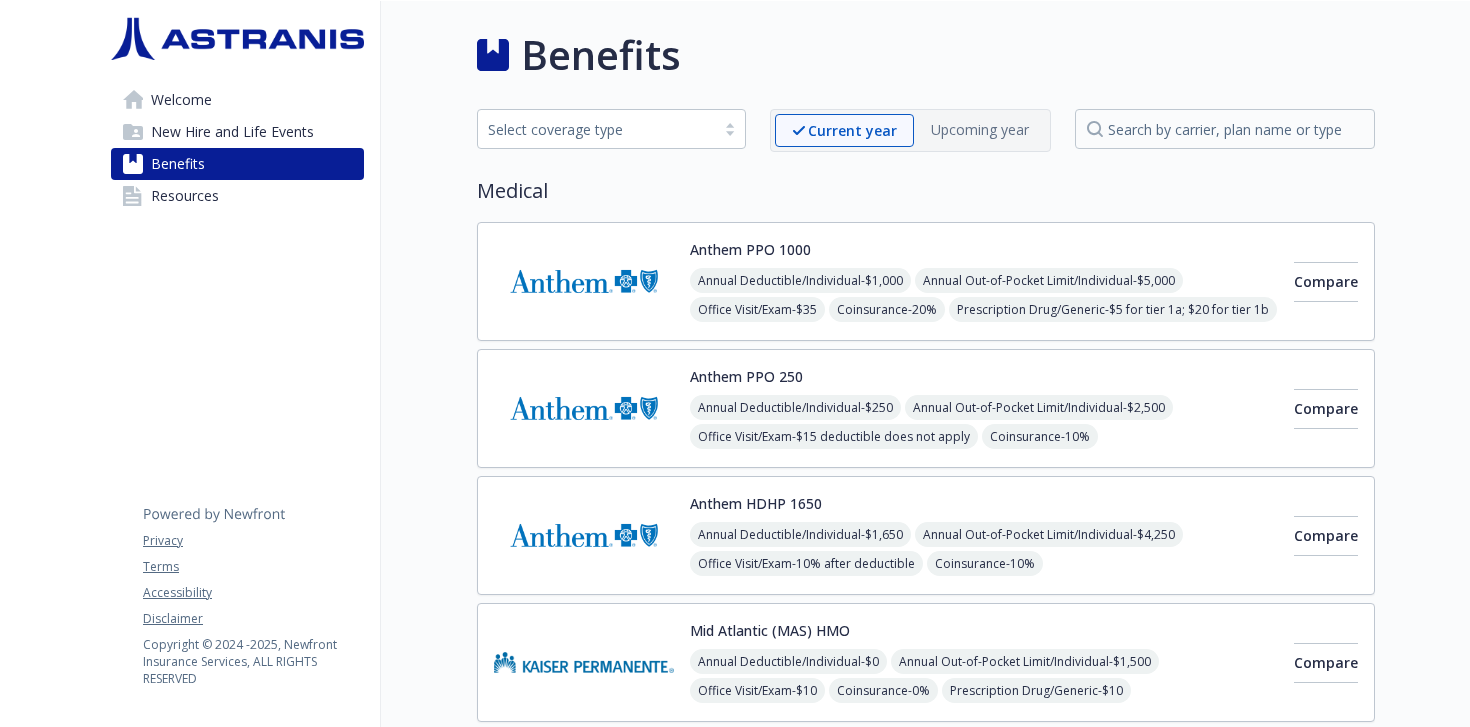 click on "Resources" at bounding box center [237, 196] 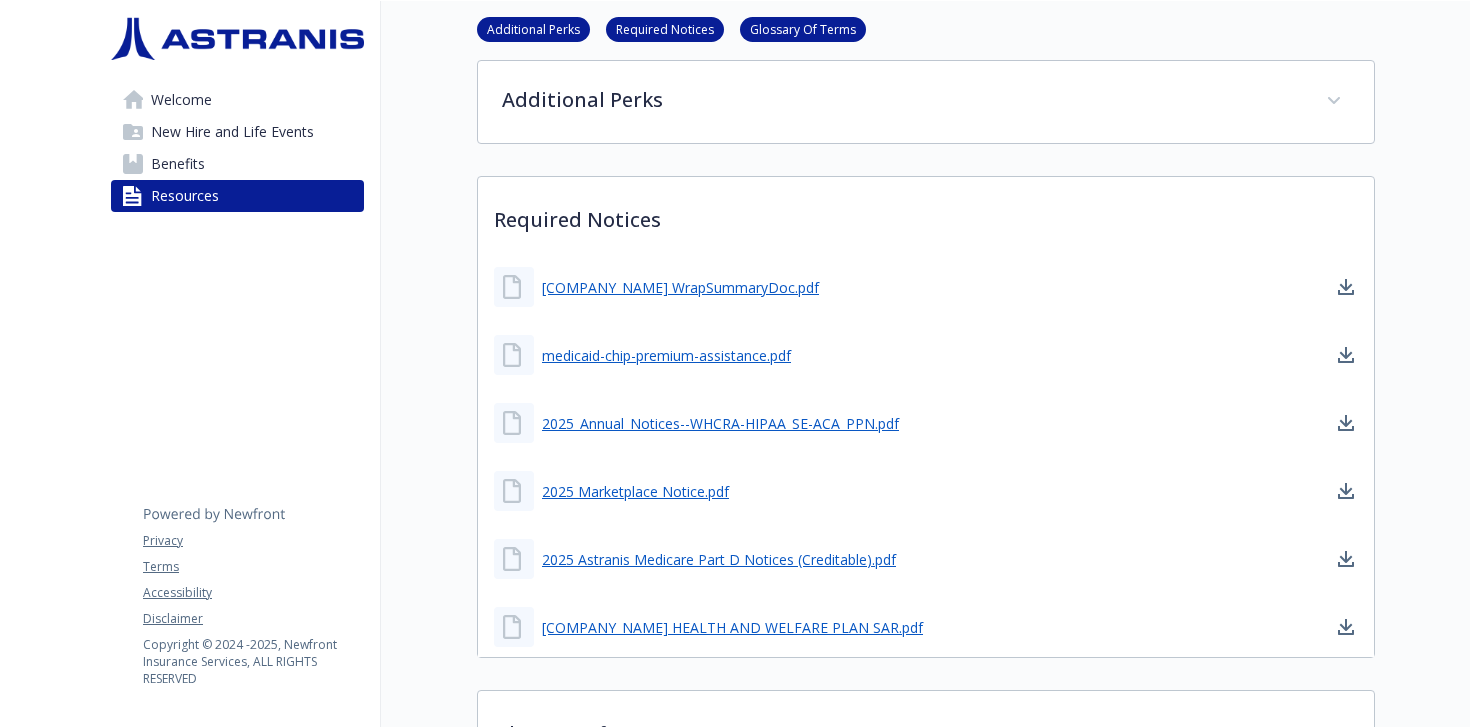 scroll, scrollTop: 0, scrollLeft: 0, axis: both 